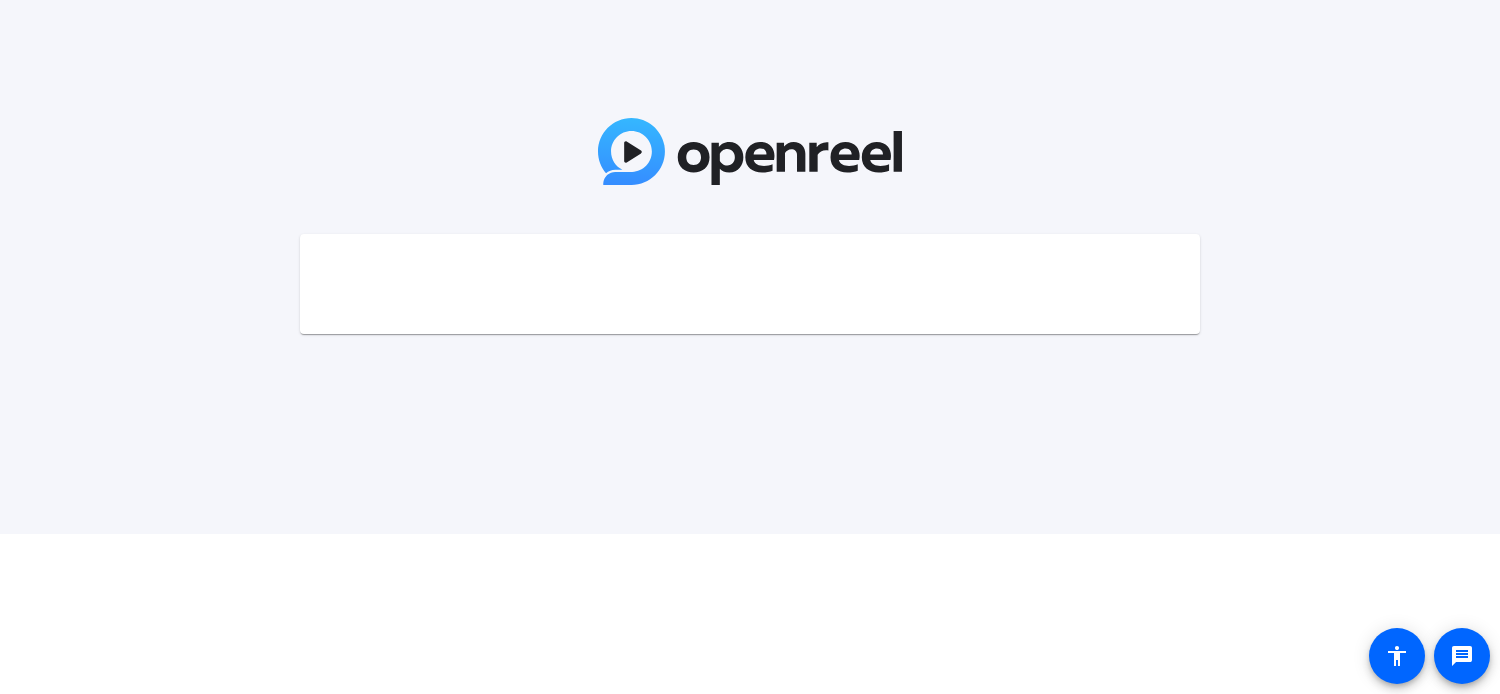 scroll, scrollTop: 0, scrollLeft: 0, axis: both 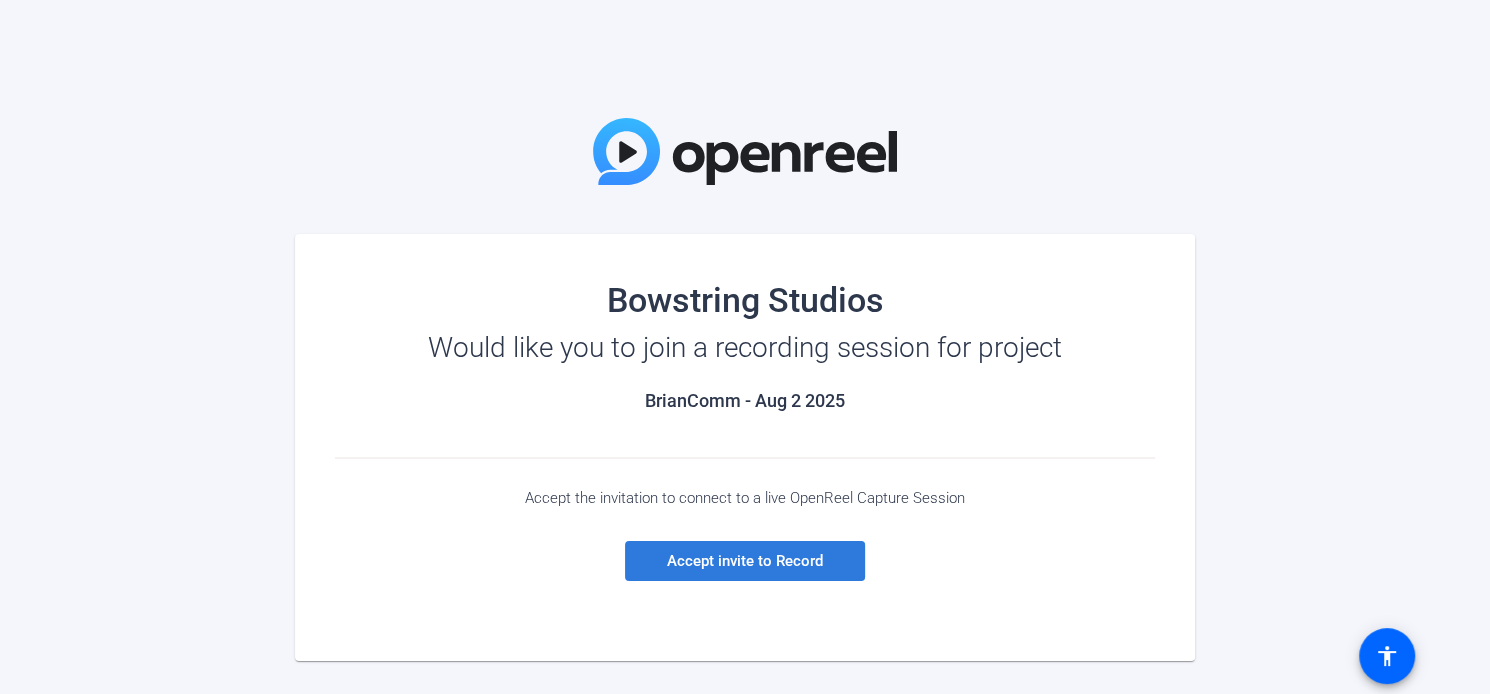 click on "Accept invite to Record" 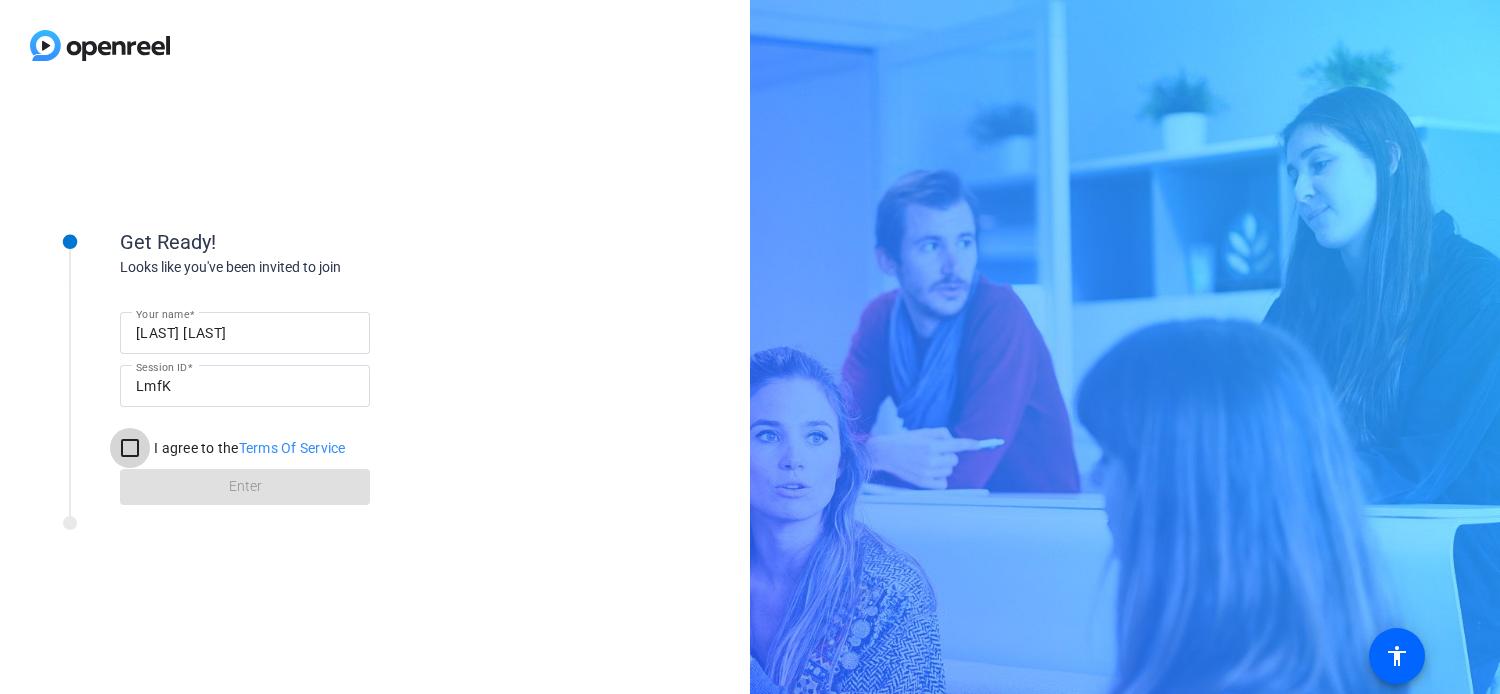 click on "I agree to the  Terms Of Service" at bounding box center (130, 448) 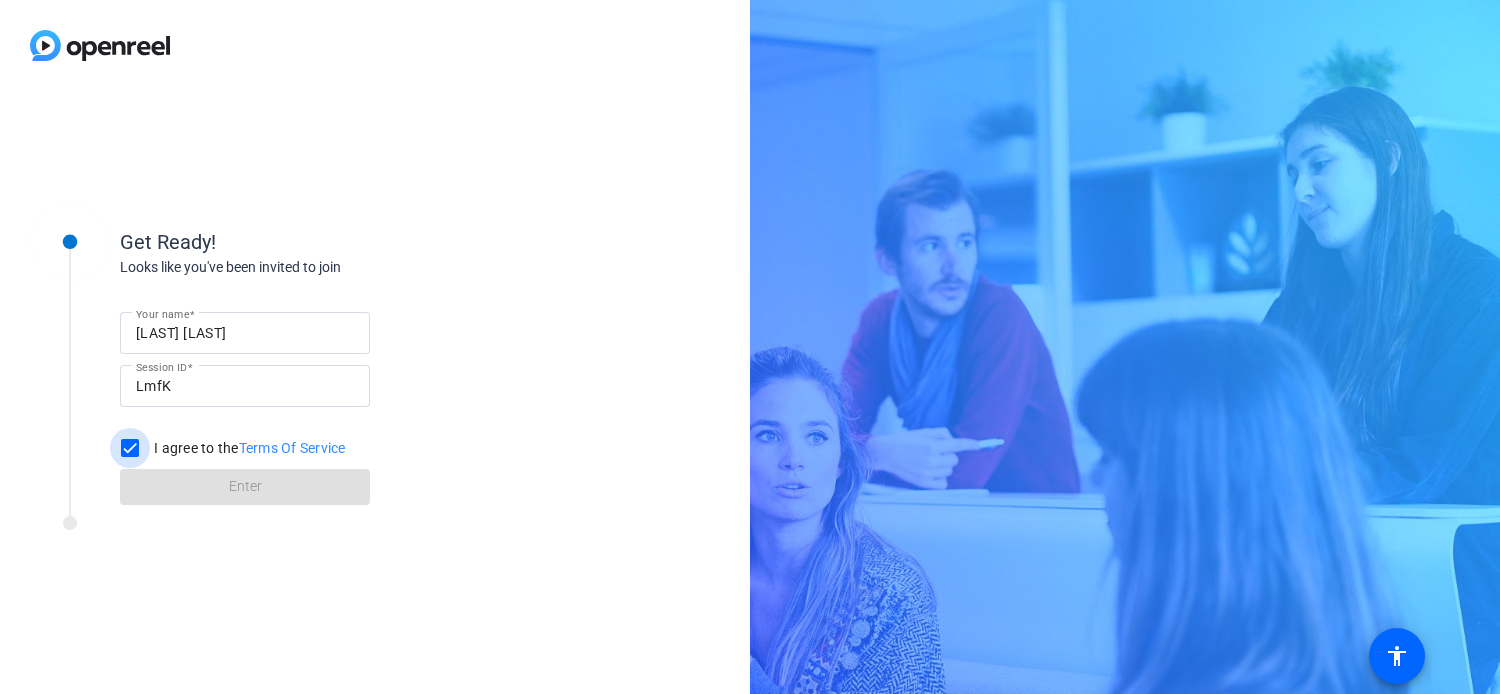 checkbox on "true" 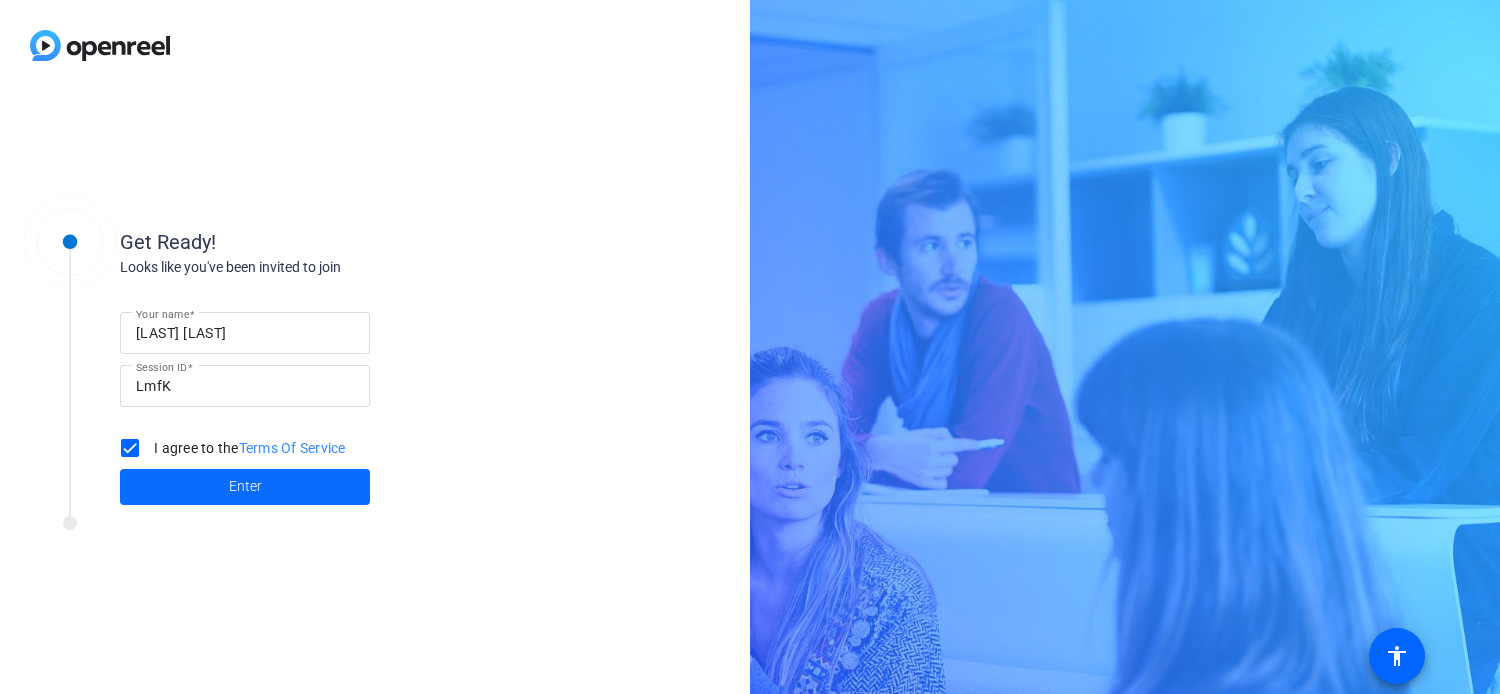 click on "Enter" 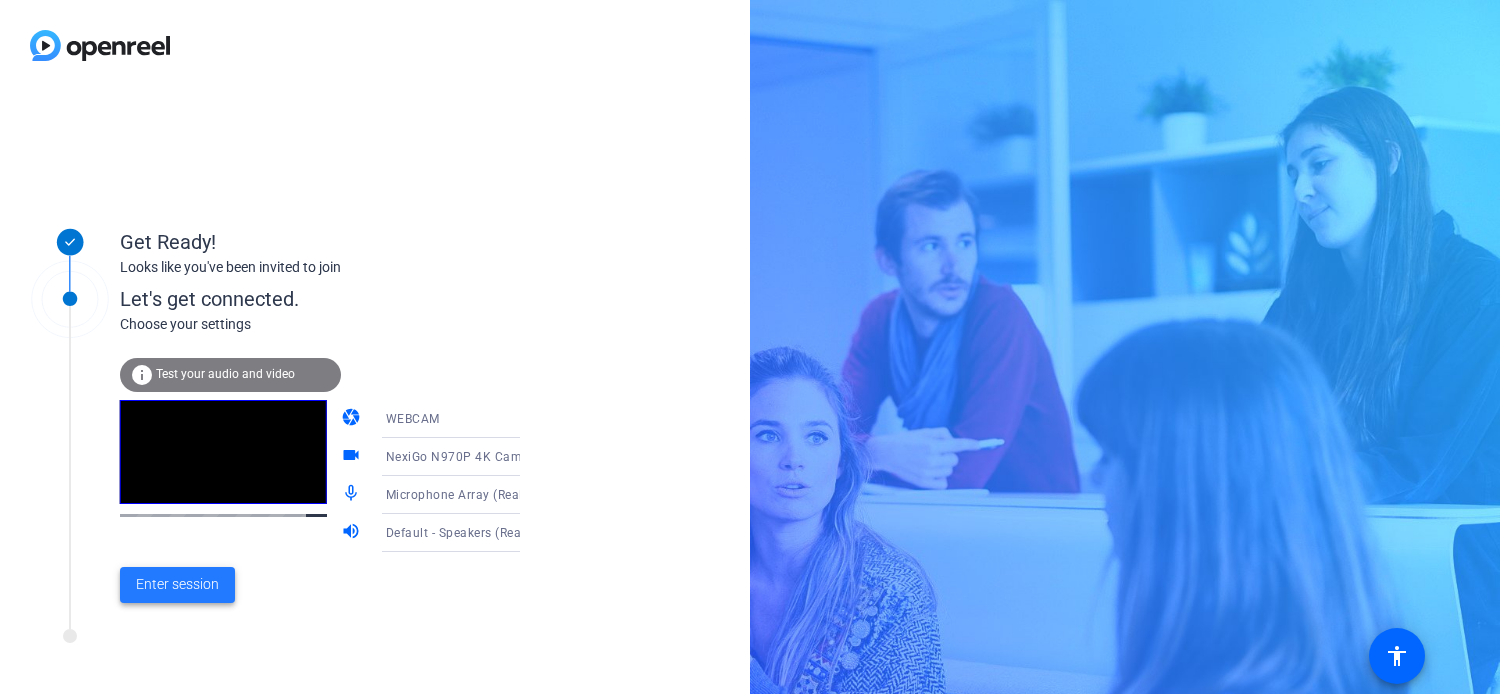click on "Enter session" 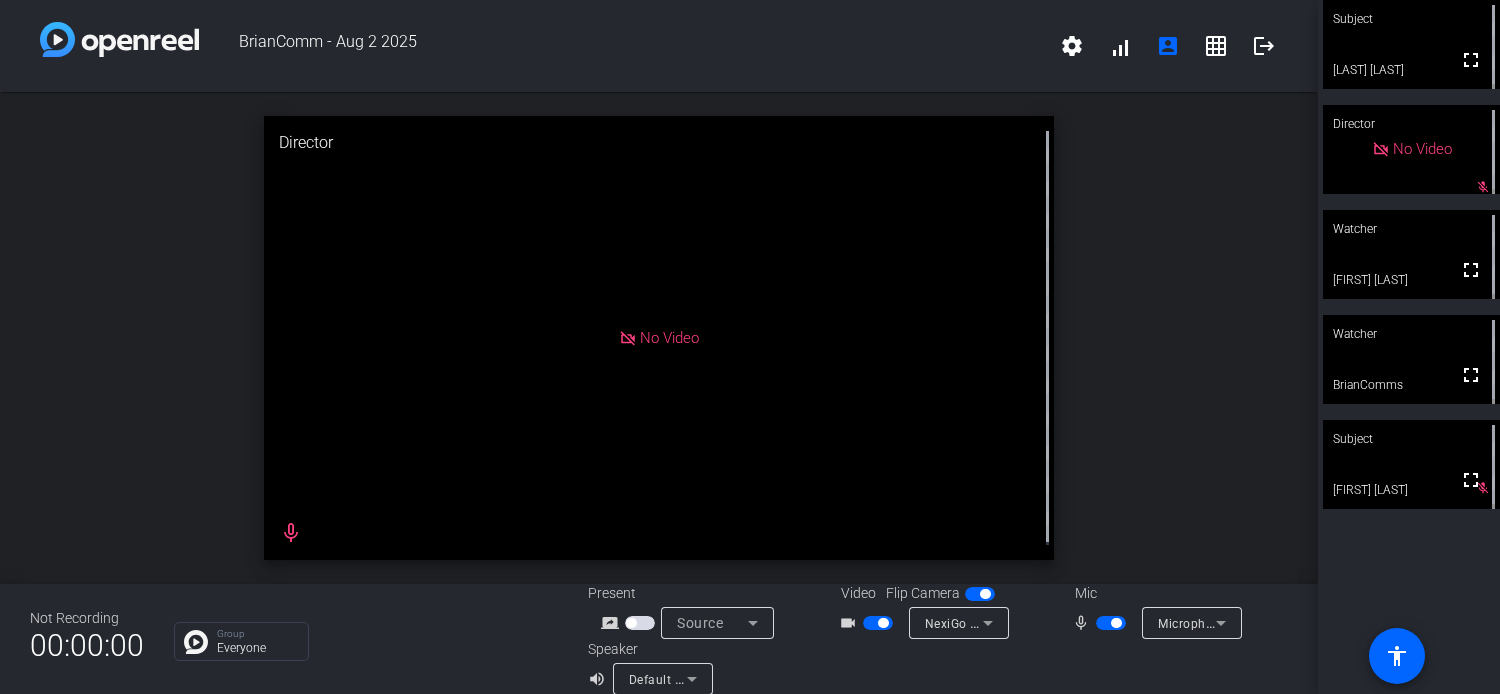 click 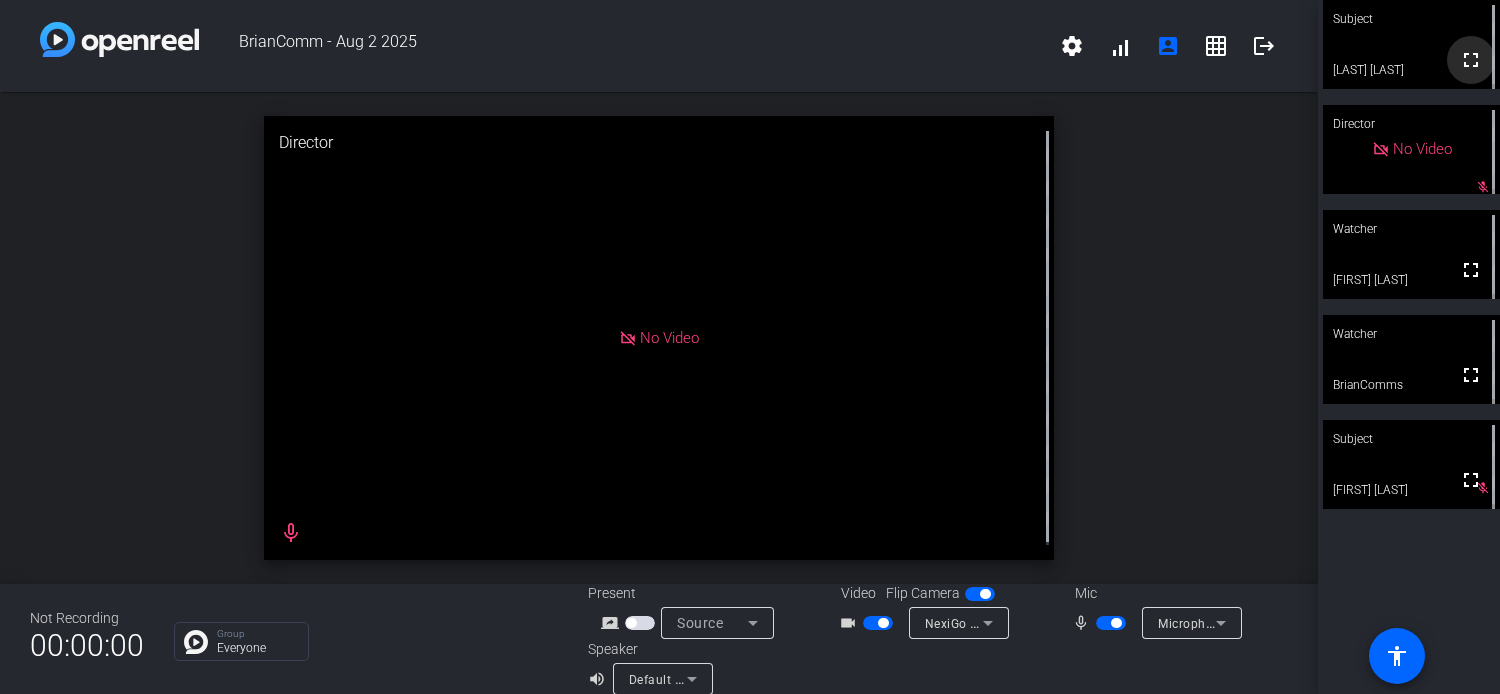 click on "fullscreen" at bounding box center (1471, 60) 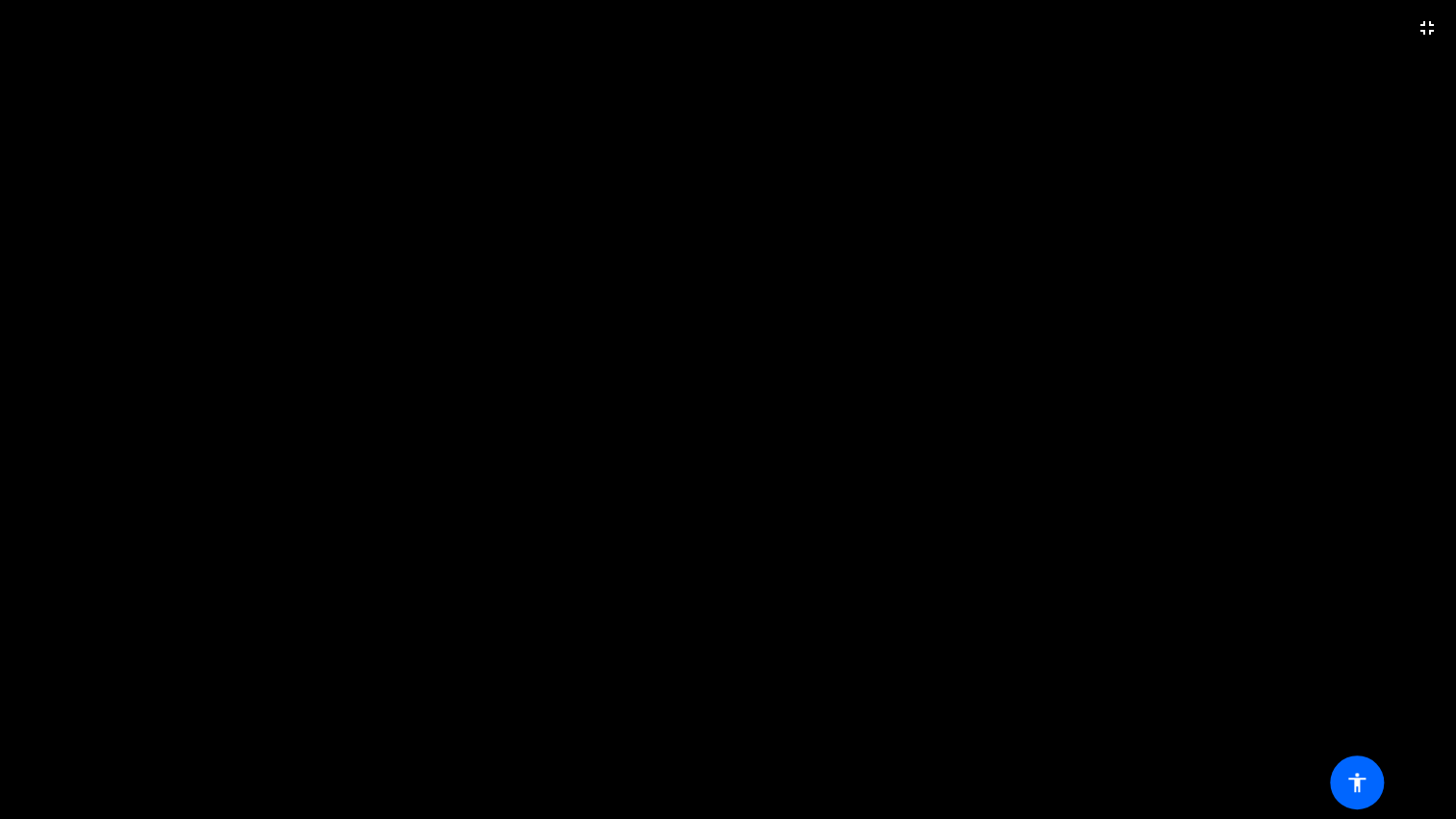 drag, startPoint x: 1315, startPoint y: 166, endPoint x: 1318, endPoint y: 153, distance: 13.341664 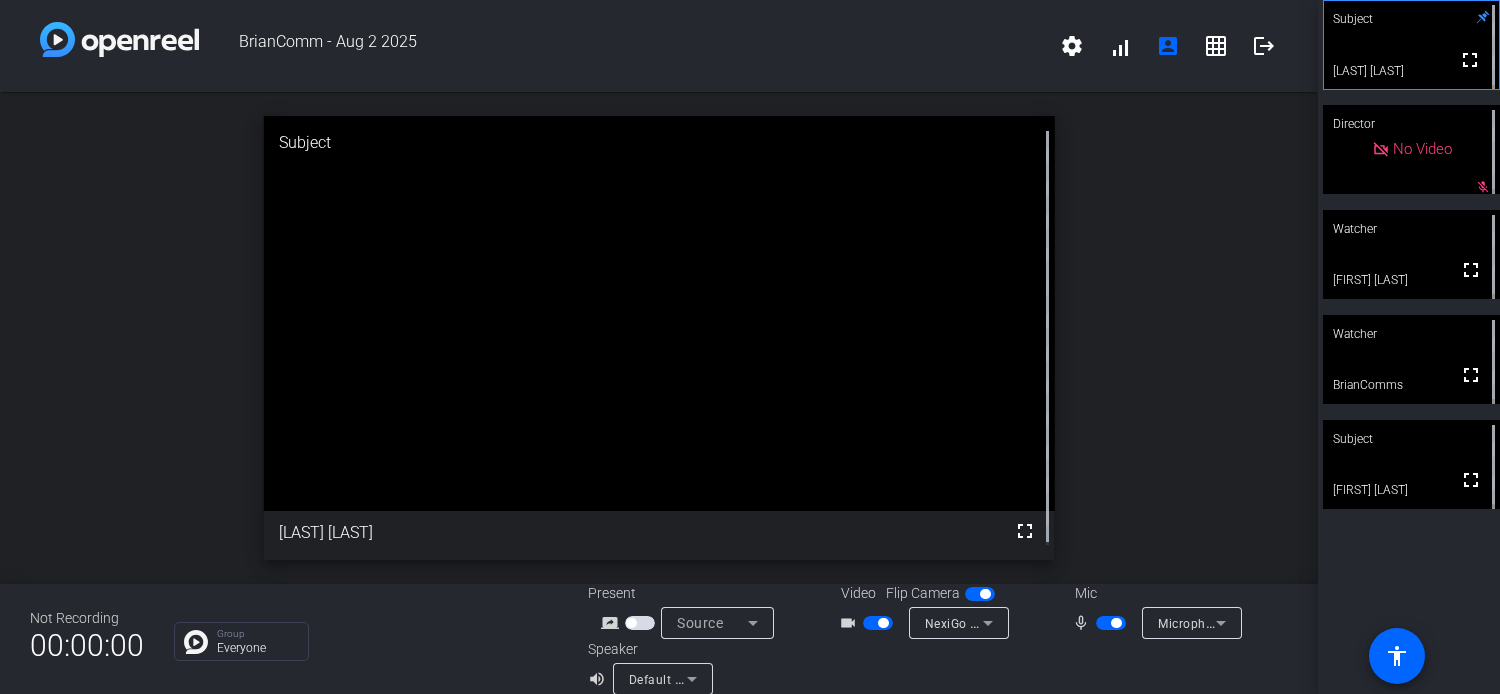 click at bounding box center (1411, 45) 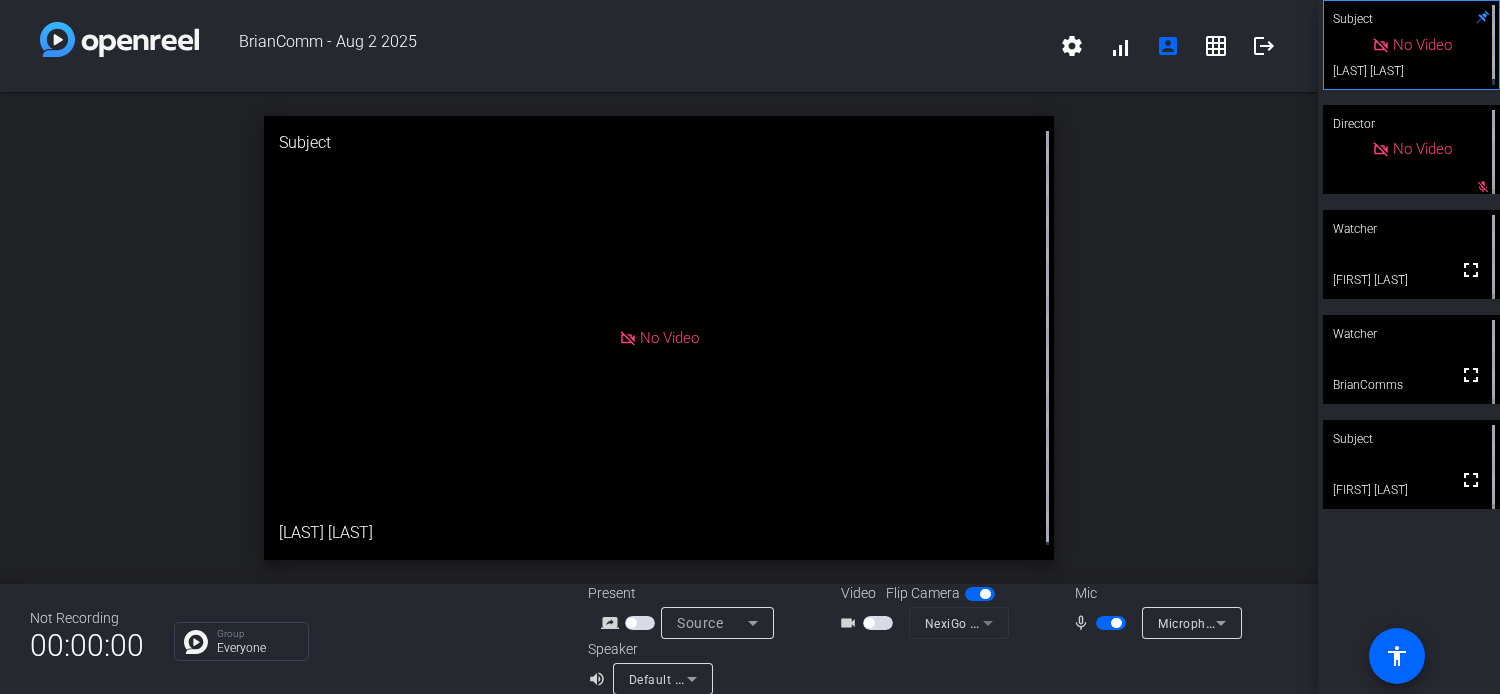 click at bounding box center [869, 623] 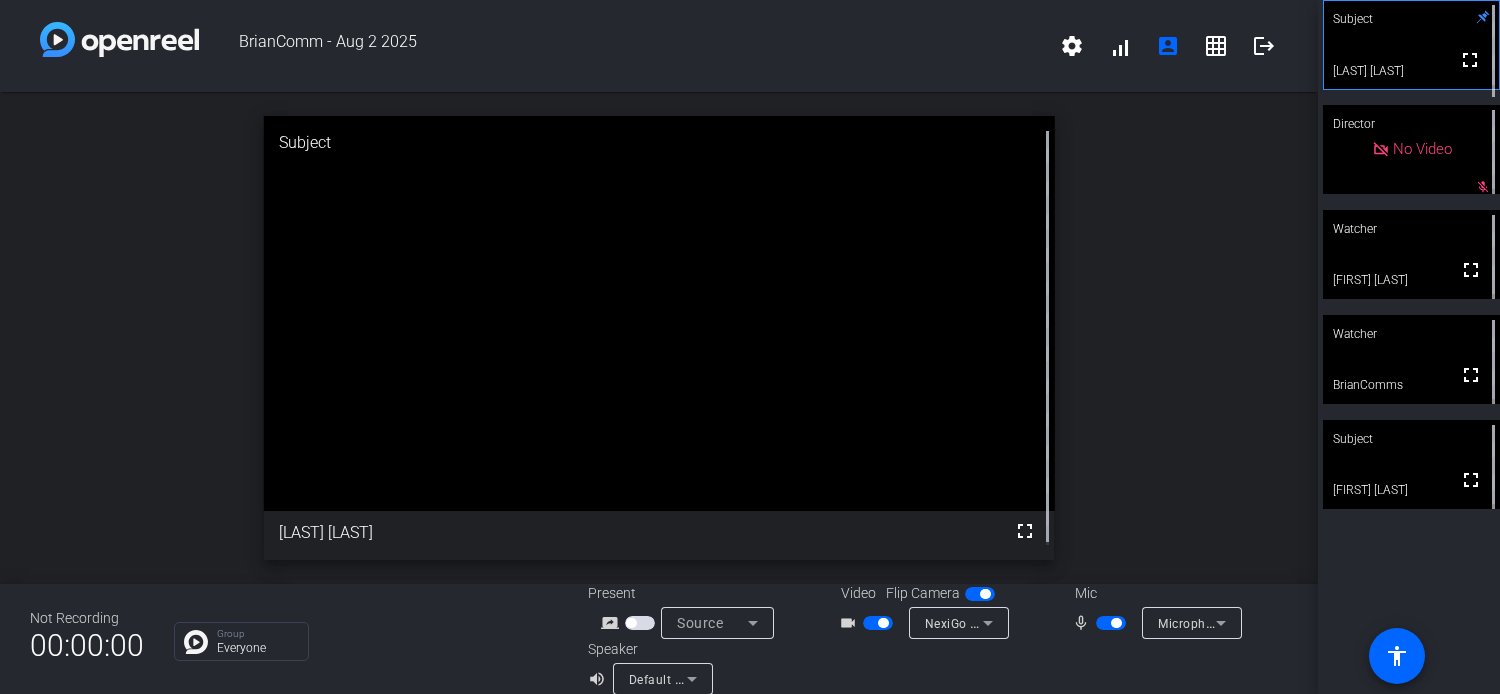 click at bounding box center (985, 594) 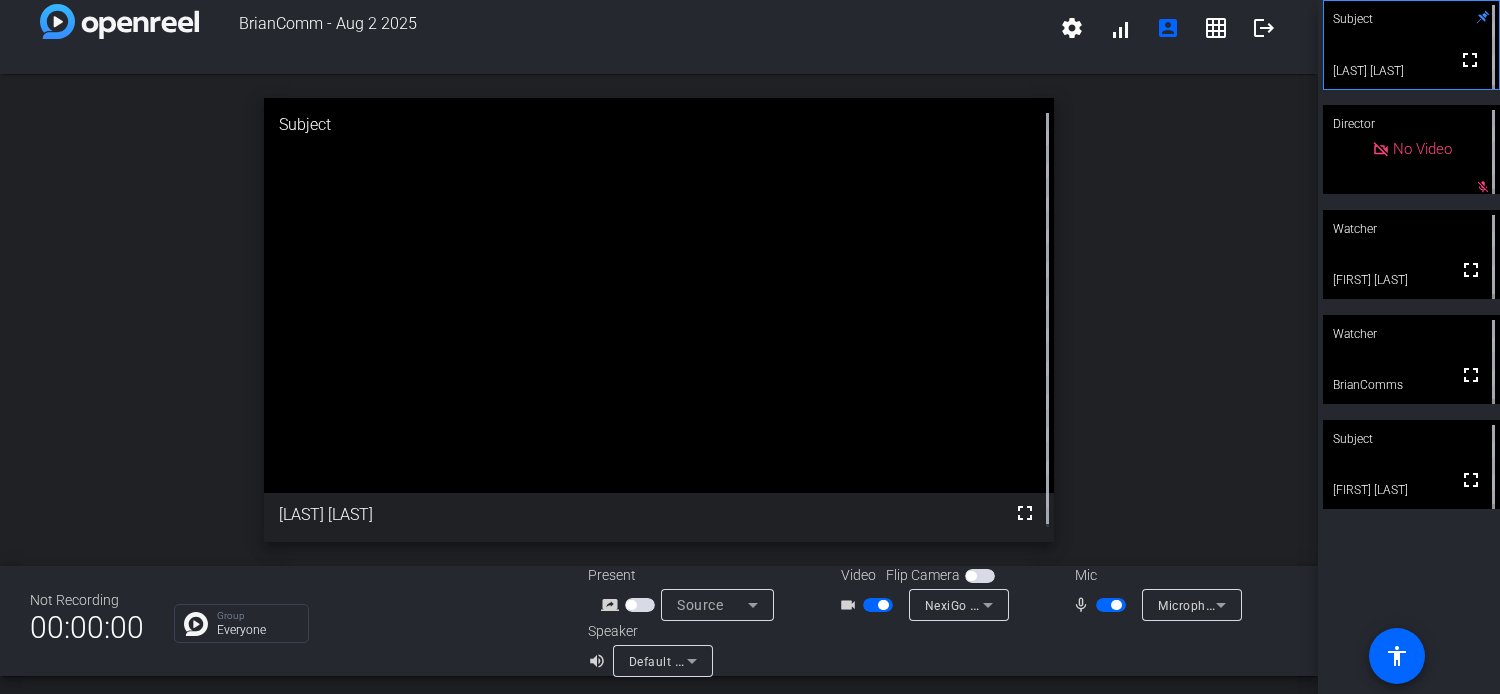 scroll, scrollTop: 23, scrollLeft: 0, axis: vertical 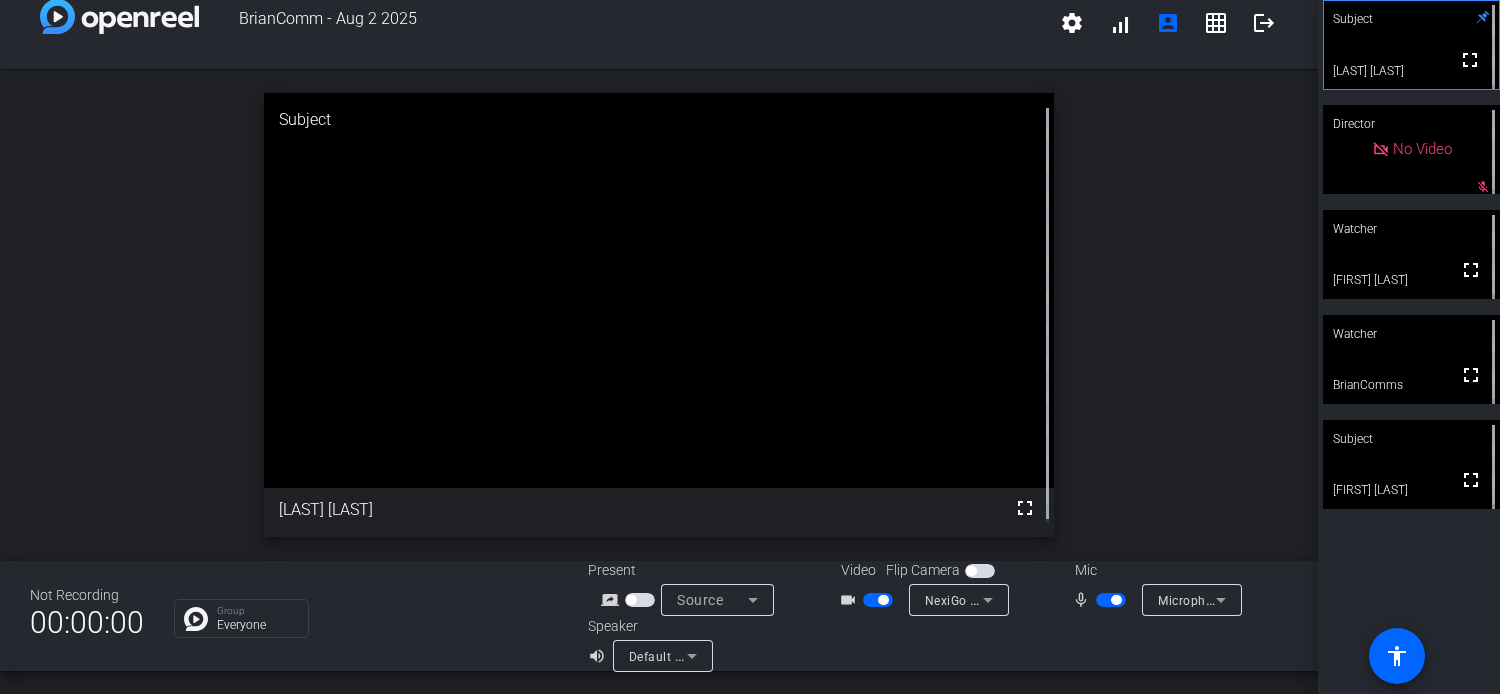 click on "open_in_new  Subject  fullscreen  [LAST] [LAST]" 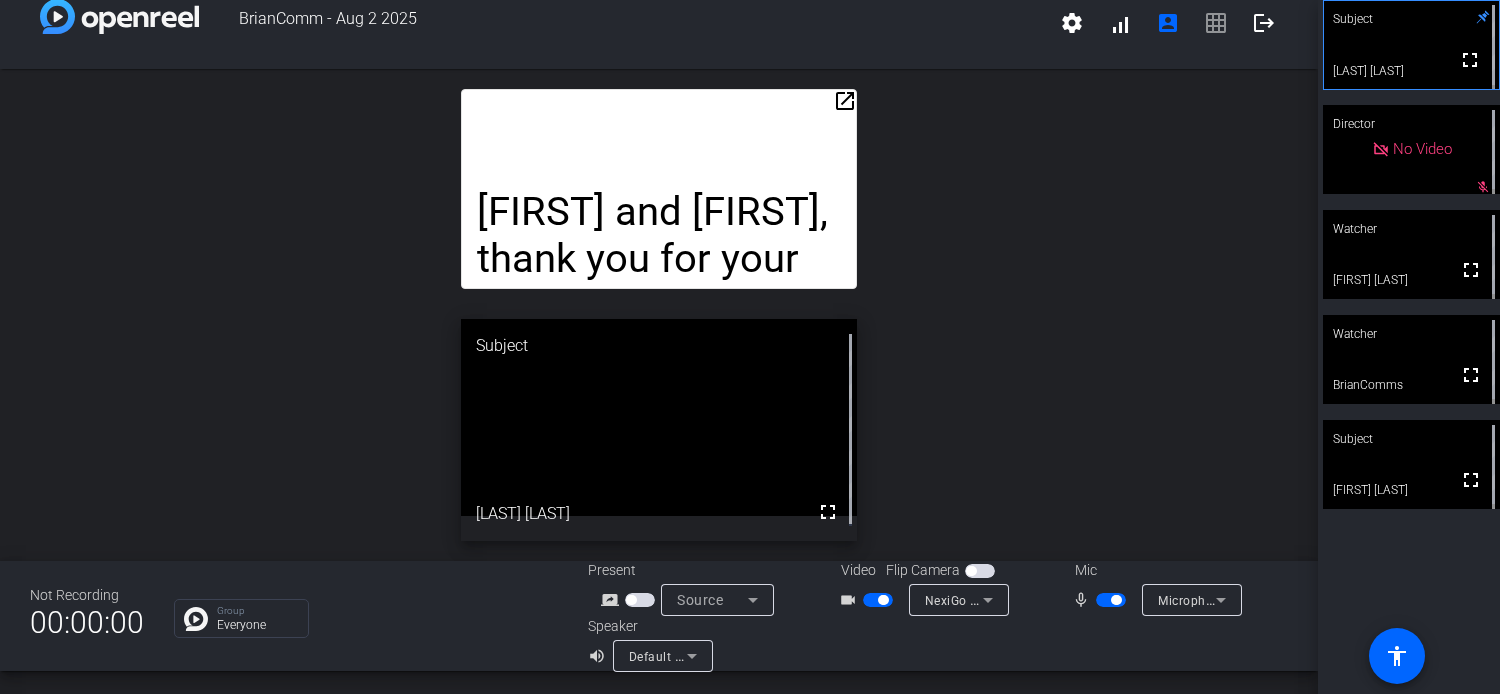 click 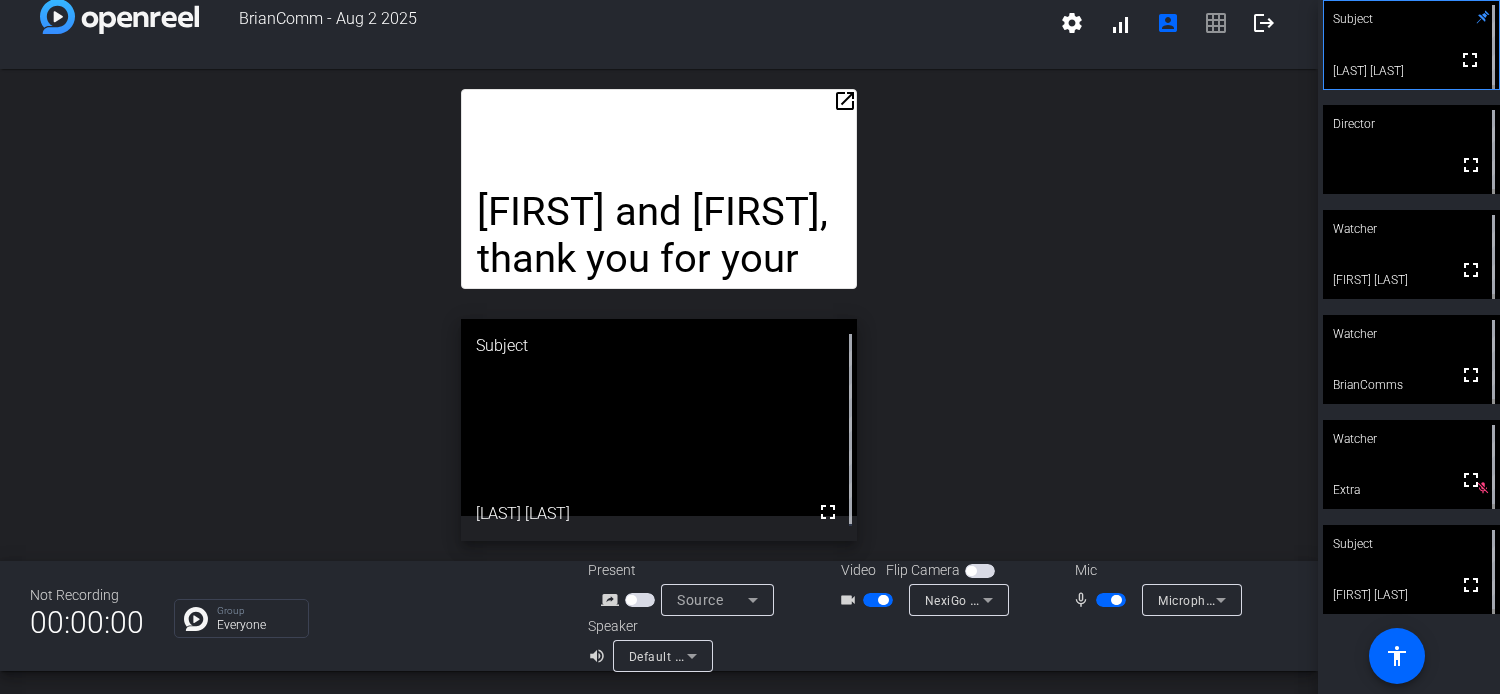 click 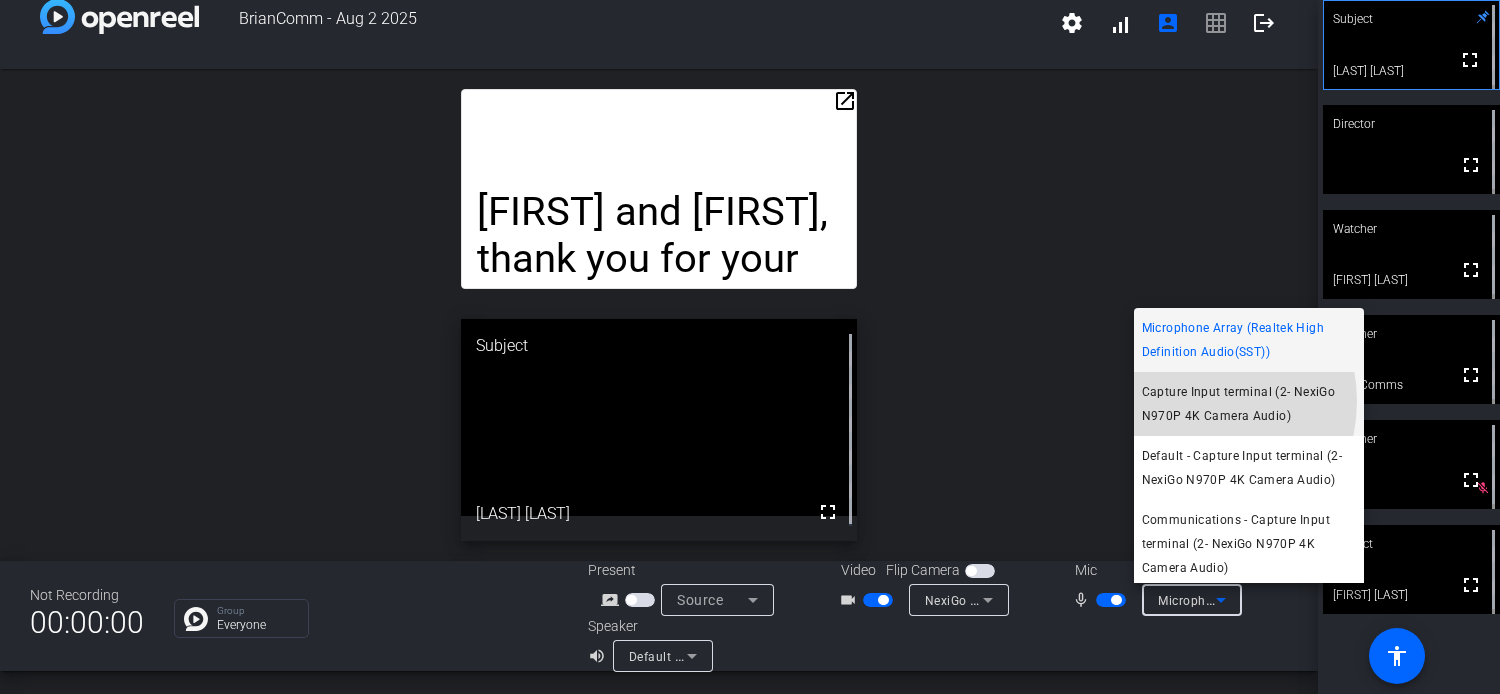 click on "Capture Input terminal (2- NexiGo N970P 4K Camera Audio)" at bounding box center [1249, 404] 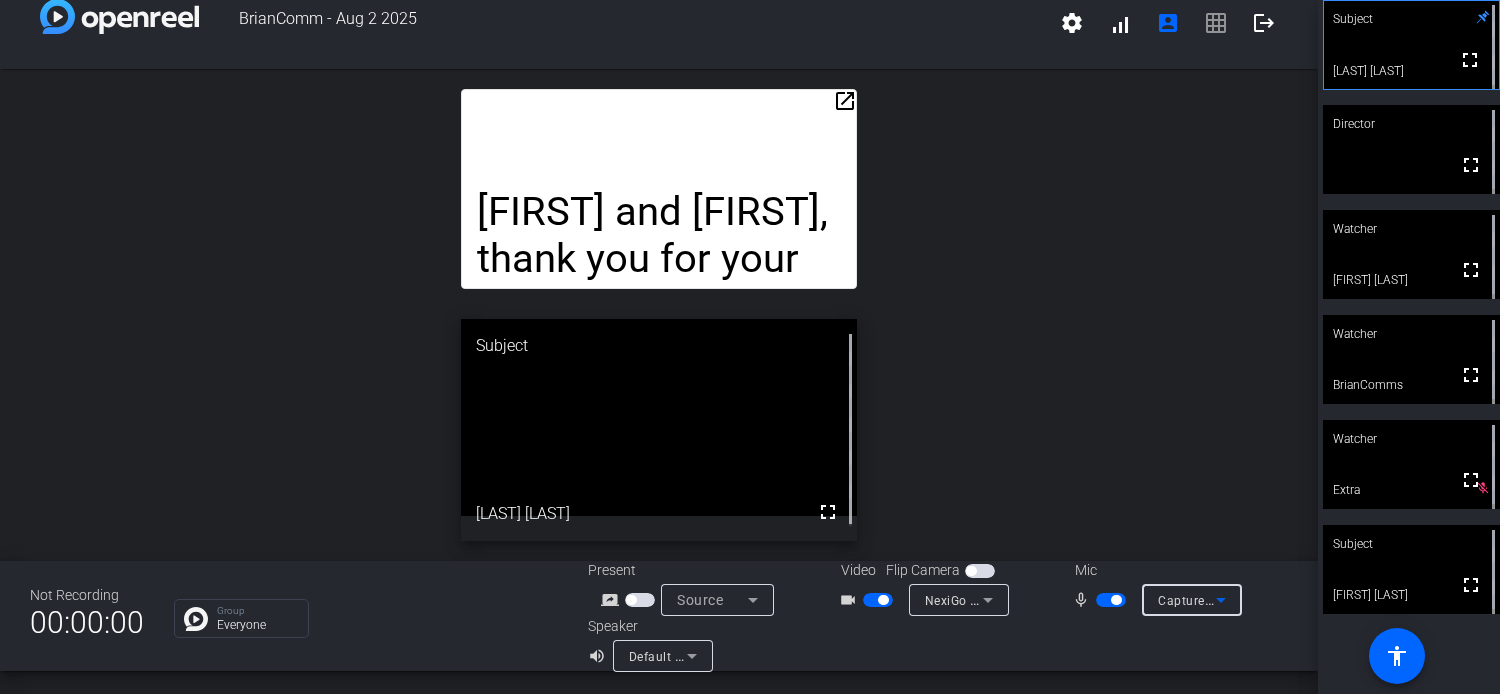 click 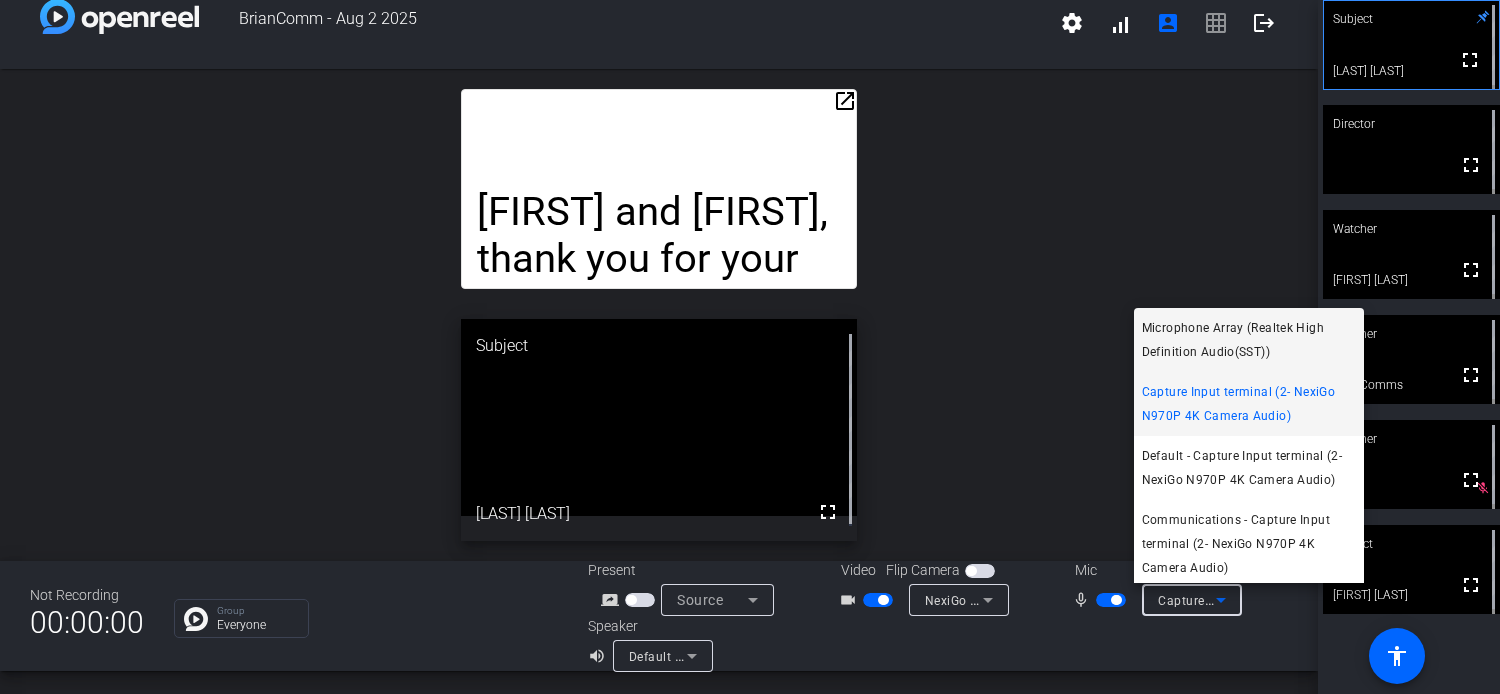 click on "Microphone Array (Realtek High Definition Audio(SST))" at bounding box center [1249, 340] 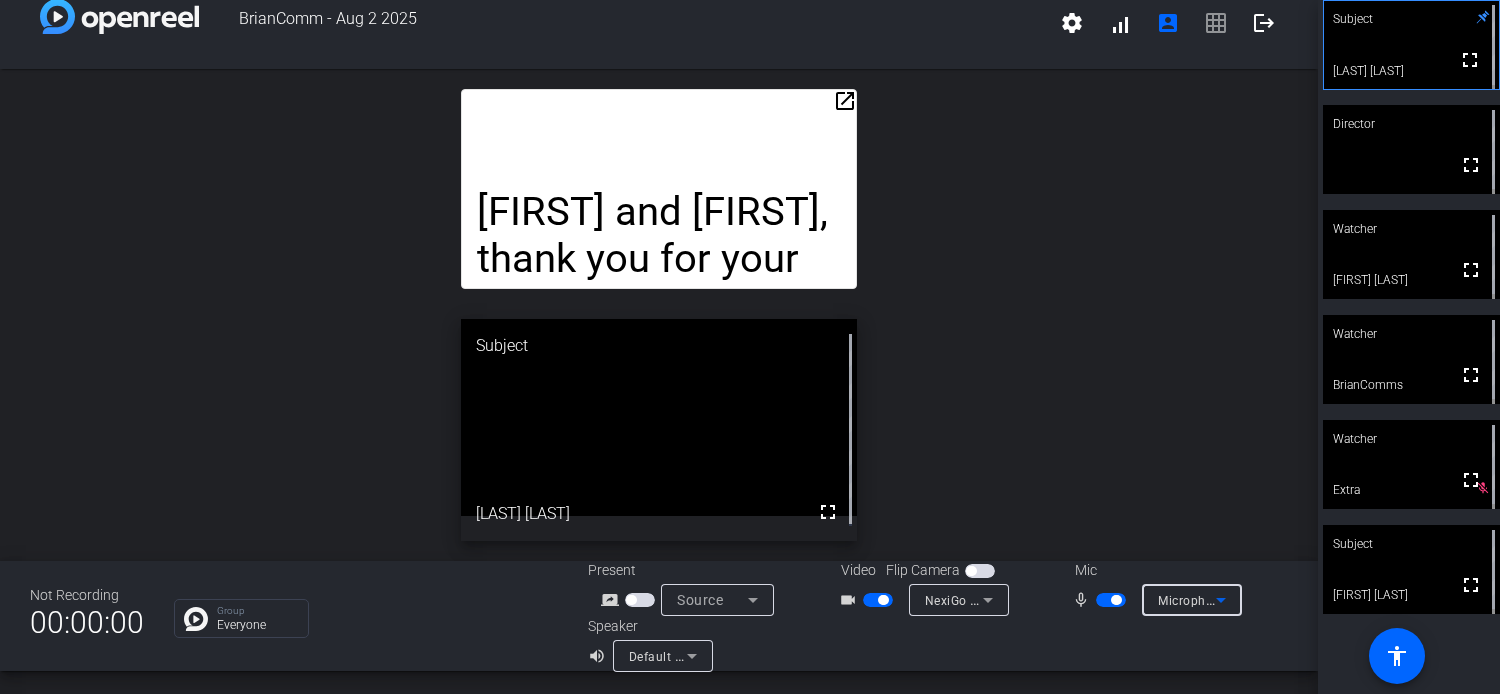 click 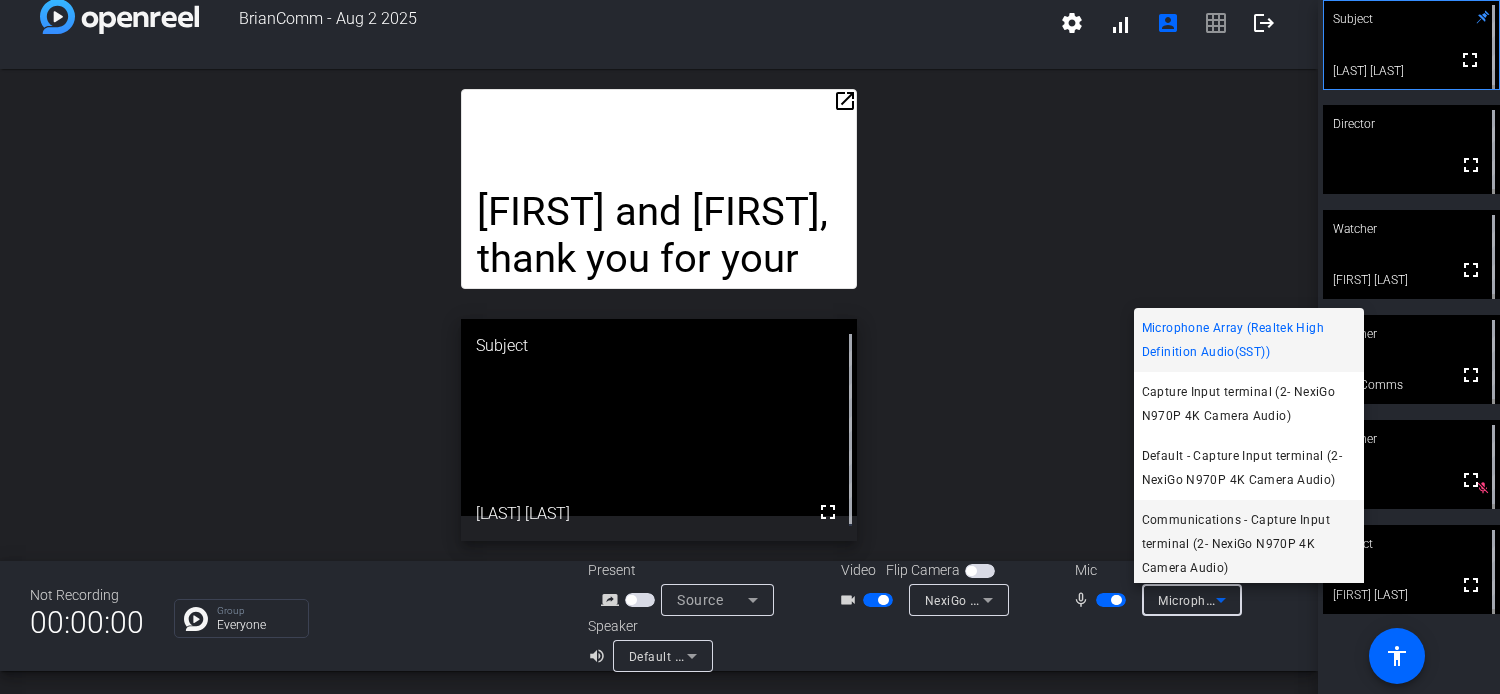 click on "Communications - Capture Input terminal (2- NexiGo N970P 4K Camera Audio)" at bounding box center [1249, 544] 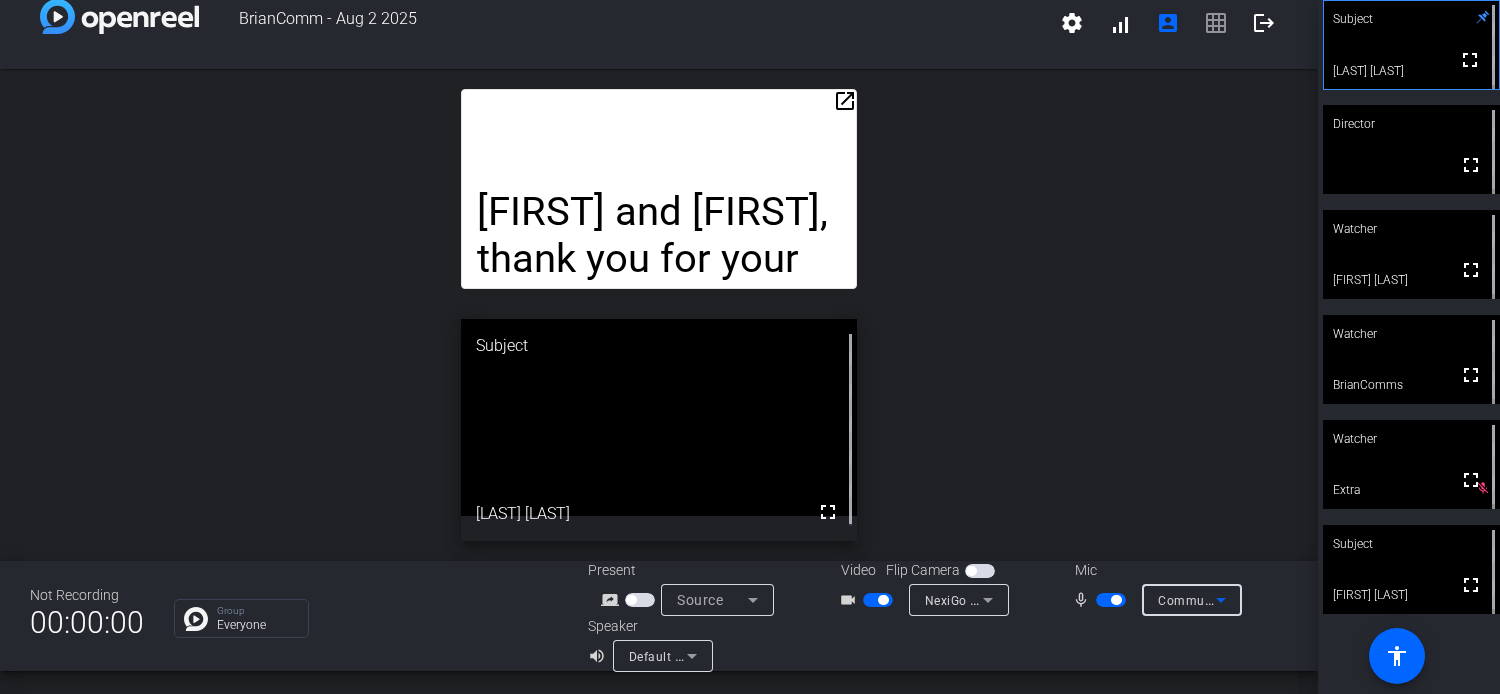 scroll, scrollTop: 4, scrollLeft: 0, axis: vertical 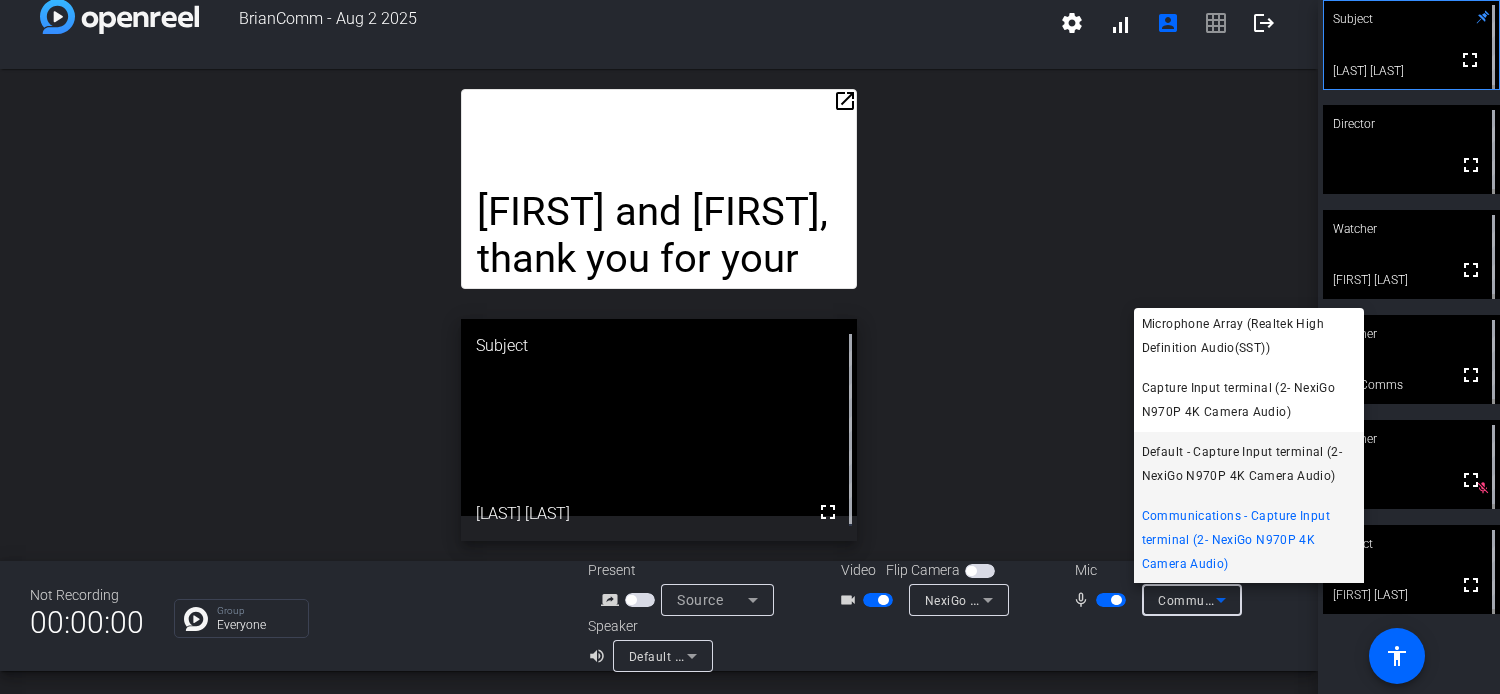 click on "Default - Capture Input terminal (2- NexiGo N970P 4K Camera Audio)" at bounding box center (1249, 464) 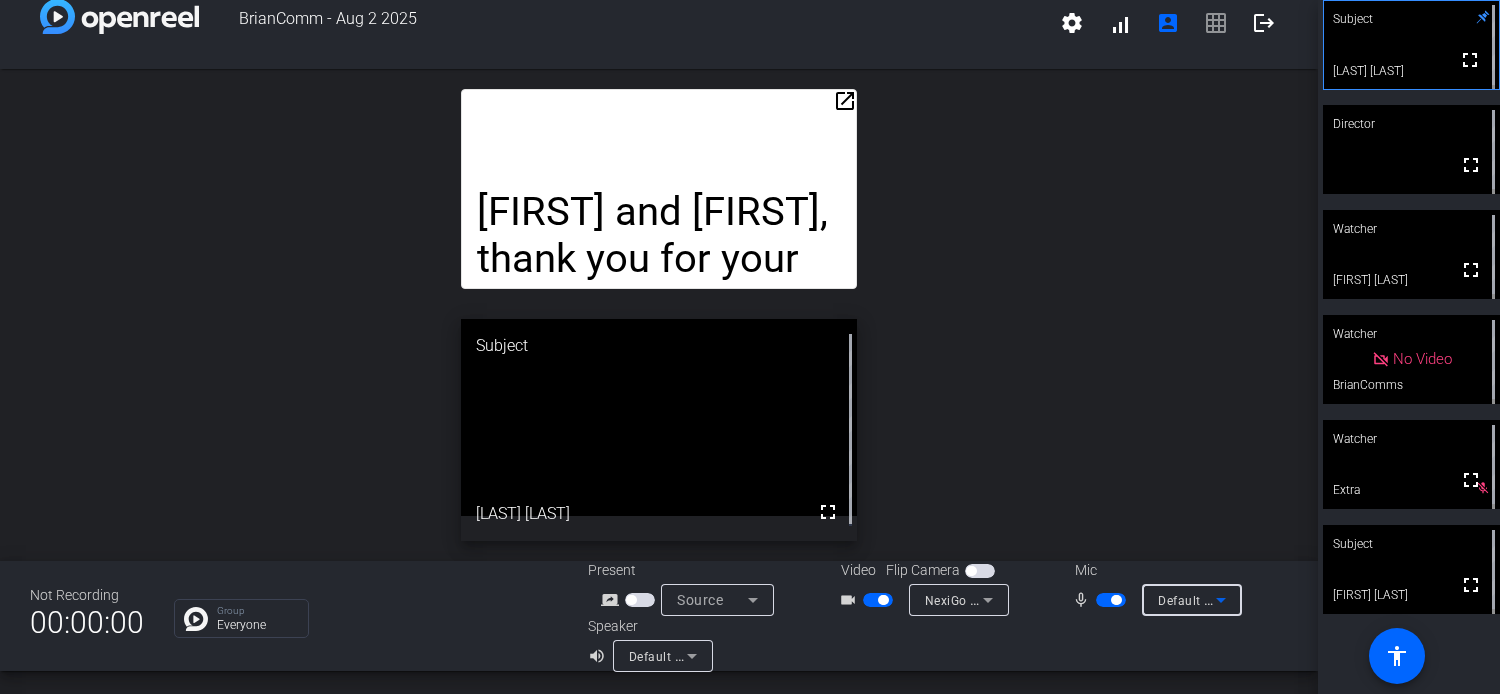click 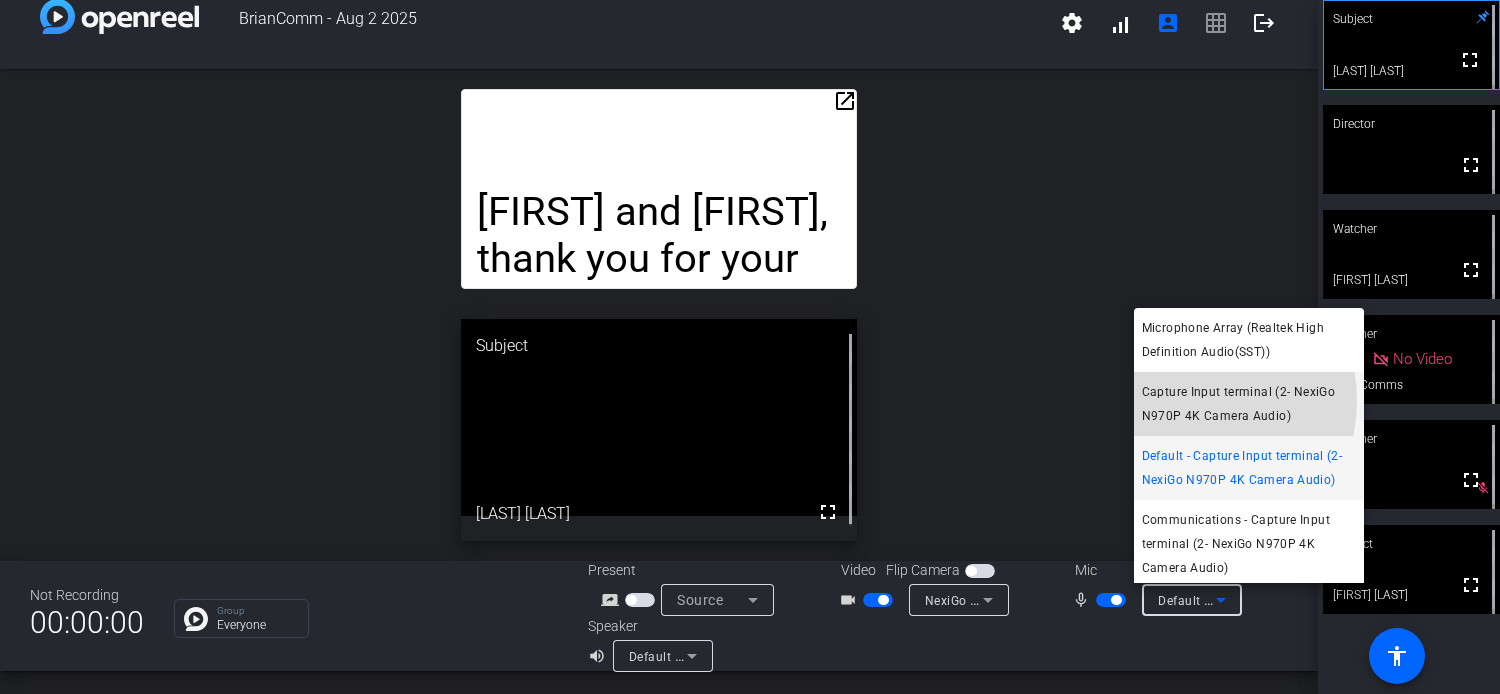 click on "Capture Input terminal (2- NexiGo N970P 4K Camera Audio)" at bounding box center [1249, 404] 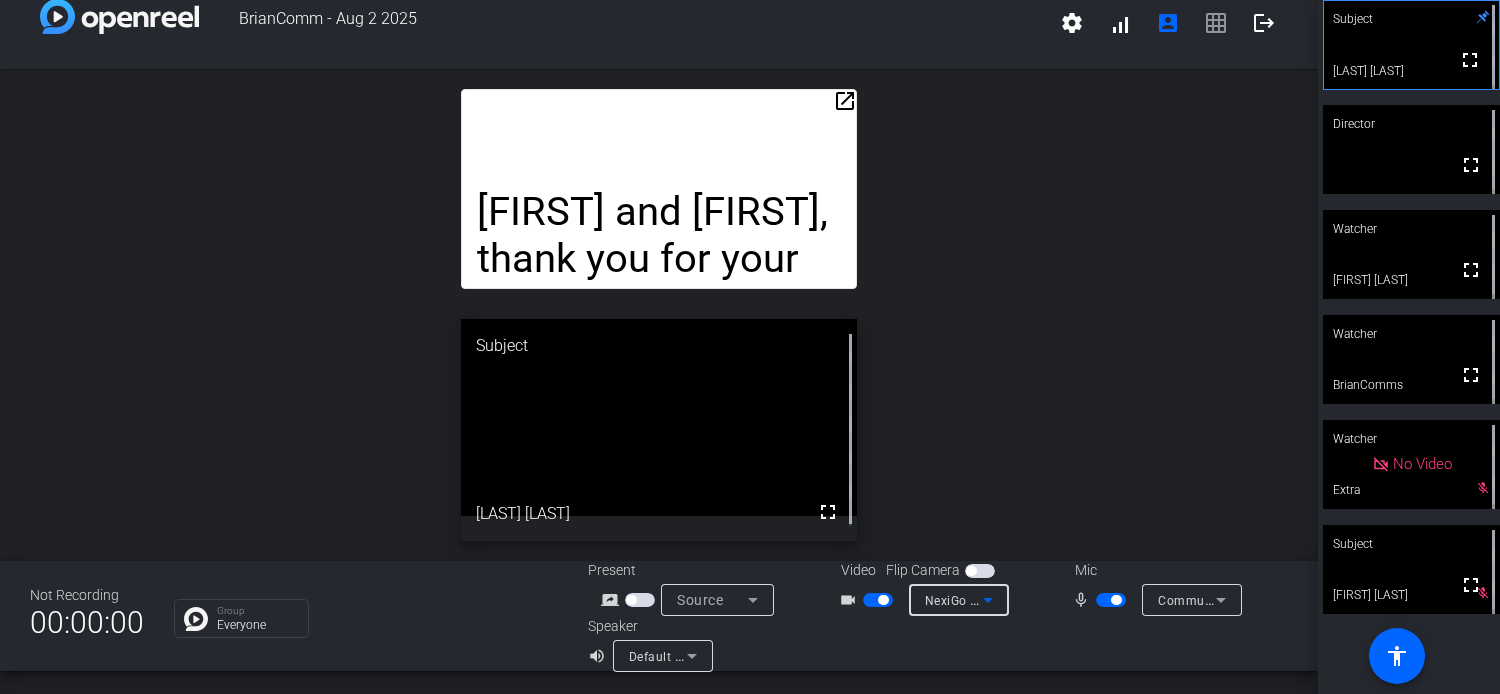click 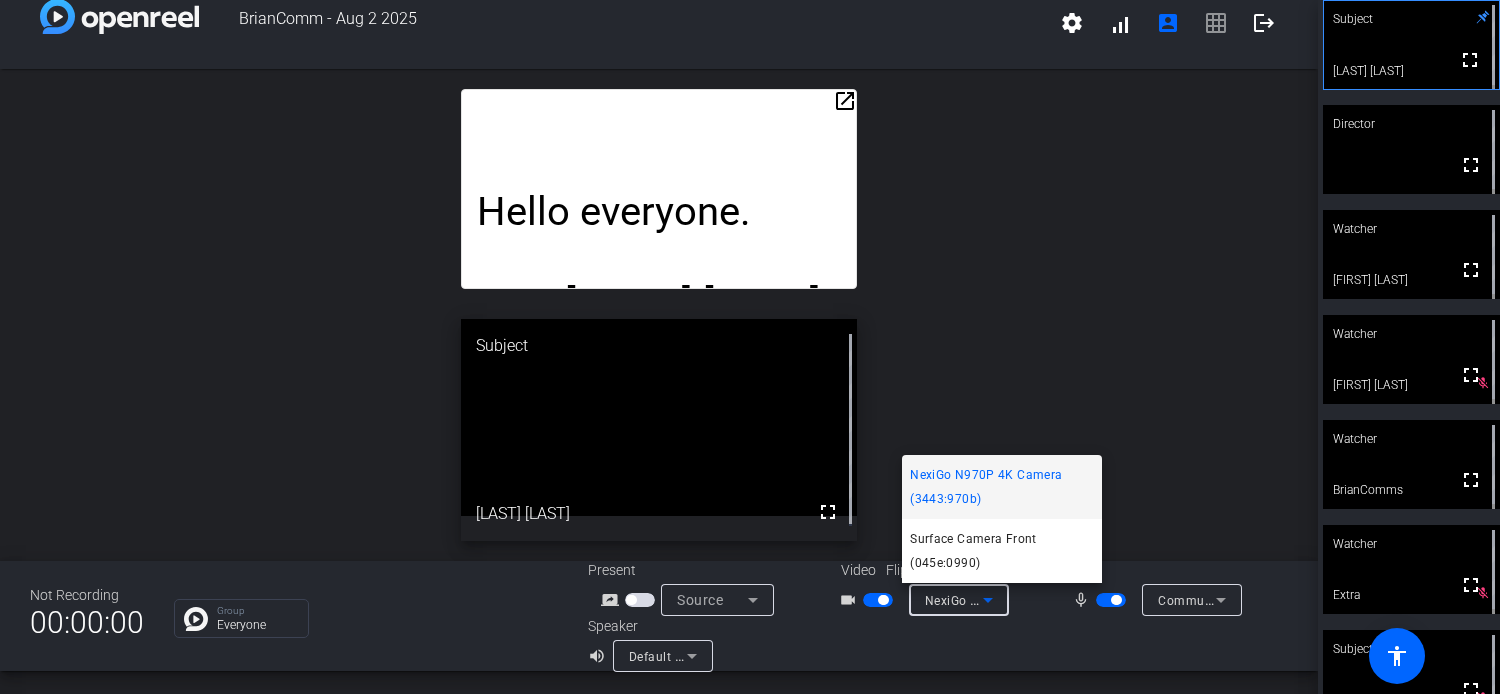 click at bounding box center (750, 347) 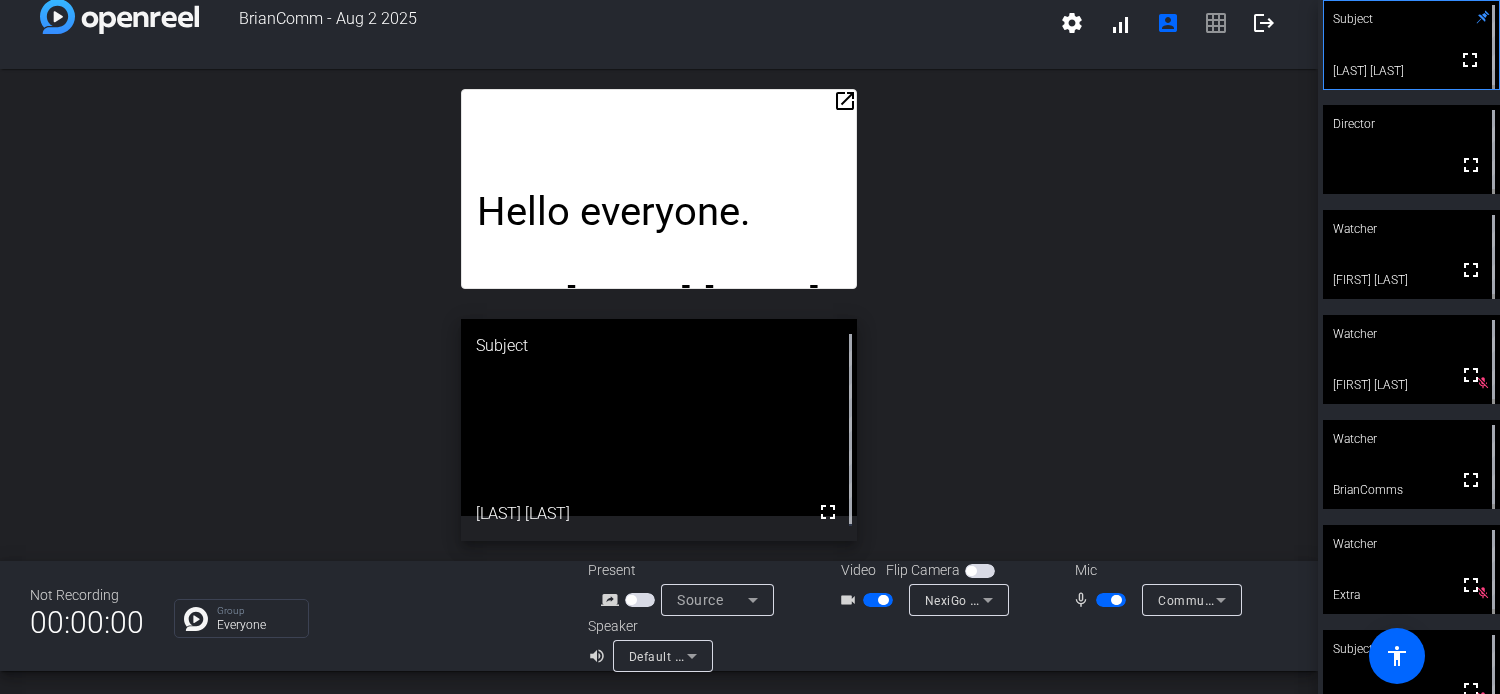 click 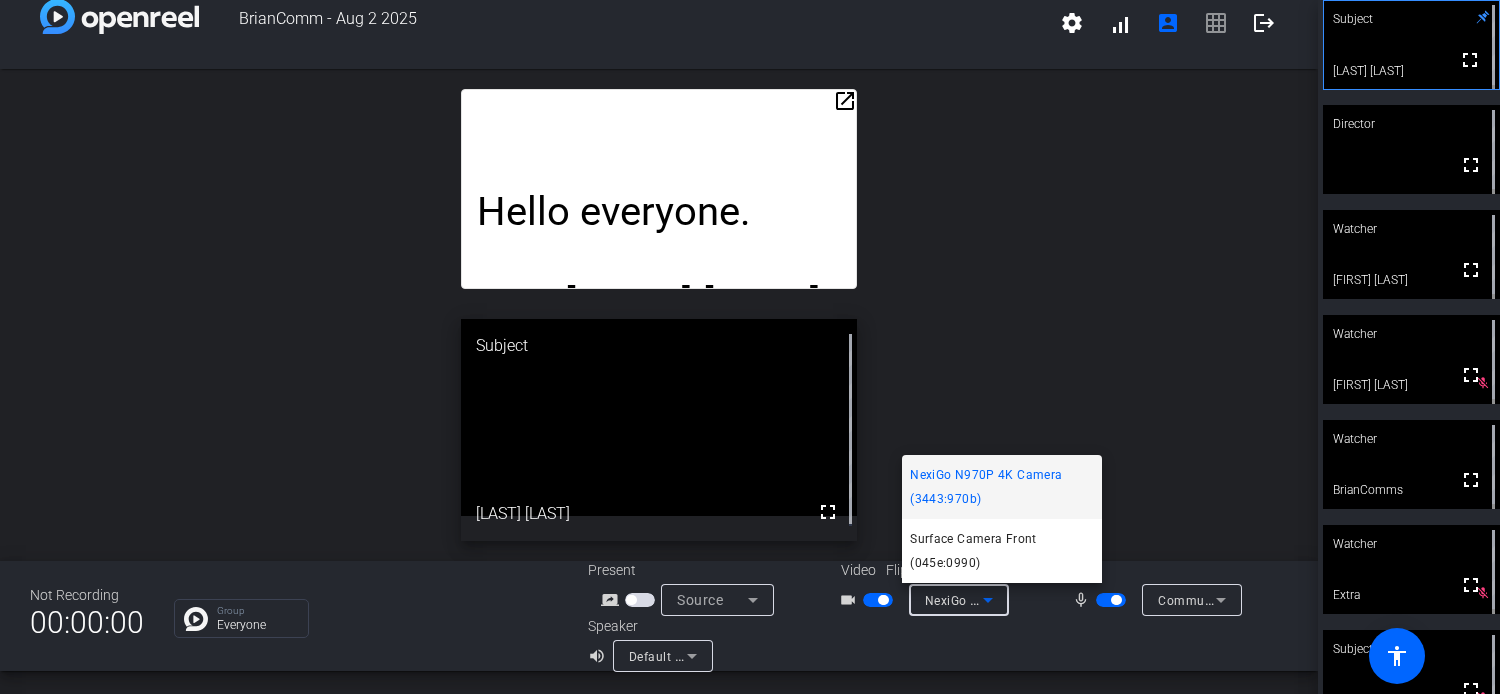 click at bounding box center (750, 347) 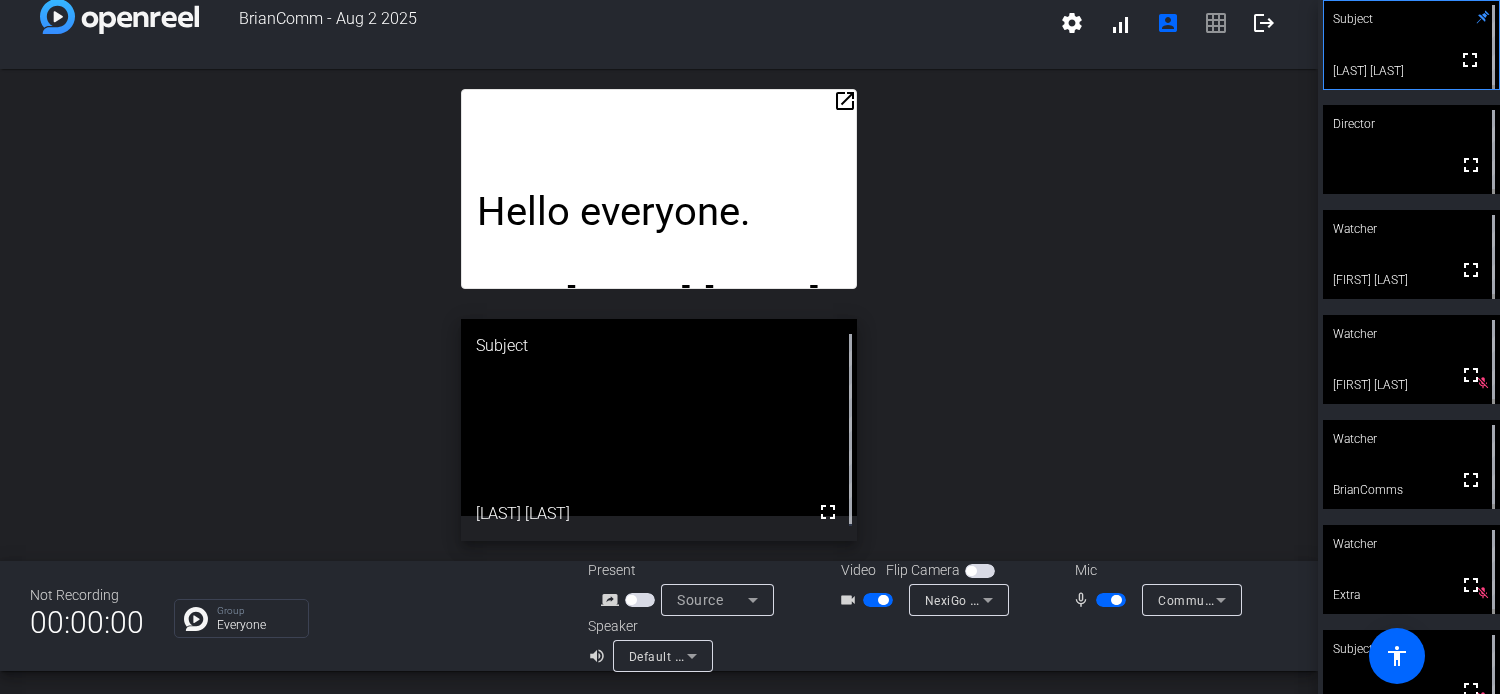 click 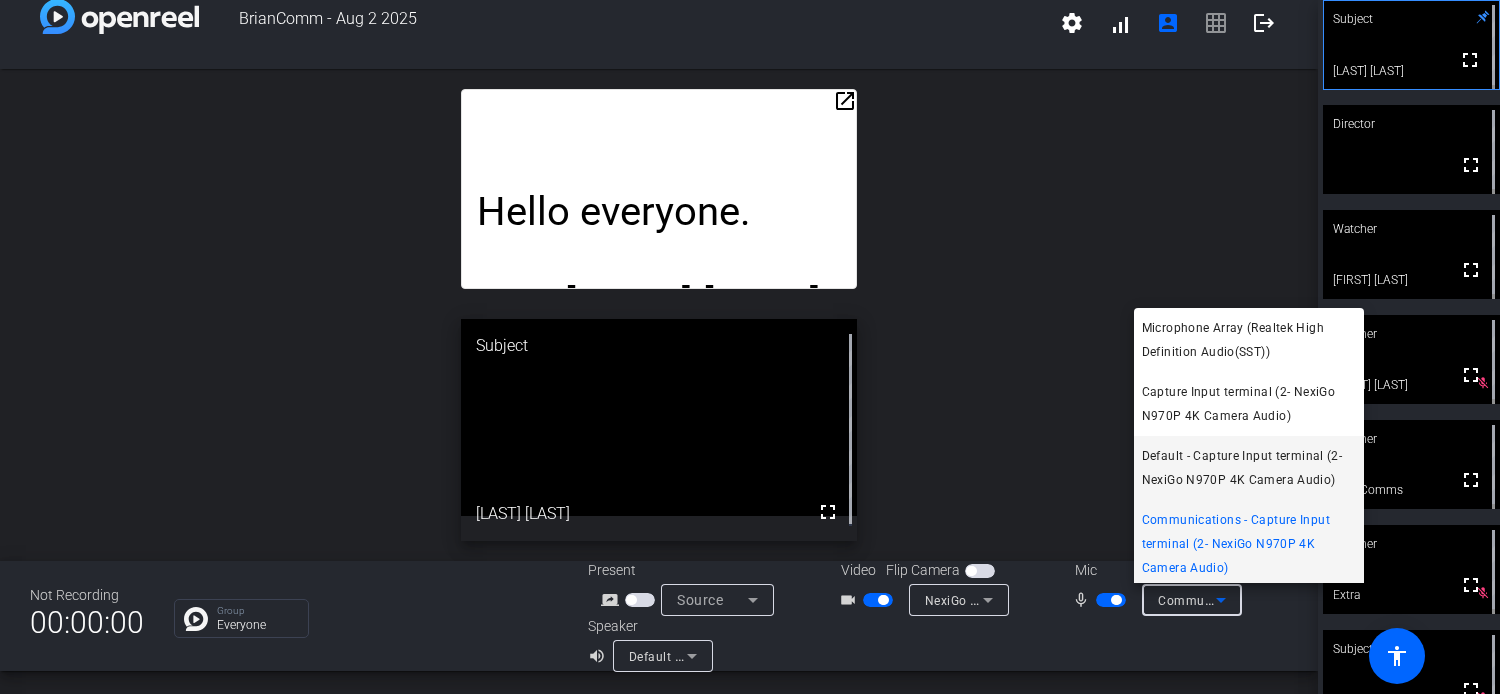 scroll, scrollTop: 0, scrollLeft: 0, axis: both 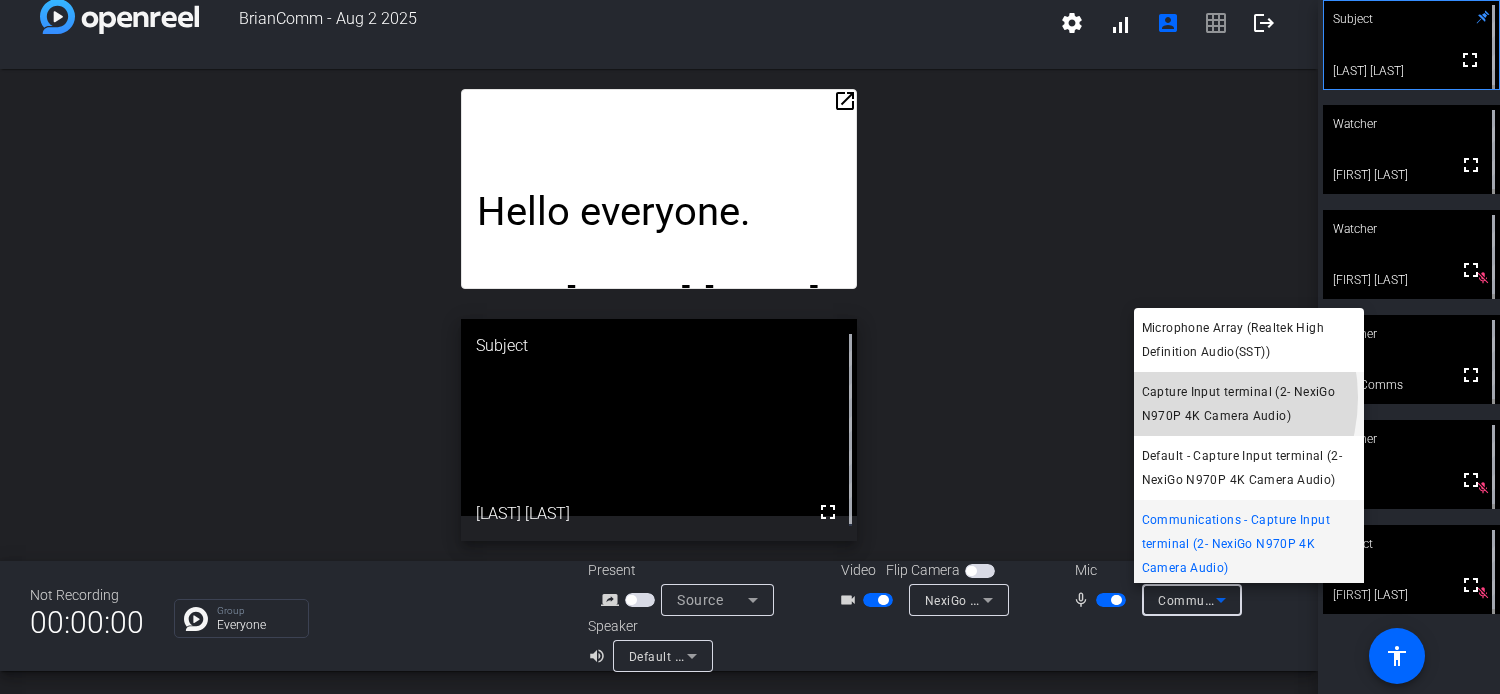 click on "Capture Input terminal (2- NexiGo N970P 4K Camera Audio)" at bounding box center [1249, 404] 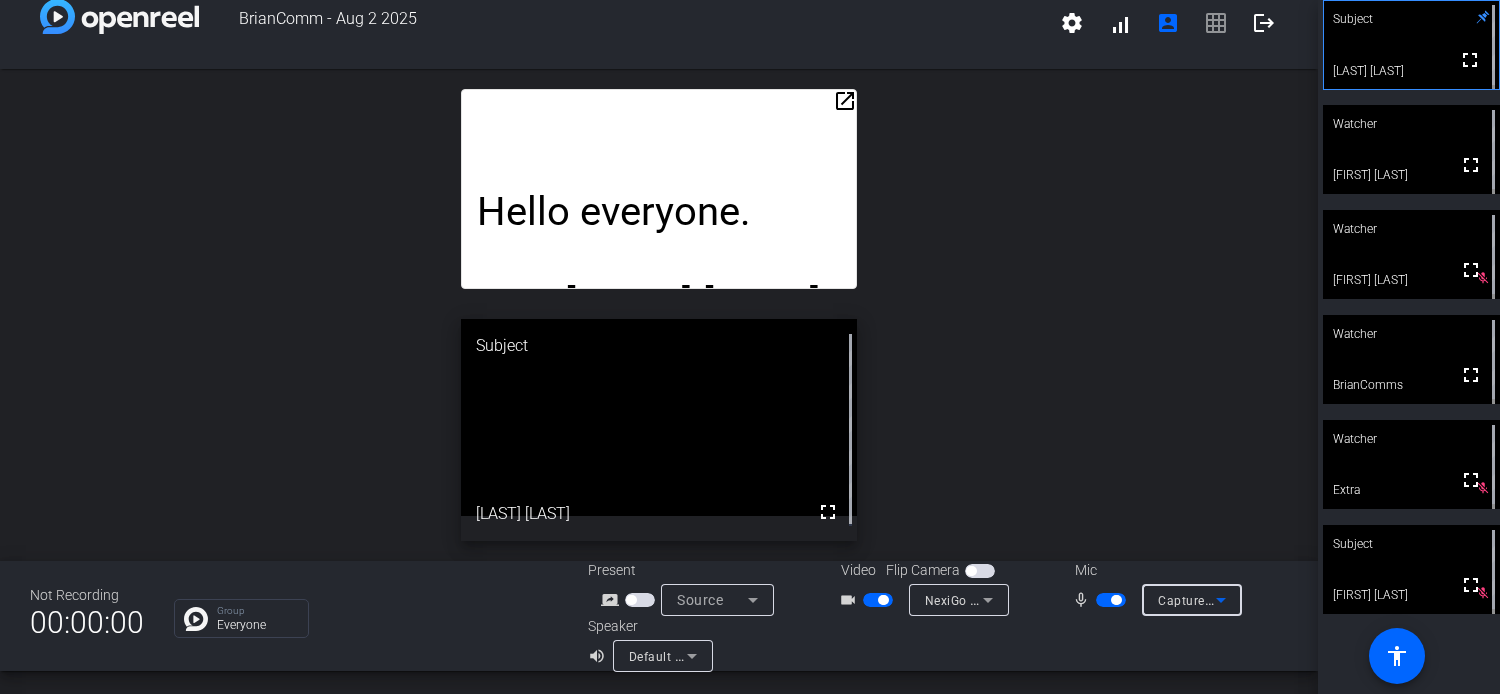 click 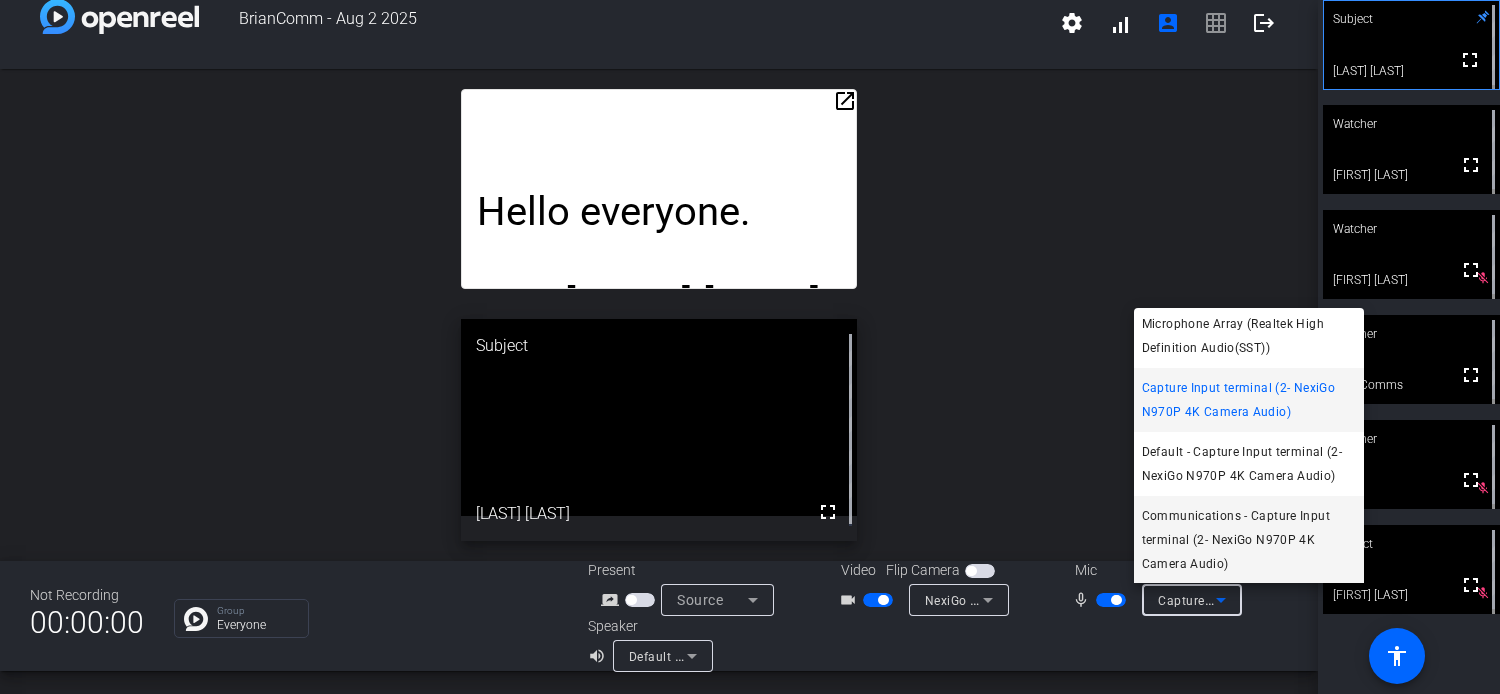 scroll, scrollTop: 5, scrollLeft: 0, axis: vertical 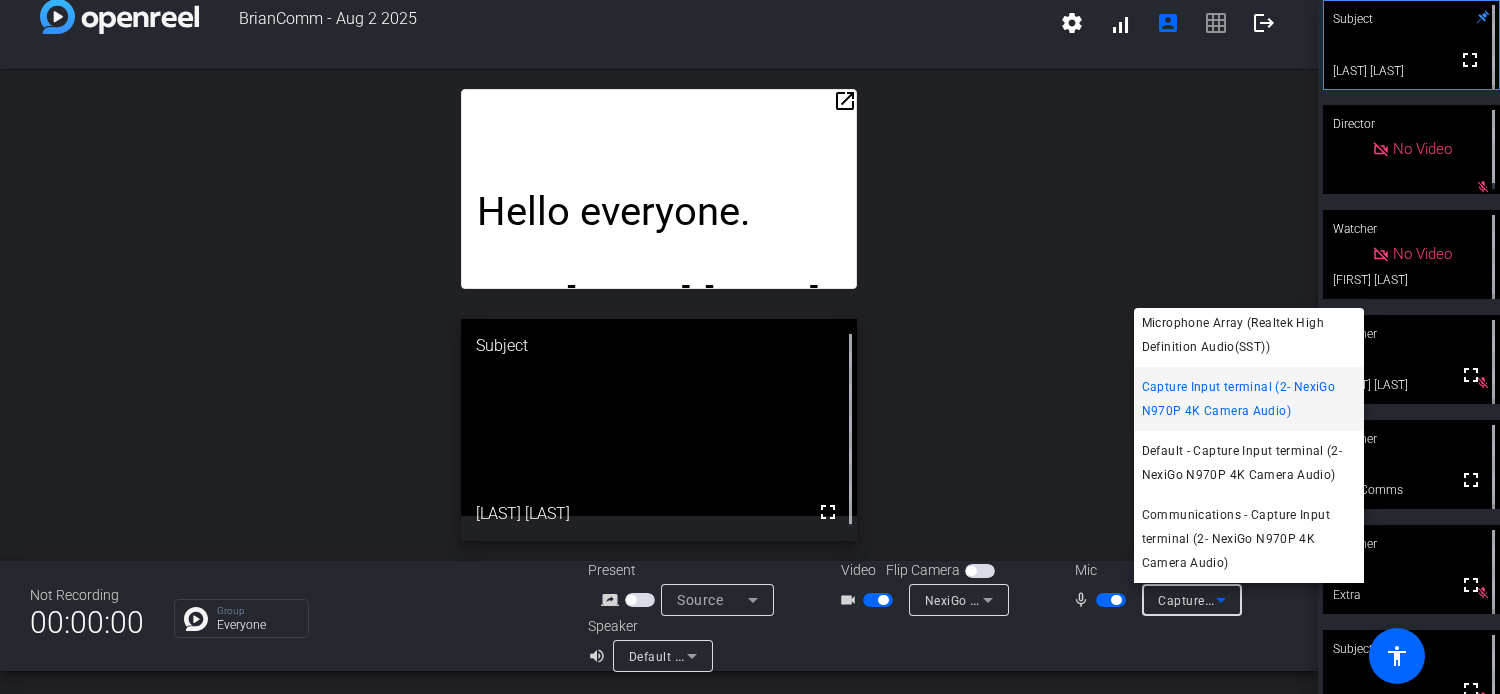 click at bounding box center (750, 347) 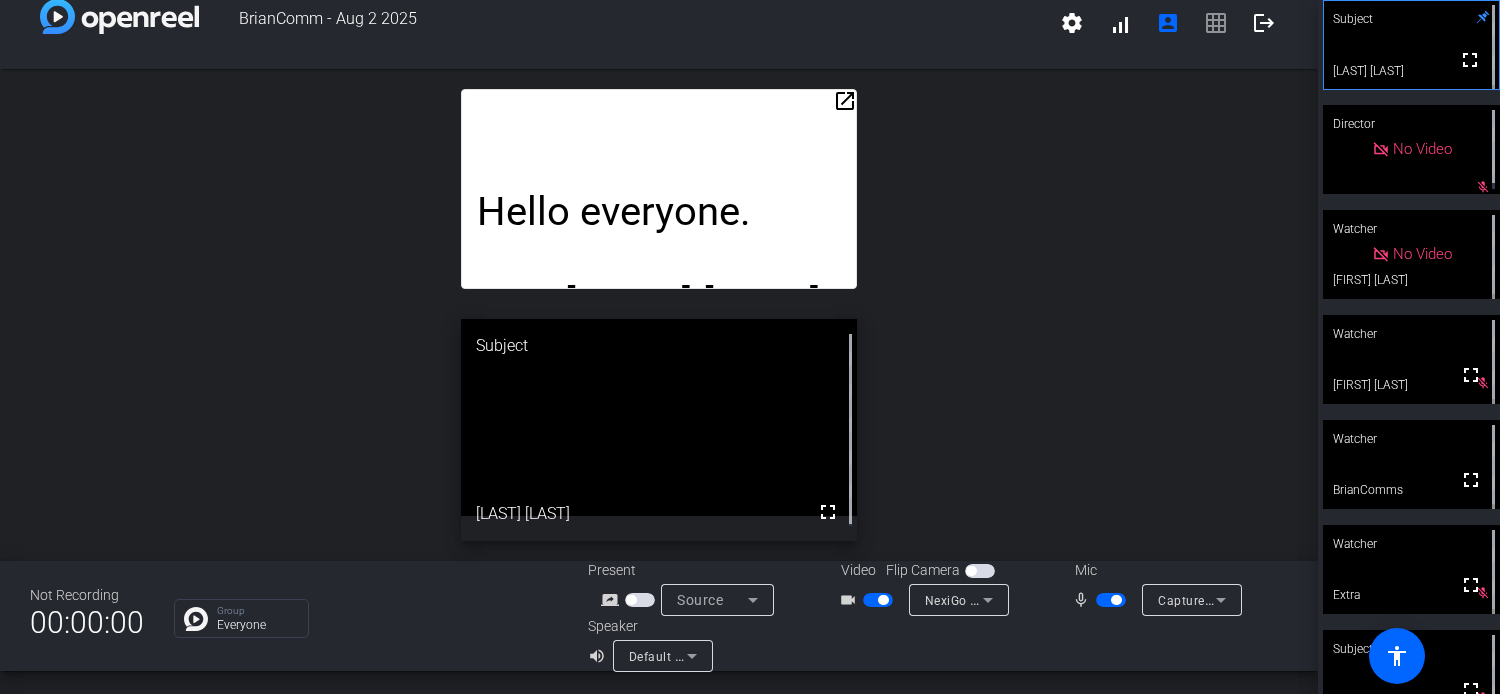 click on "Subject" at bounding box center (1411, 19) 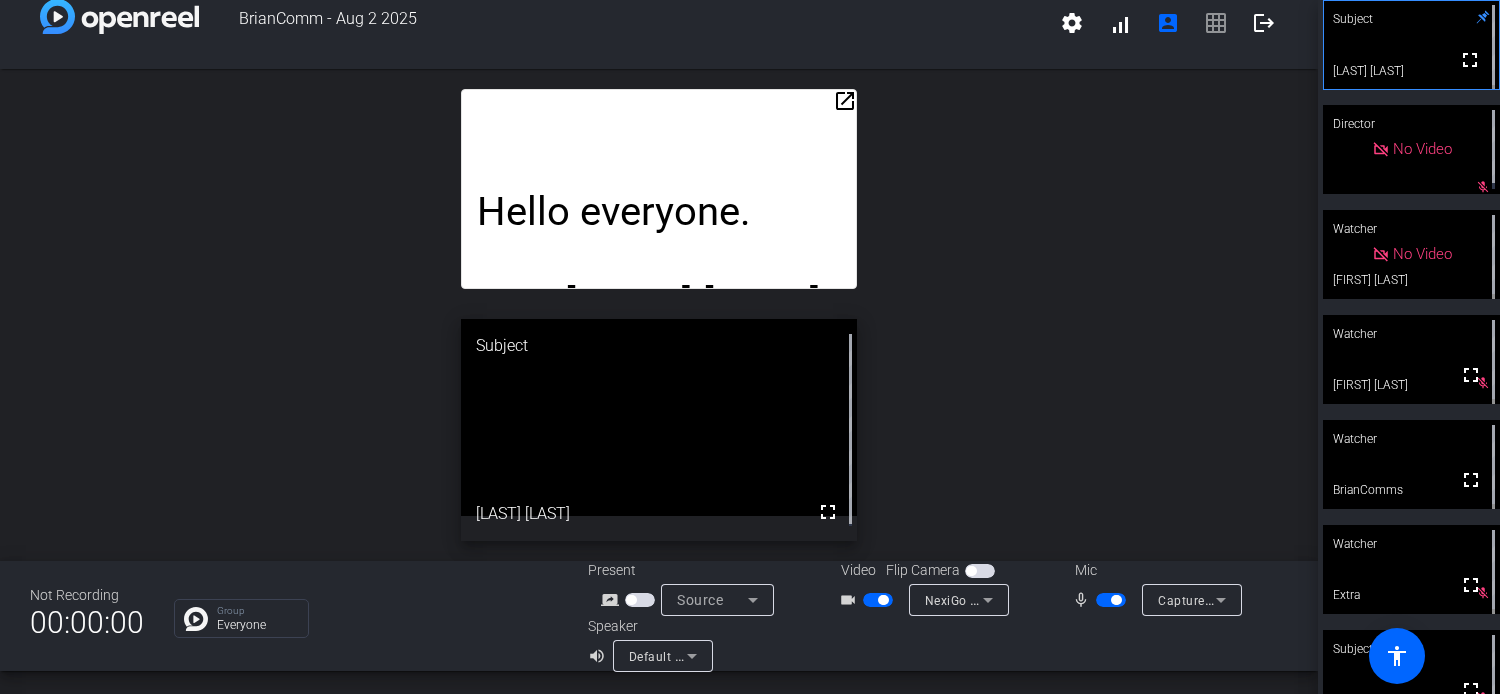 click at bounding box center [883, 600] 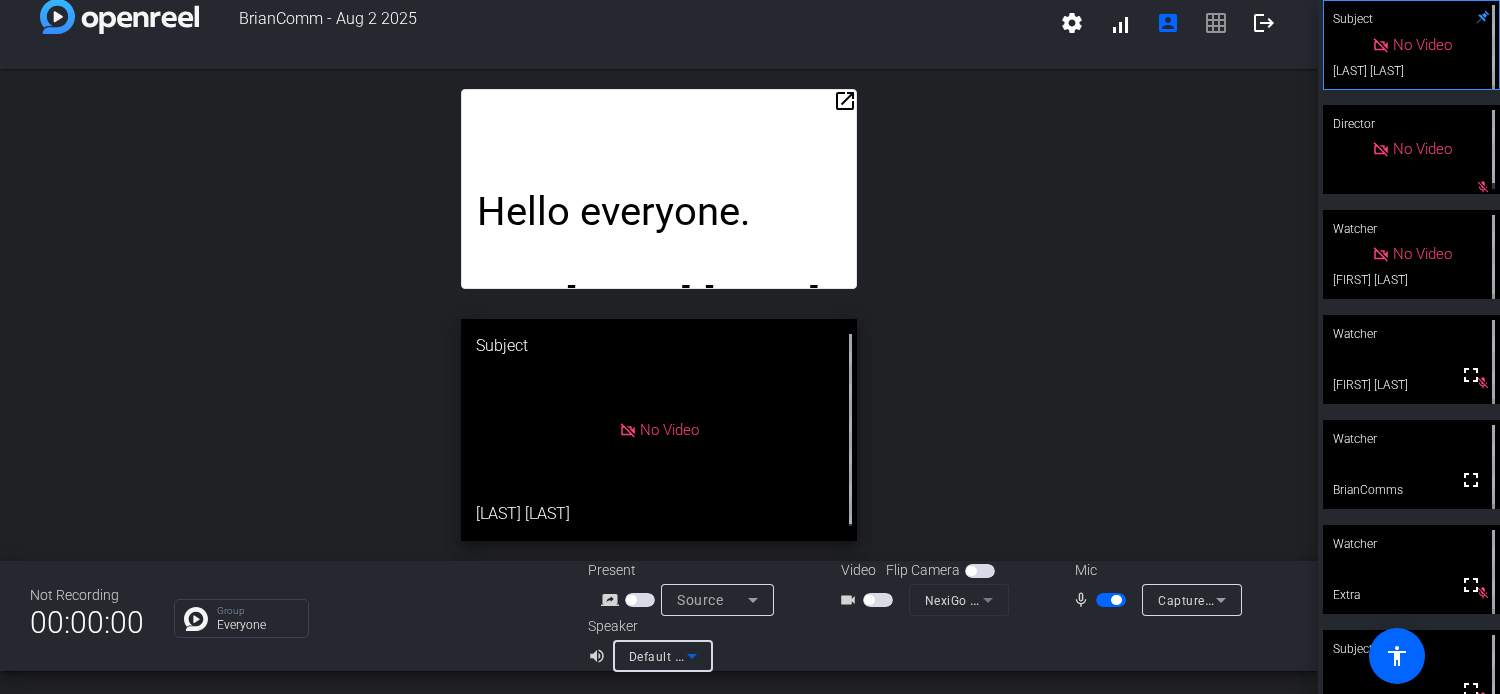click 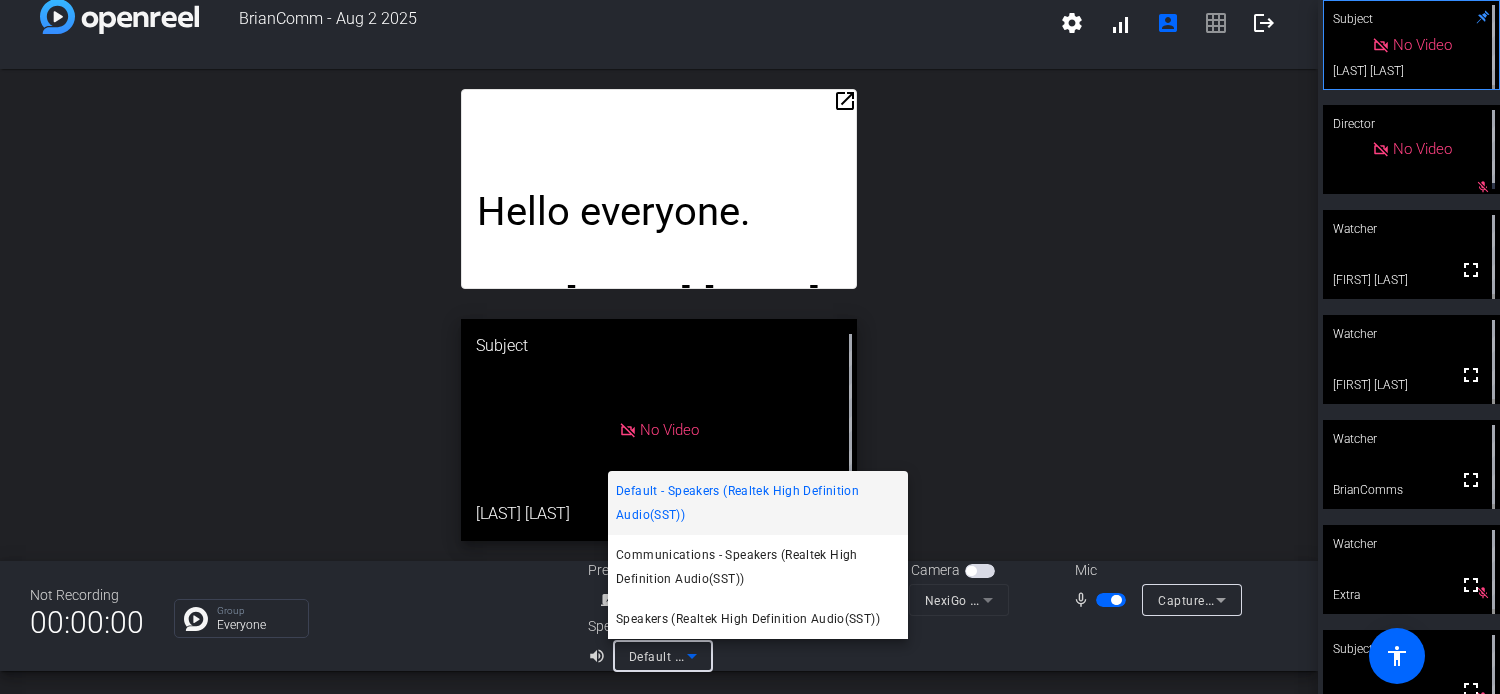 click at bounding box center [750, 347] 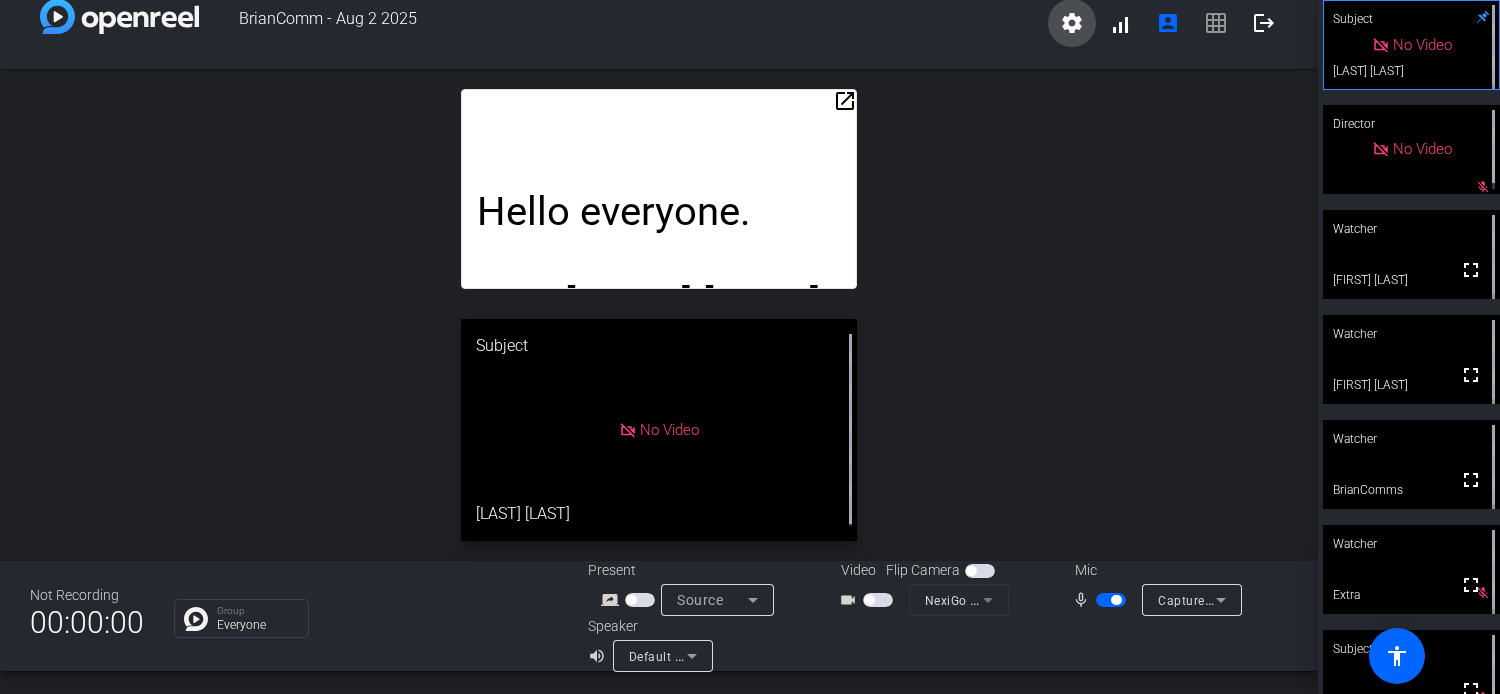 click on "settings" 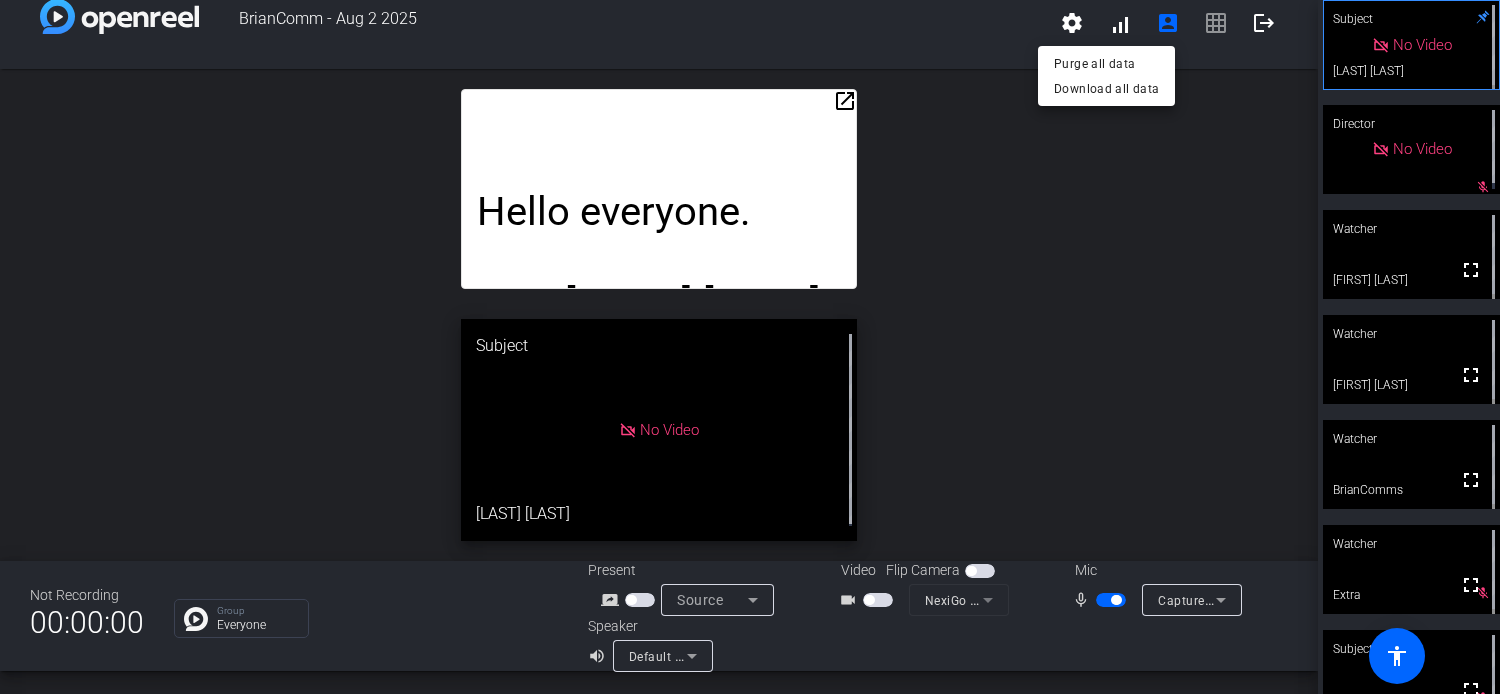click at bounding box center (750, 347) 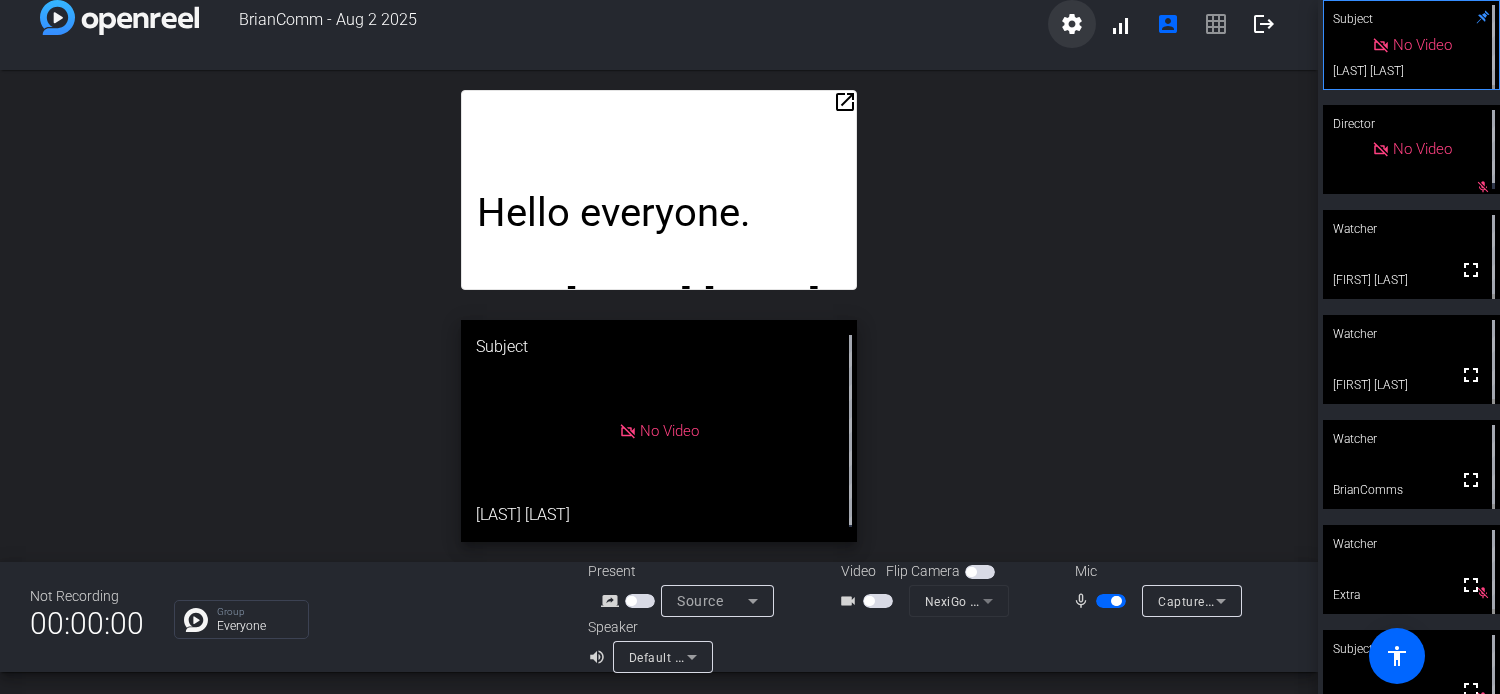 click on "settings" 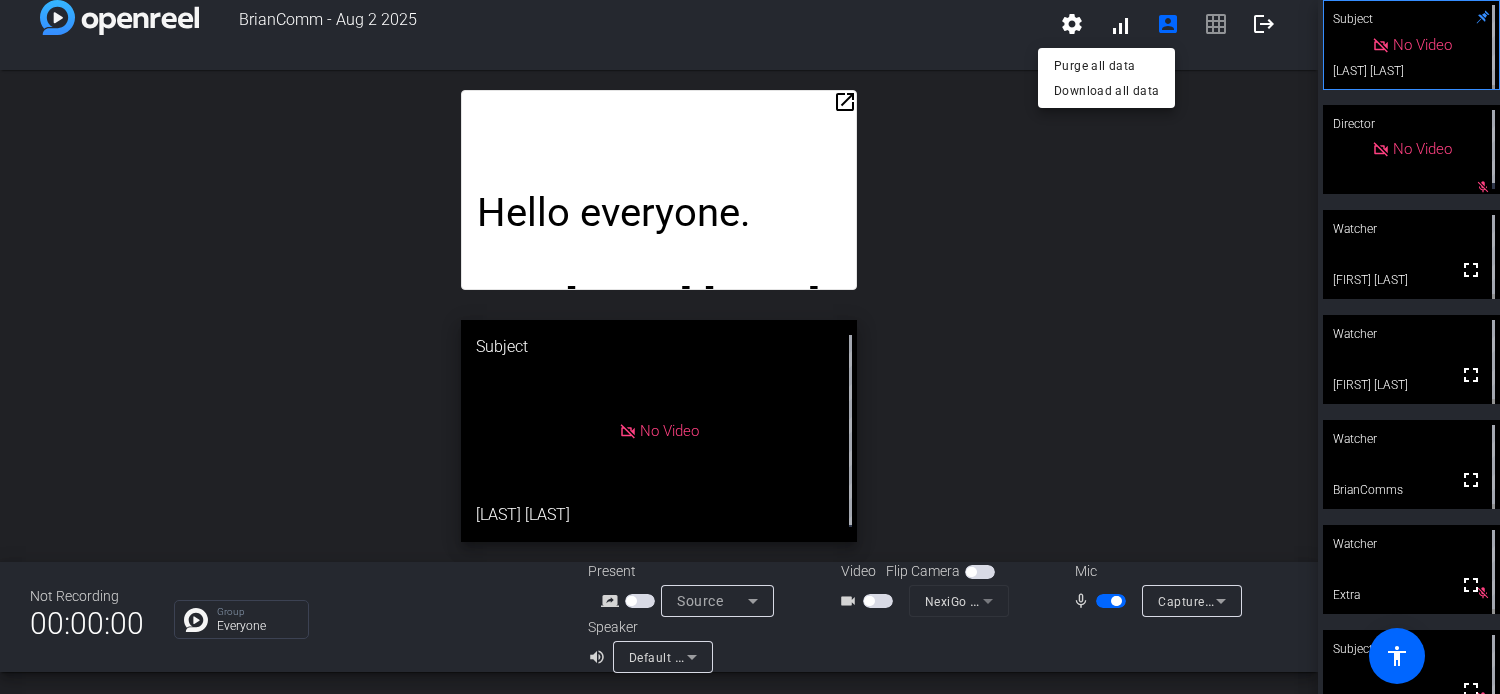 click at bounding box center (750, 347) 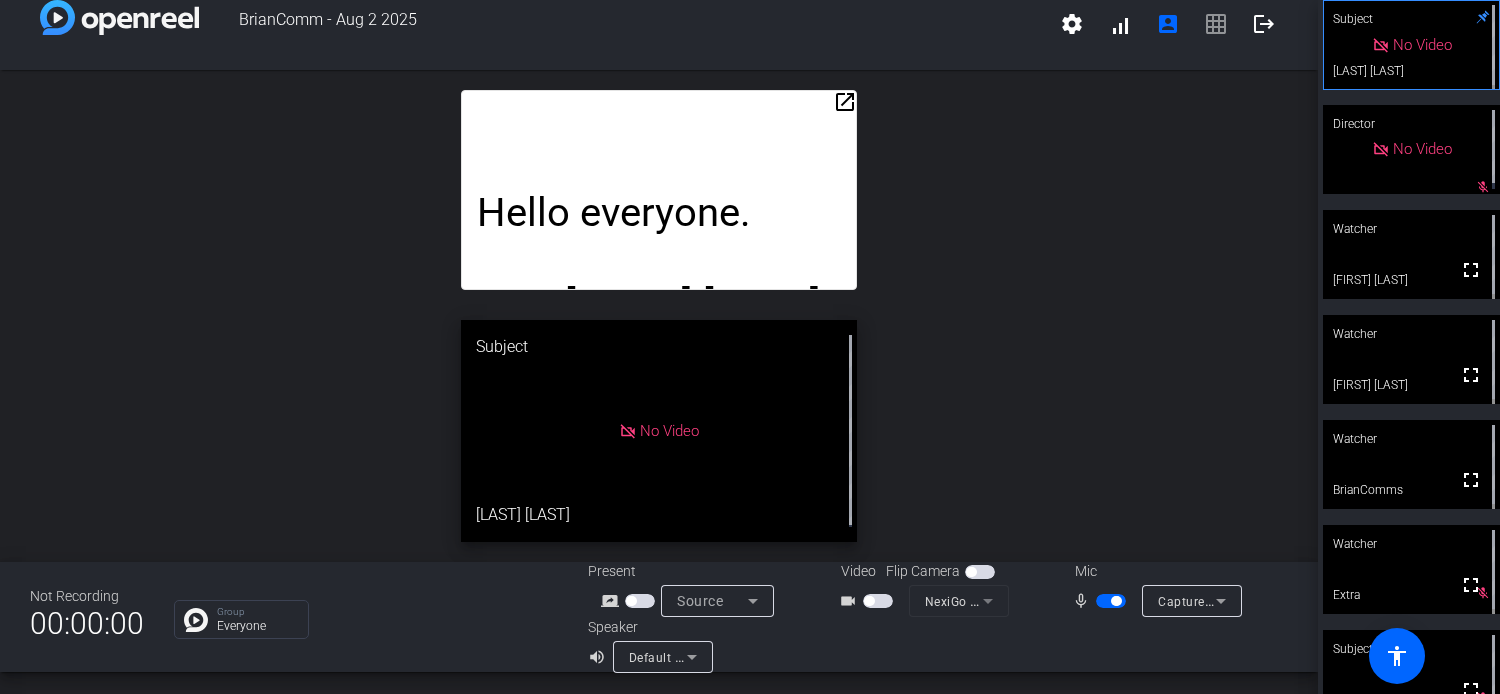 click 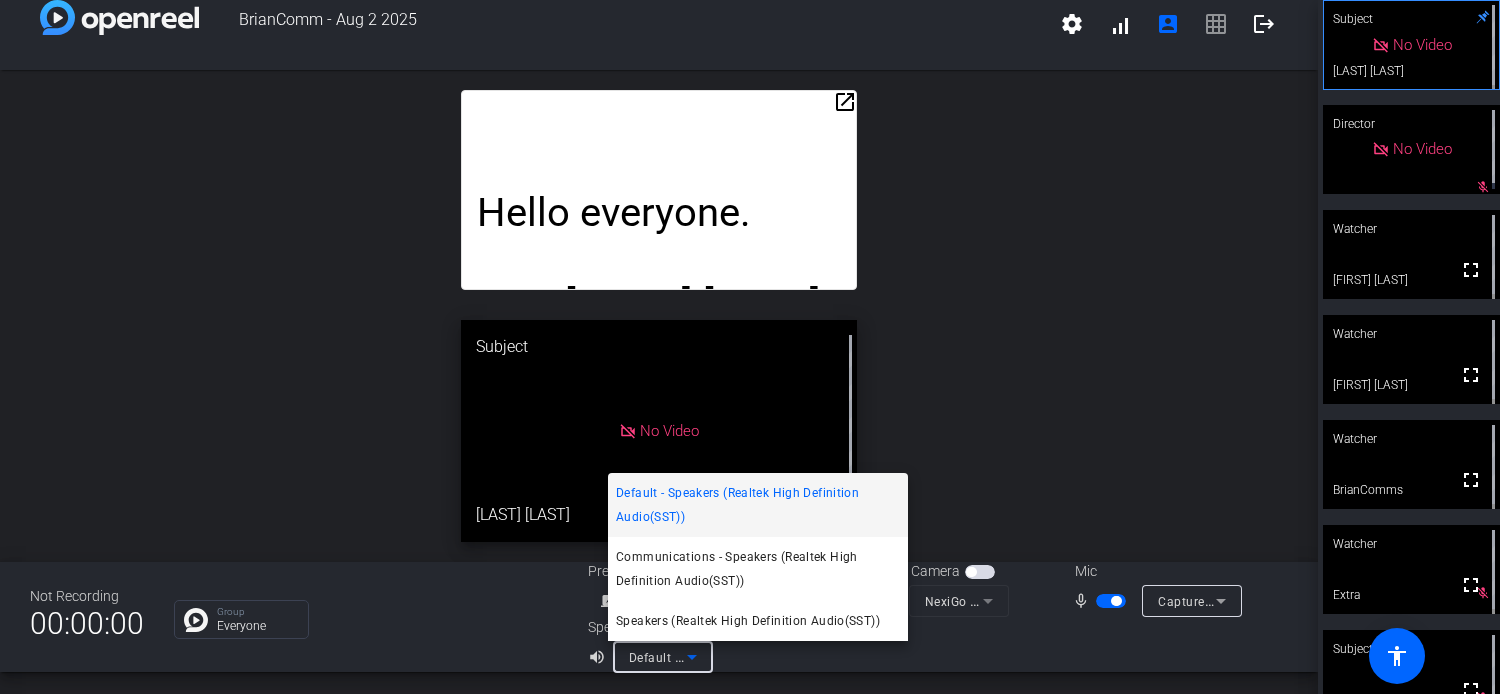 click at bounding box center (750, 347) 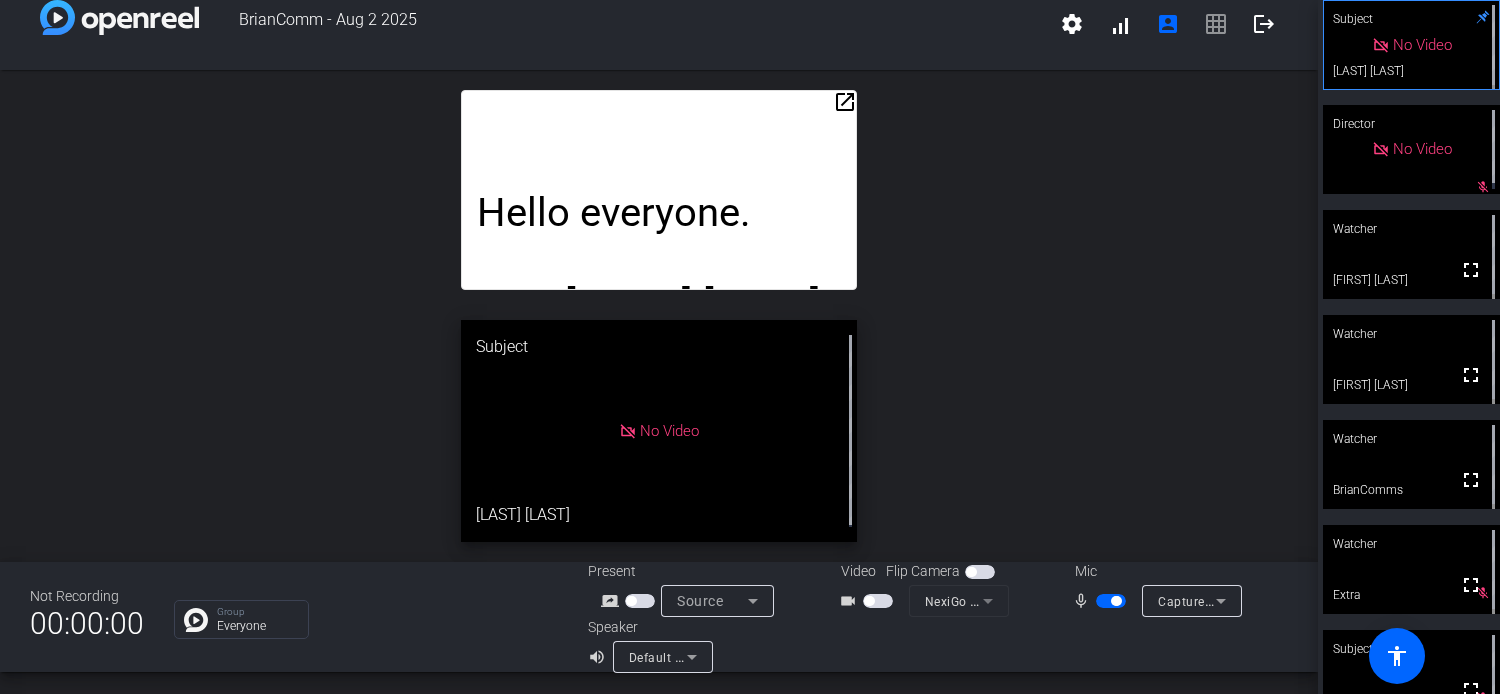 scroll, scrollTop: 146, scrollLeft: 0, axis: vertical 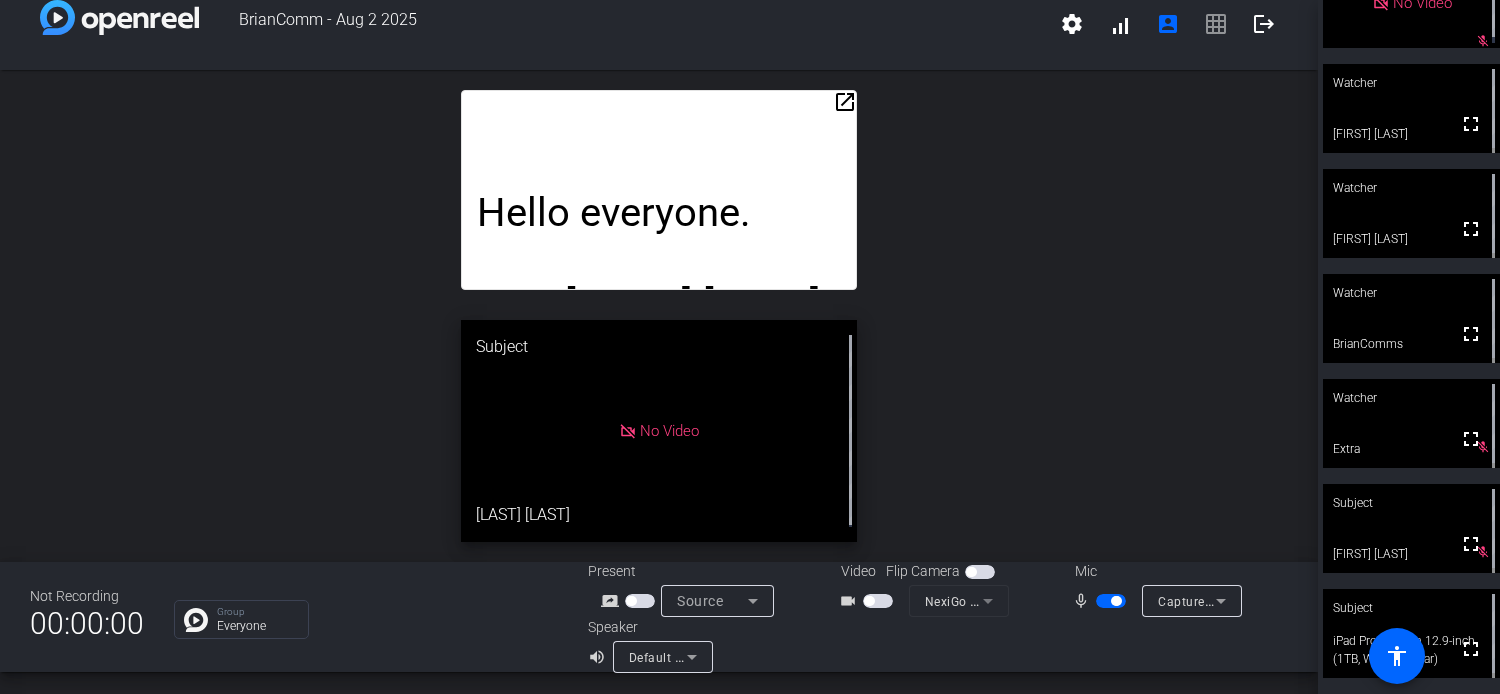 click at bounding box center (869, 601) 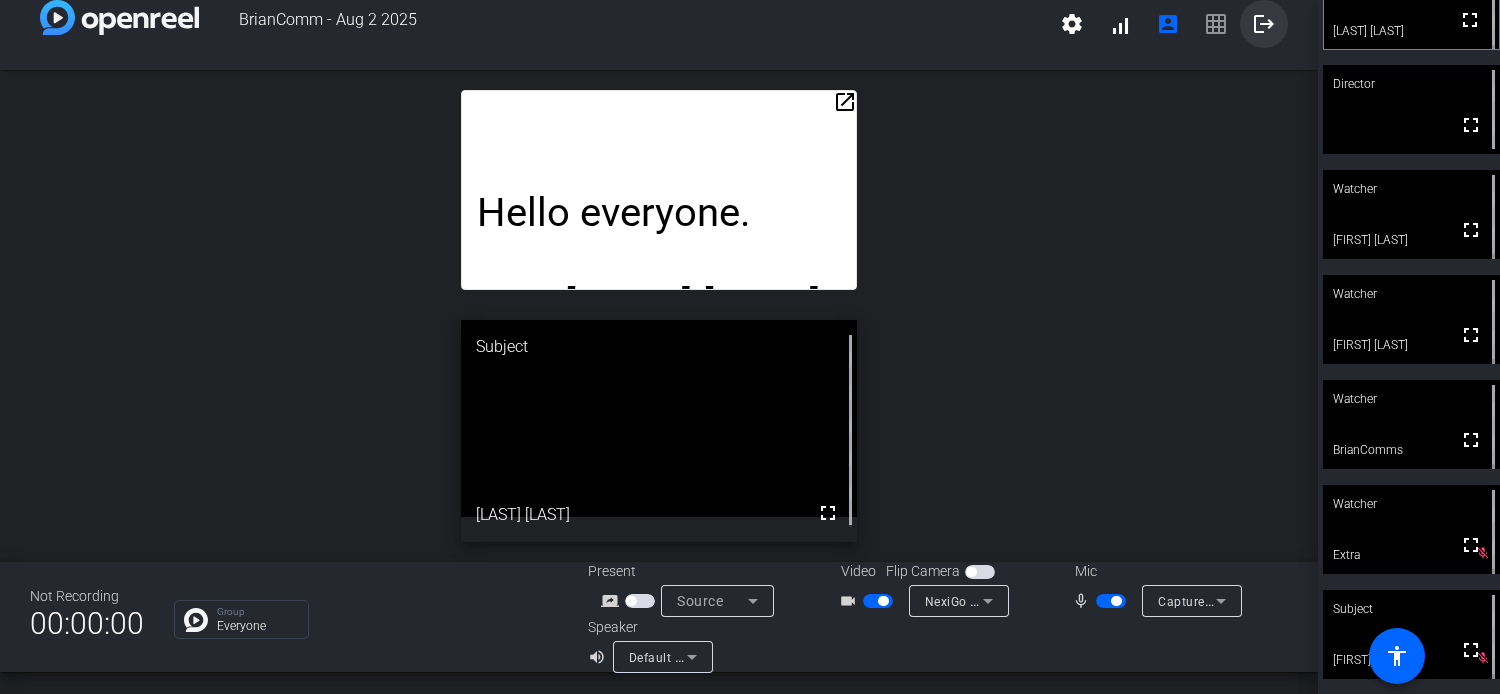 scroll, scrollTop: 146, scrollLeft: 0, axis: vertical 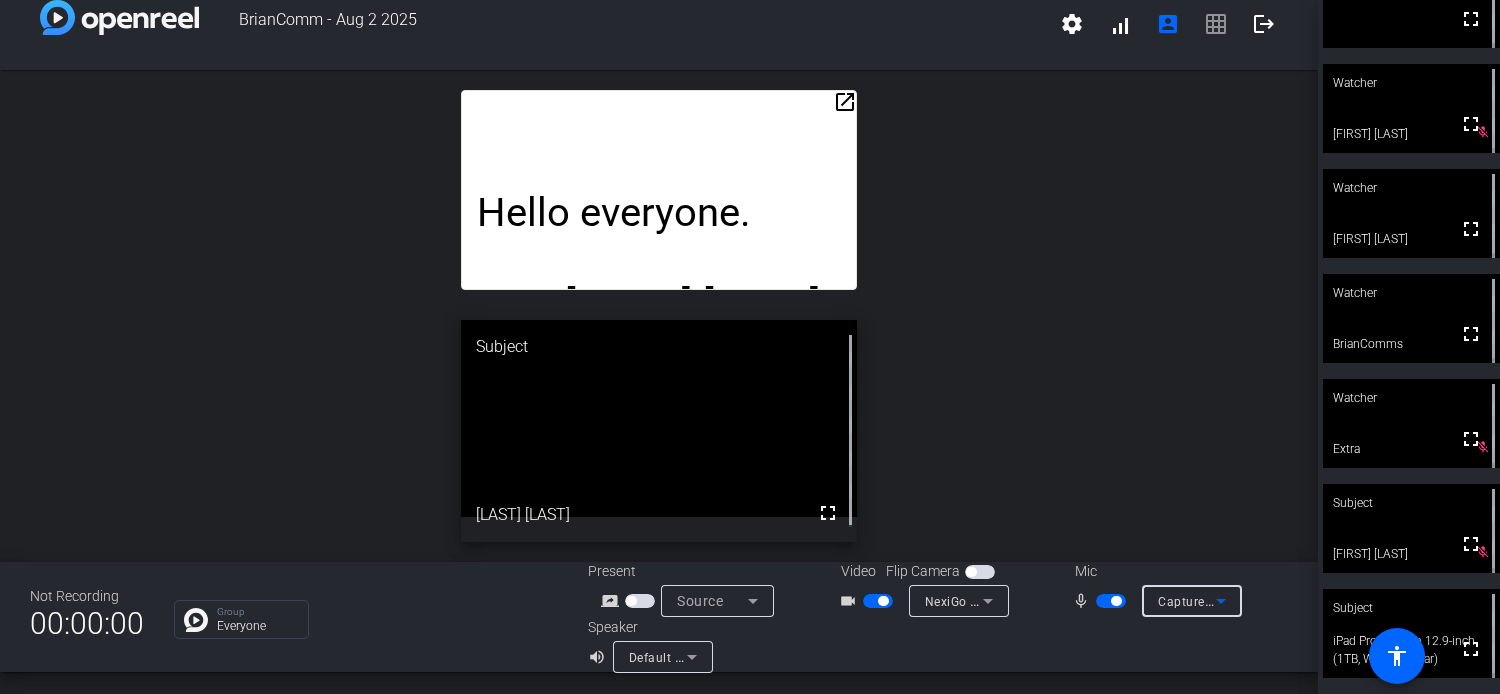 click 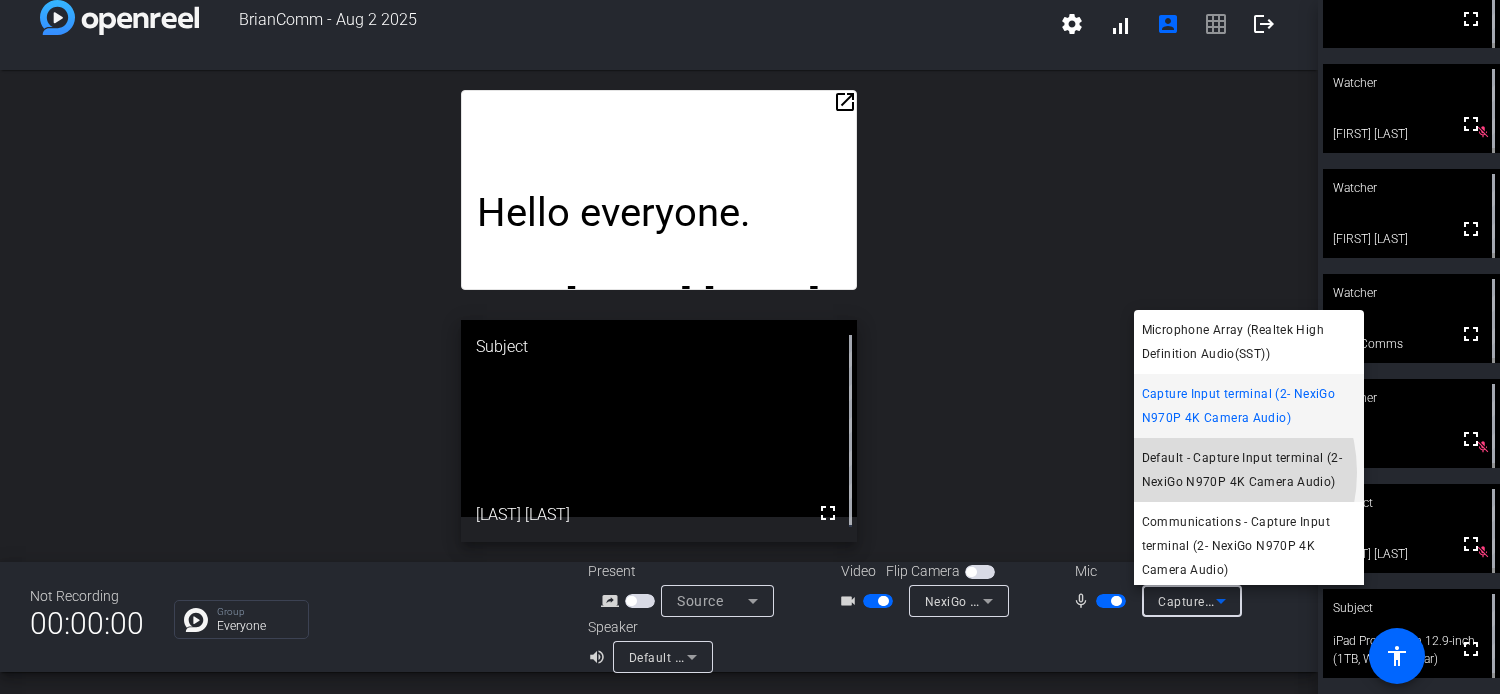 click on "Default - Capture Input terminal (2- NexiGo N970P 4K Camera Audio)" at bounding box center (1249, 470) 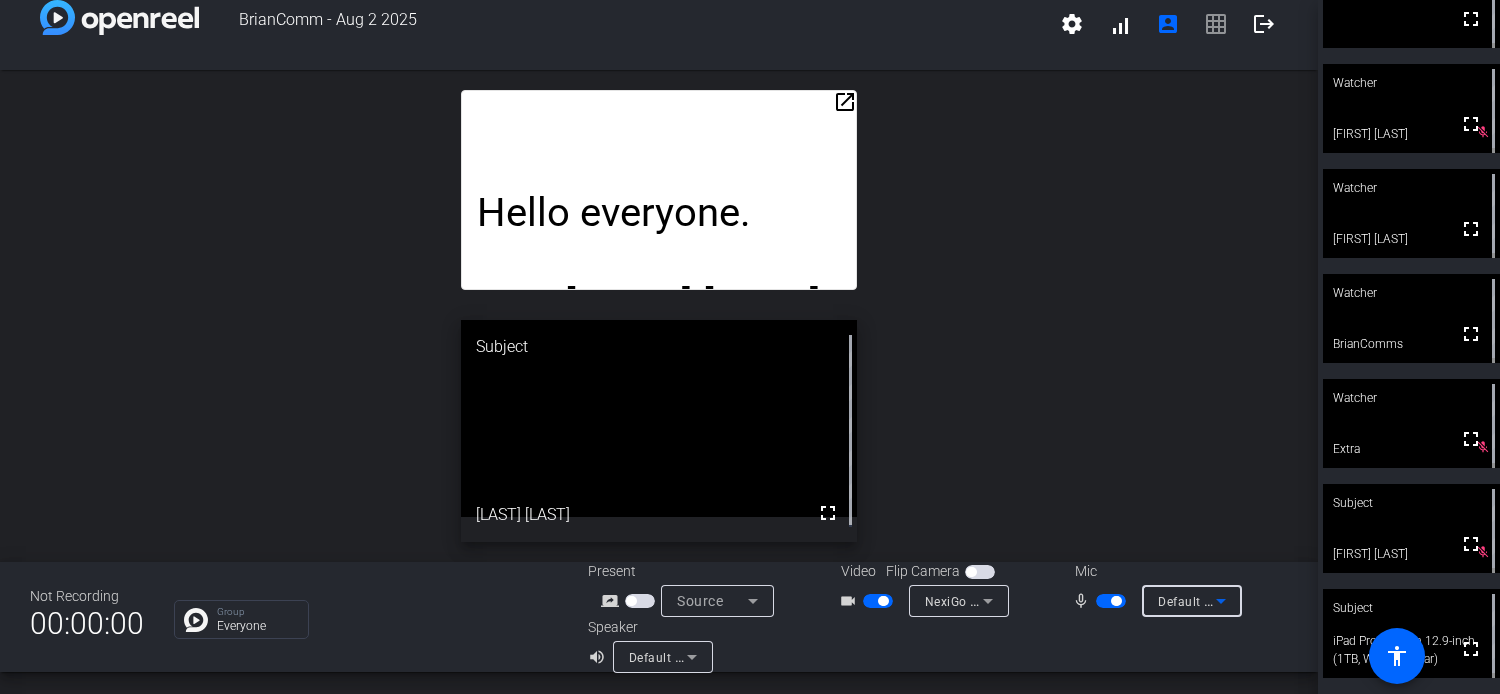 click on "Default - Capture Input terminal (2- NexiGo N970P 4K Camera Audio)" at bounding box center (1361, 601) 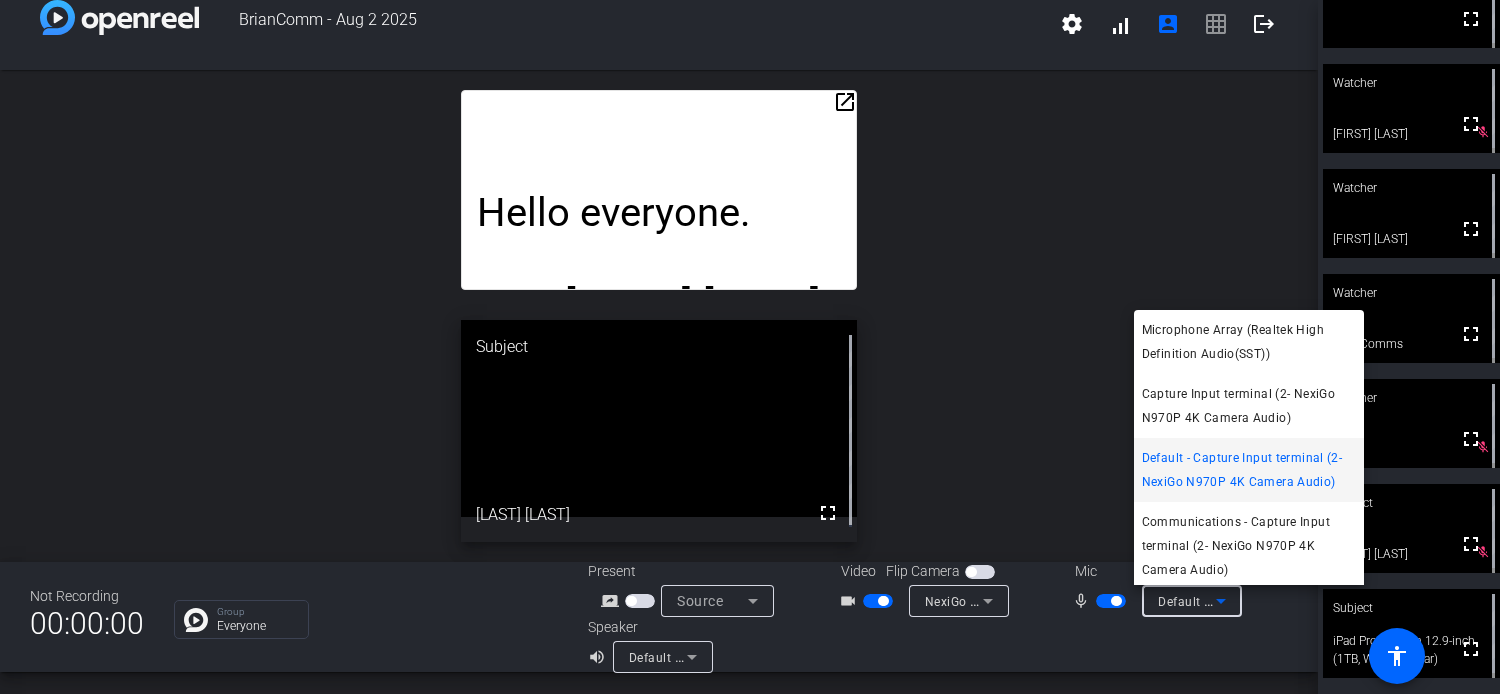 click at bounding box center [750, 347] 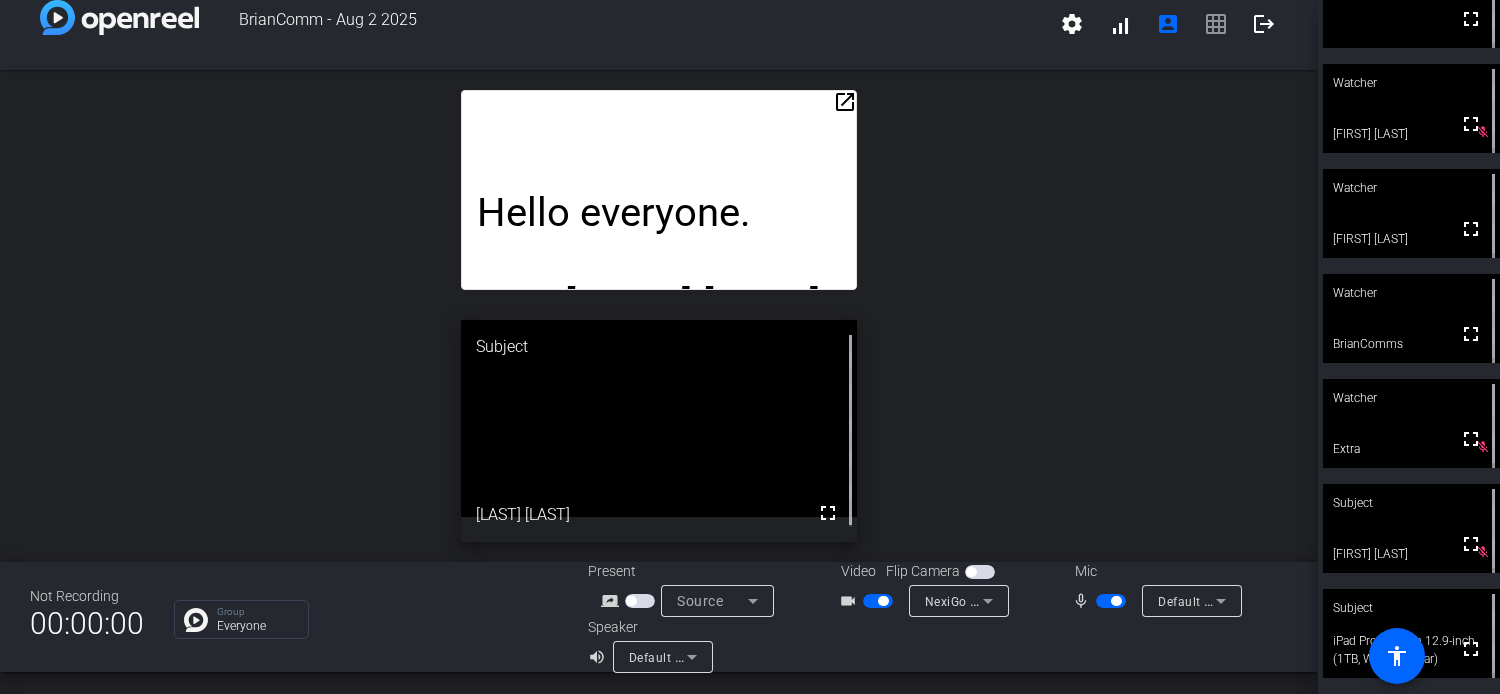 click 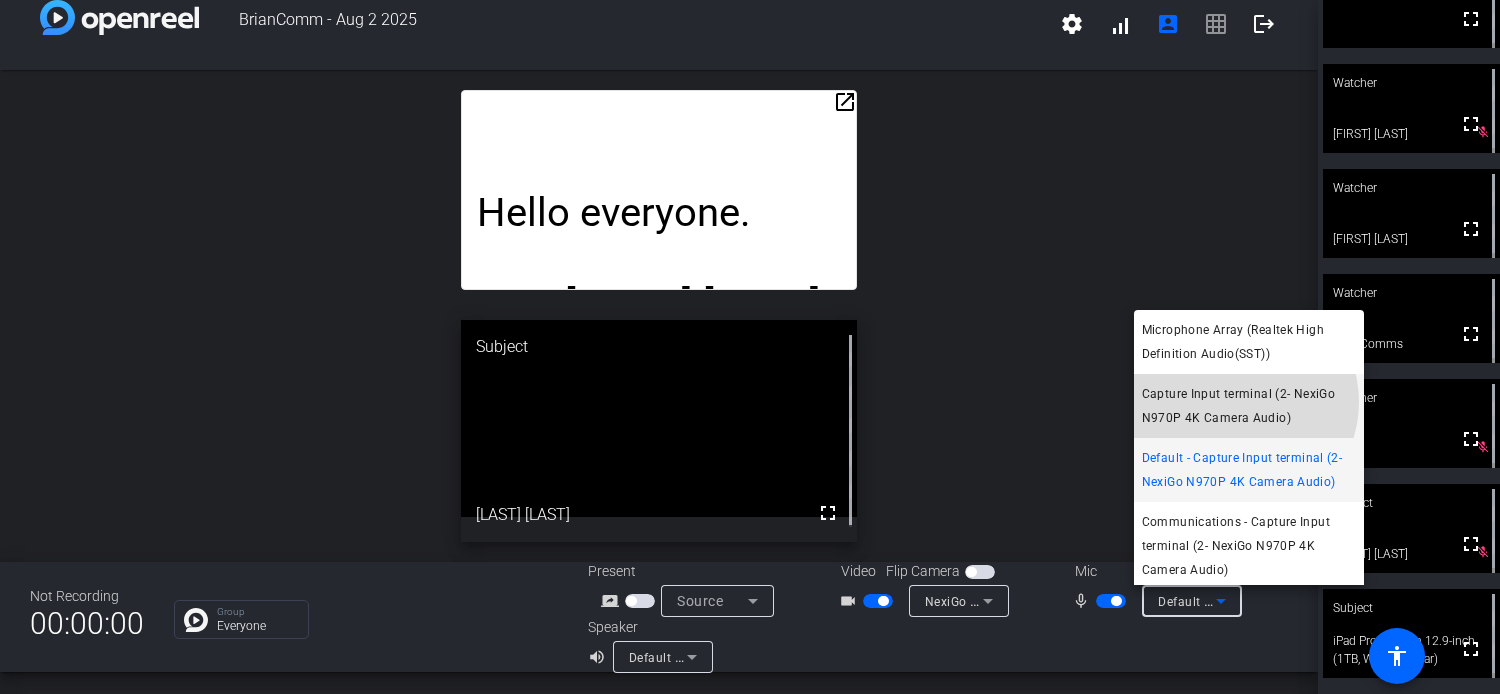 click on "Capture Input terminal (2- NexiGo N970P 4K Camera Audio)" at bounding box center (1249, 406) 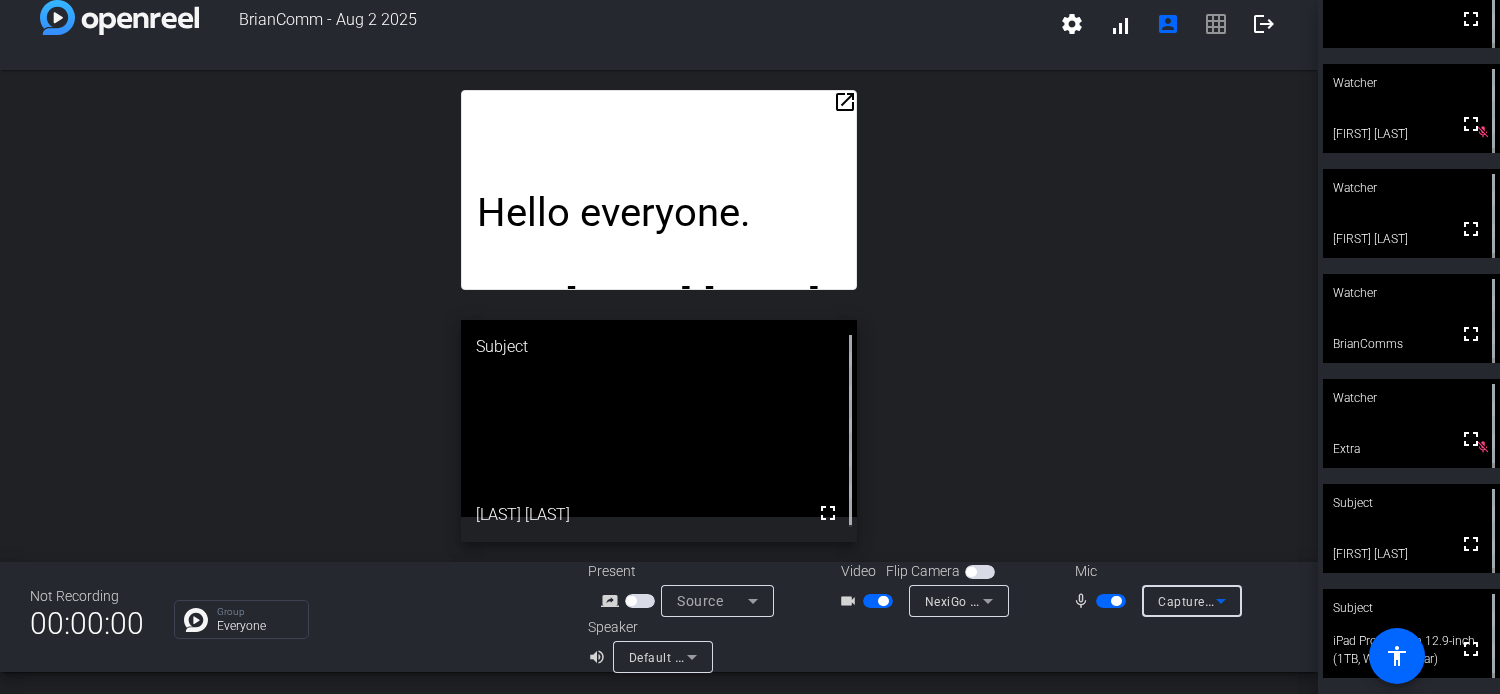 click 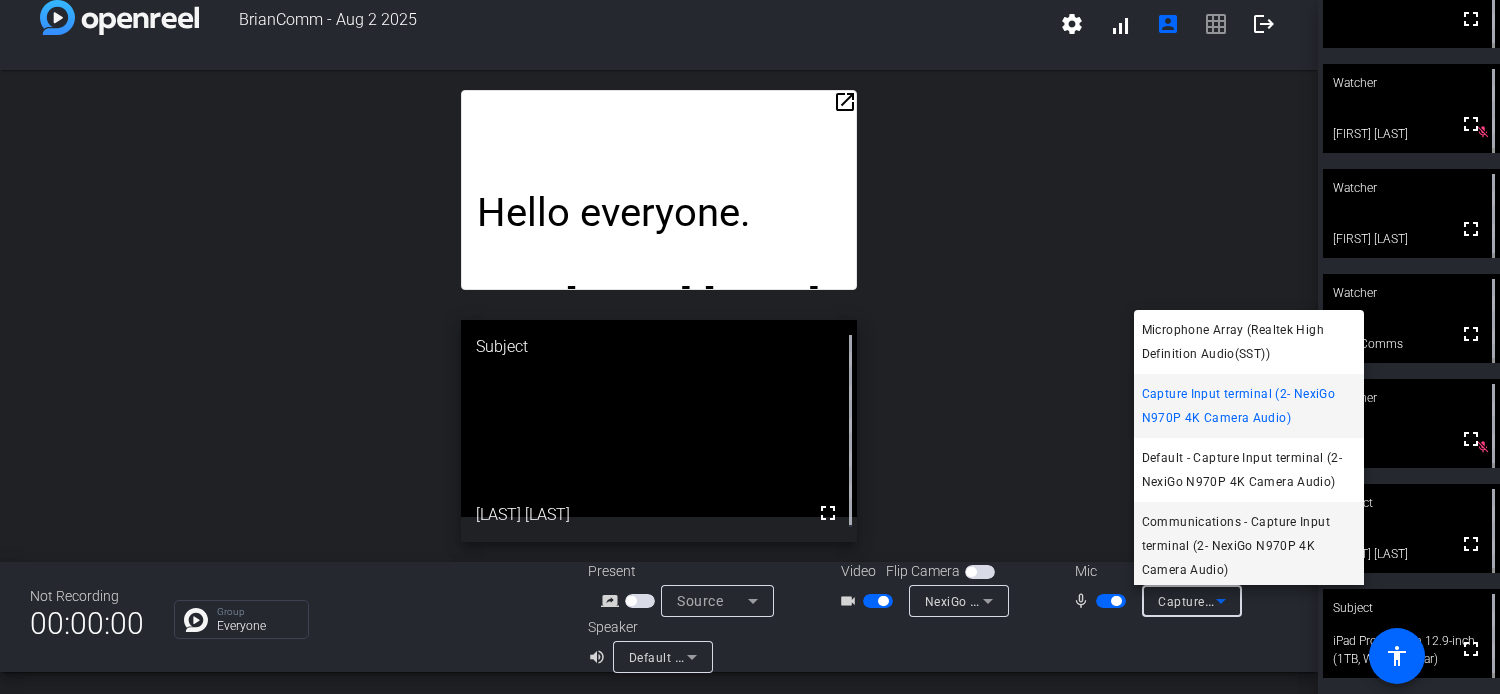 click on "Communications - Capture Input terminal (2- NexiGo N970P 4K Camera Audio)" at bounding box center (1249, 546) 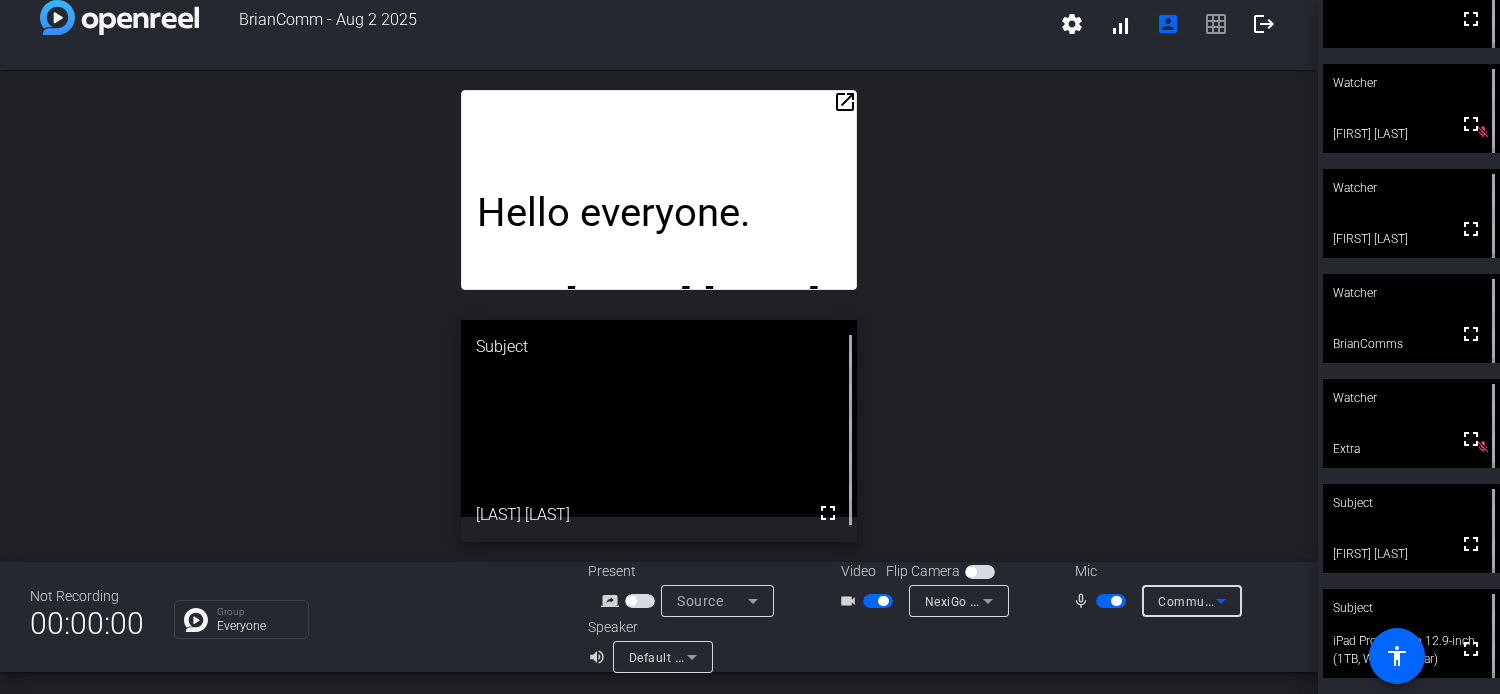 scroll, scrollTop: 4, scrollLeft: 0, axis: vertical 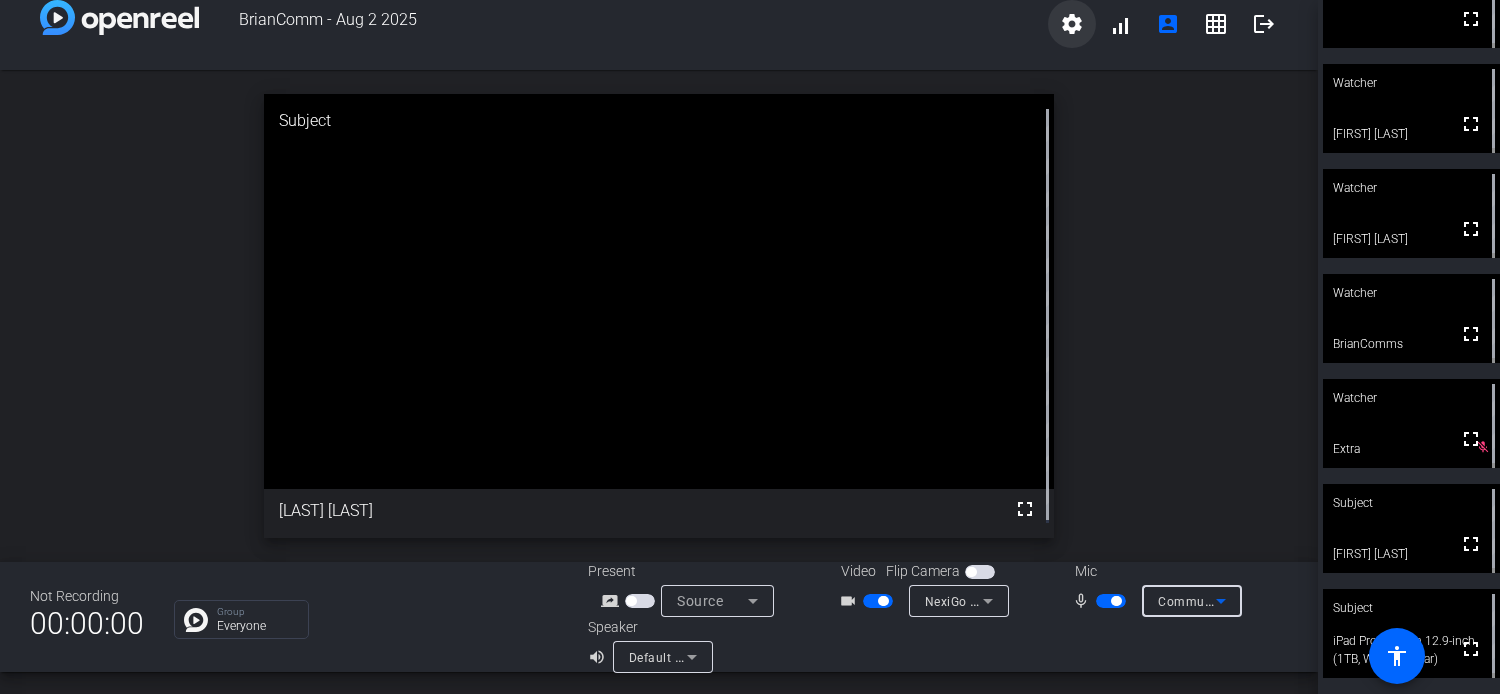 click on "settings" 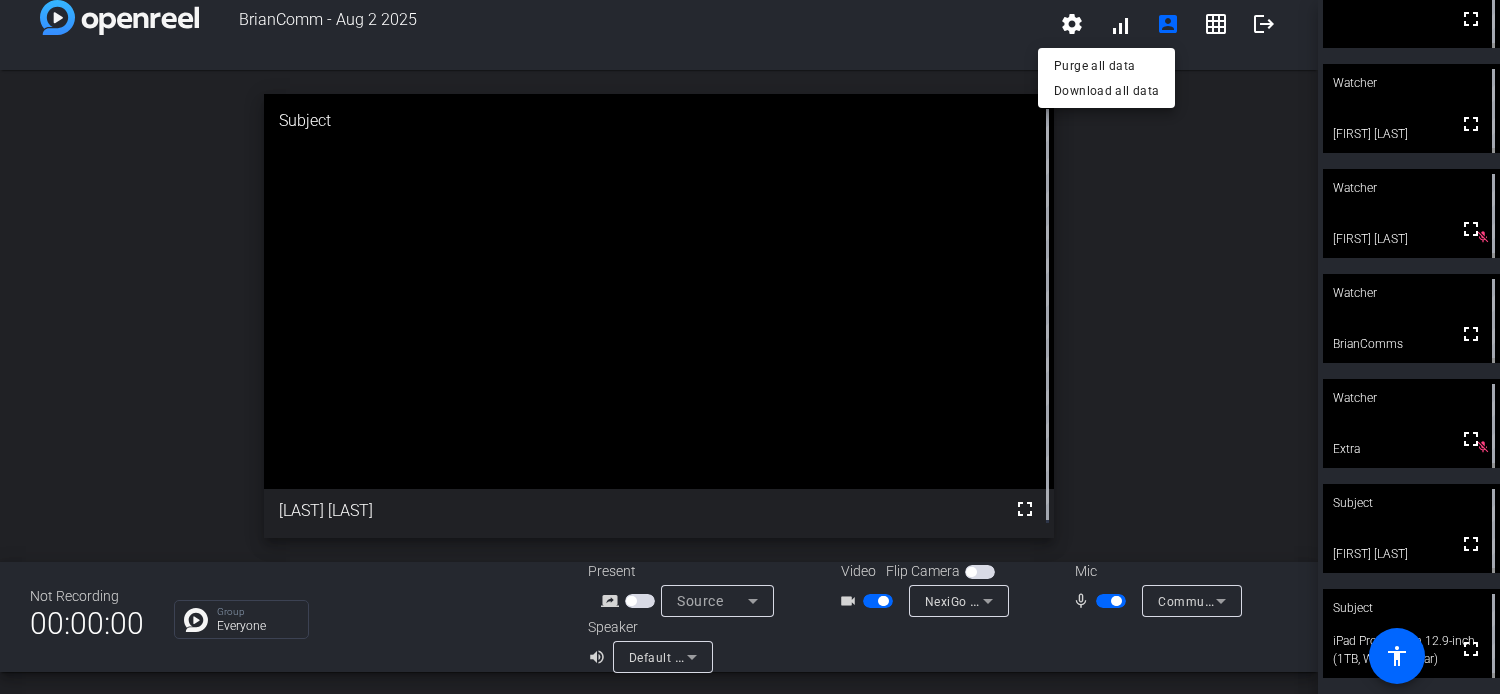 click at bounding box center (750, 347) 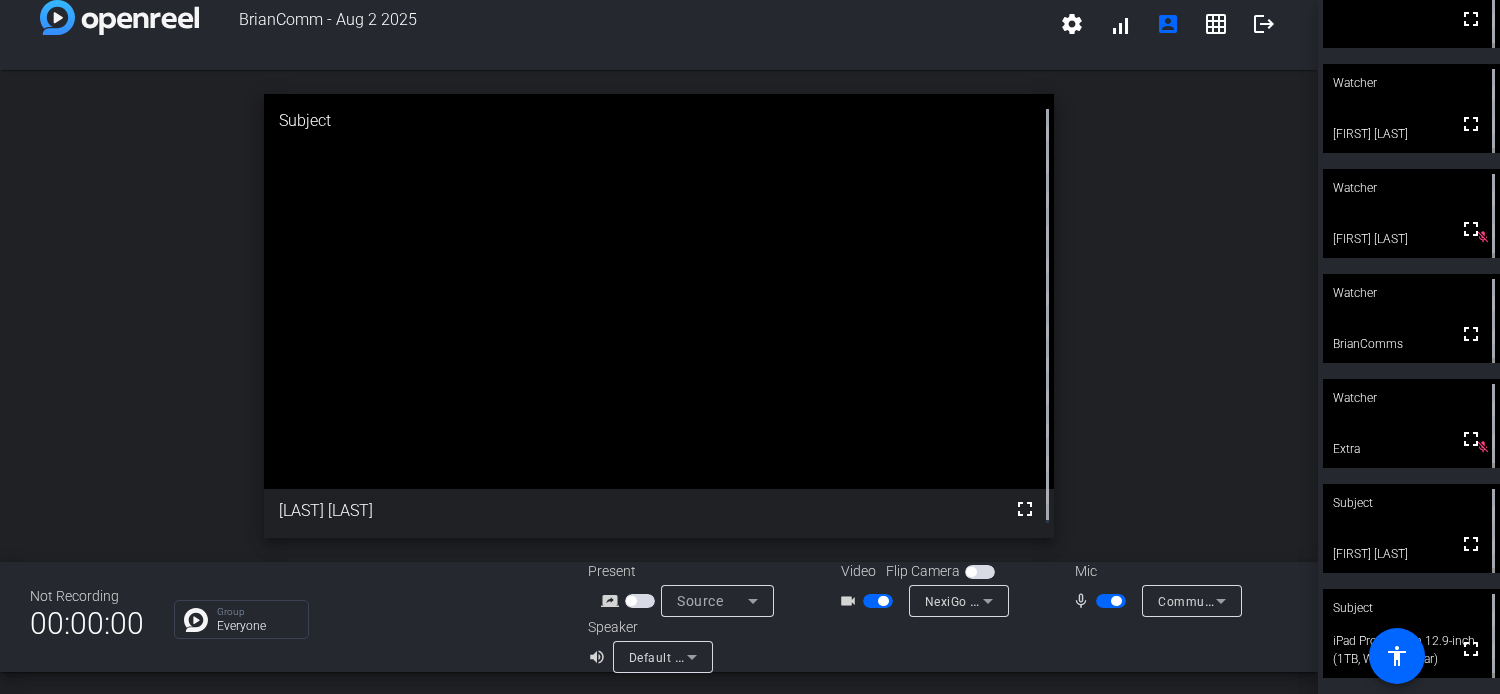 click 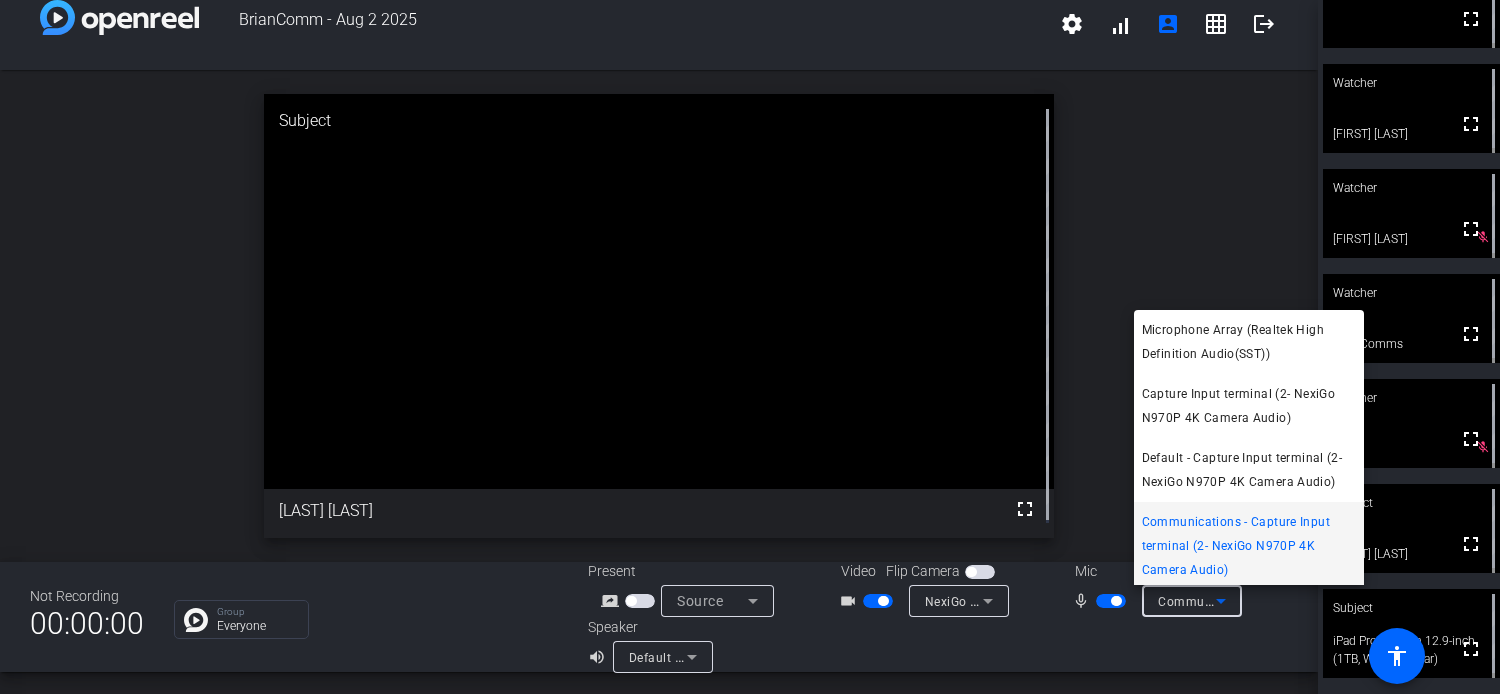 scroll, scrollTop: 4, scrollLeft: 0, axis: vertical 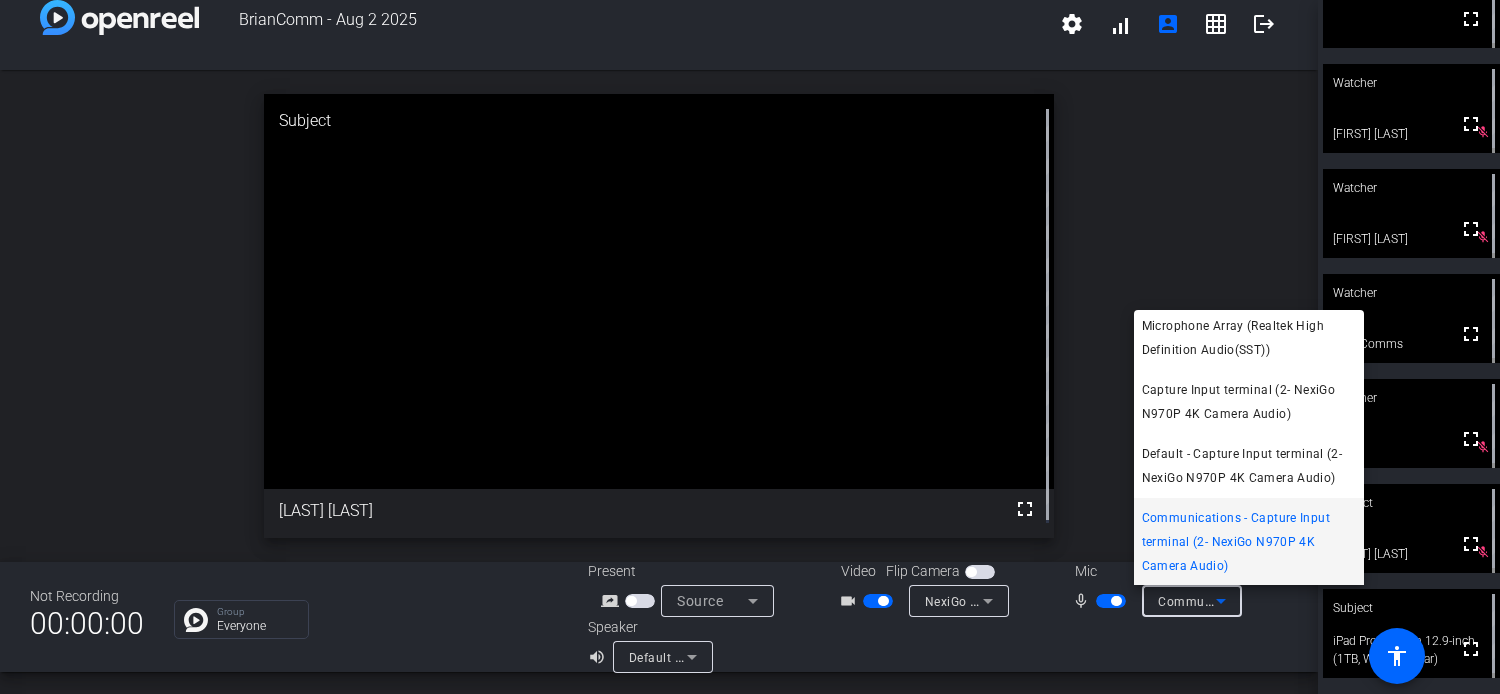 click at bounding box center (750, 347) 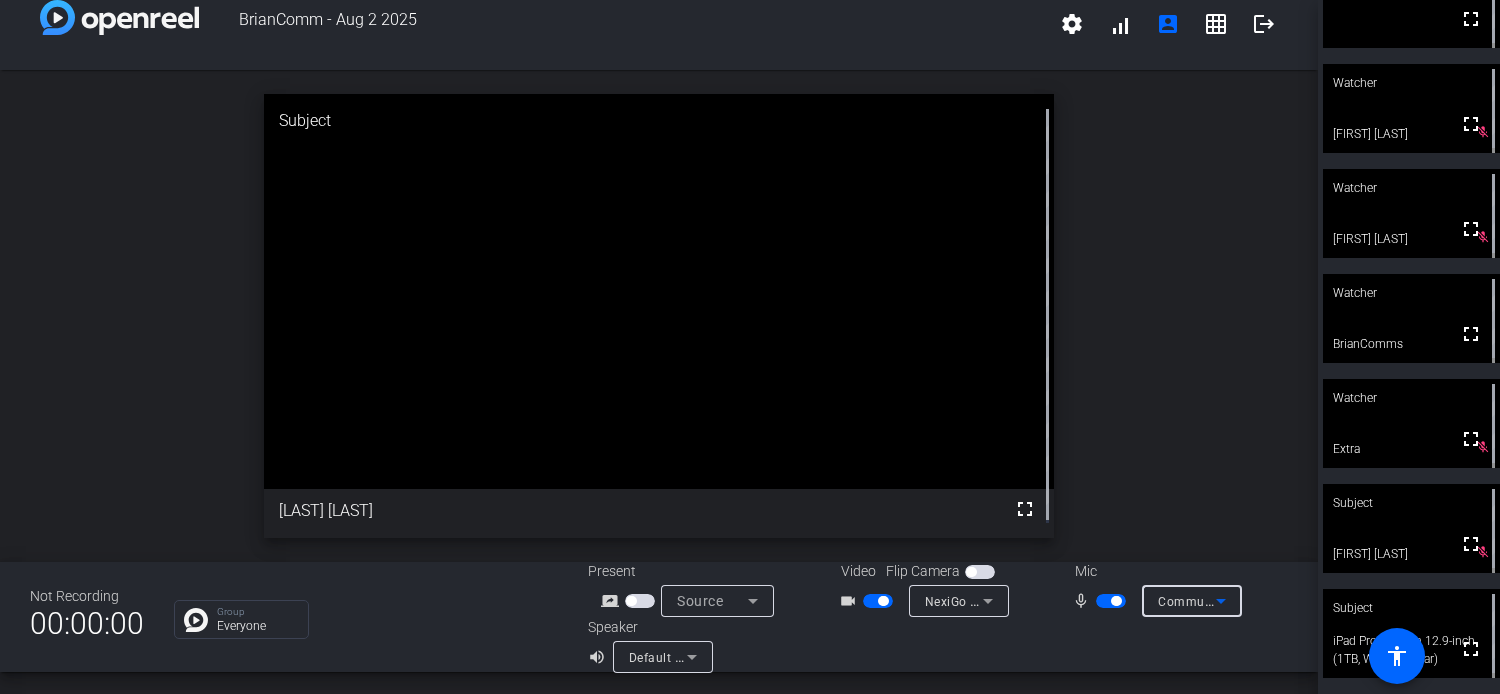 click 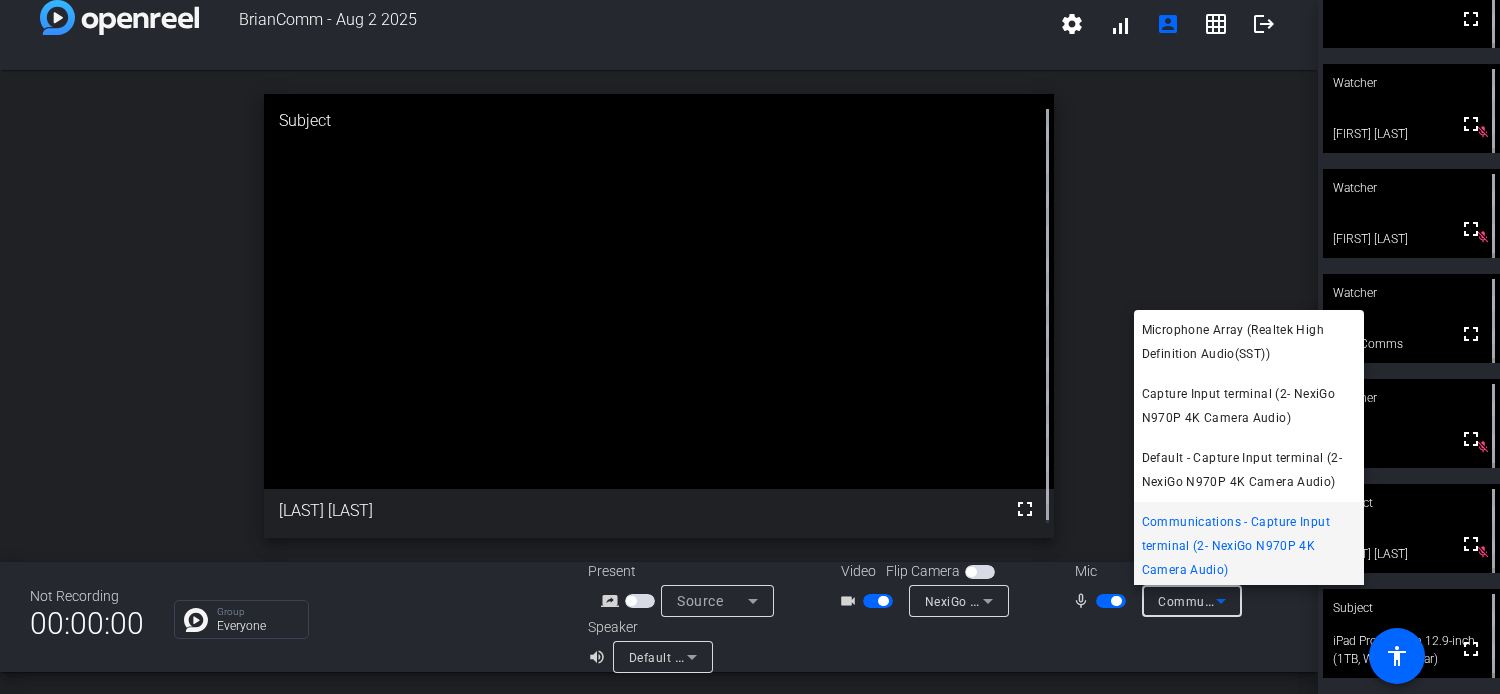 scroll, scrollTop: 4, scrollLeft: 0, axis: vertical 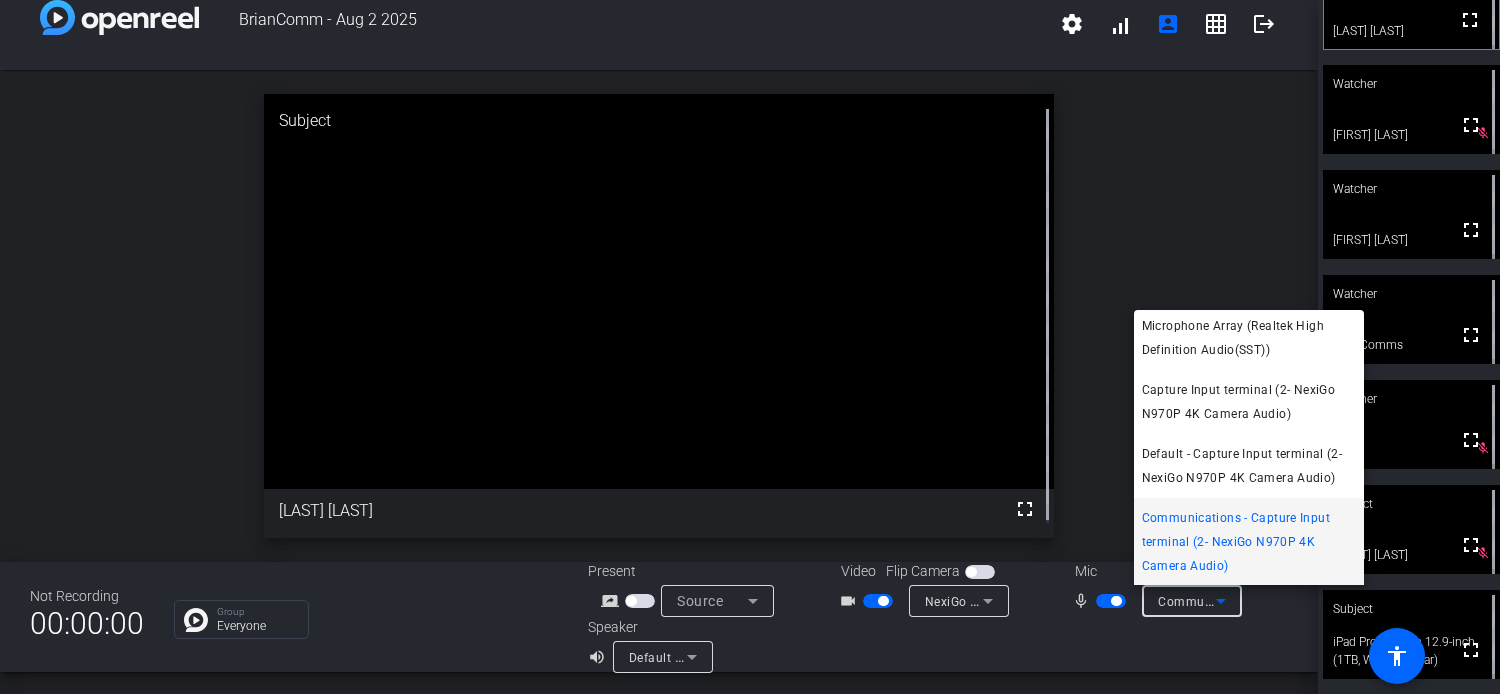 click at bounding box center [750, 347] 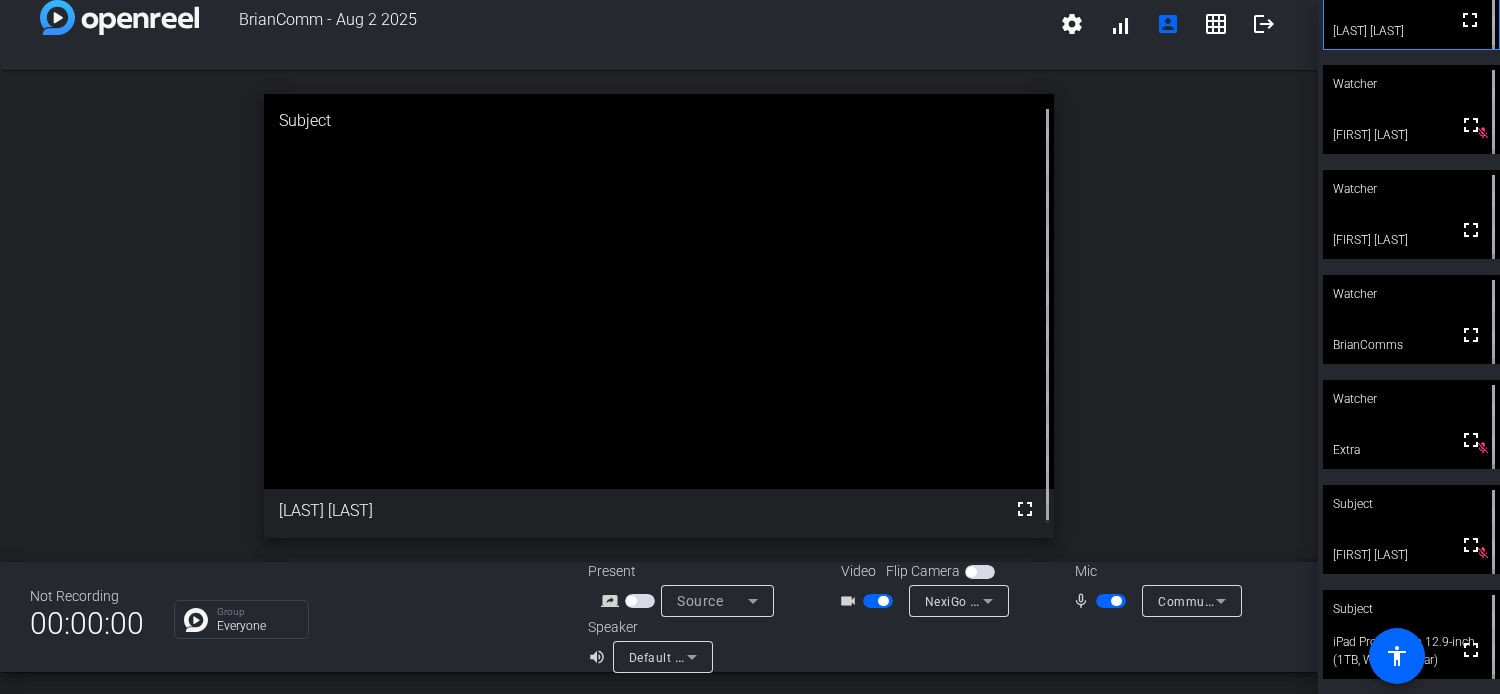 scroll, scrollTop: 0, scrollLeft: 0, axis: both 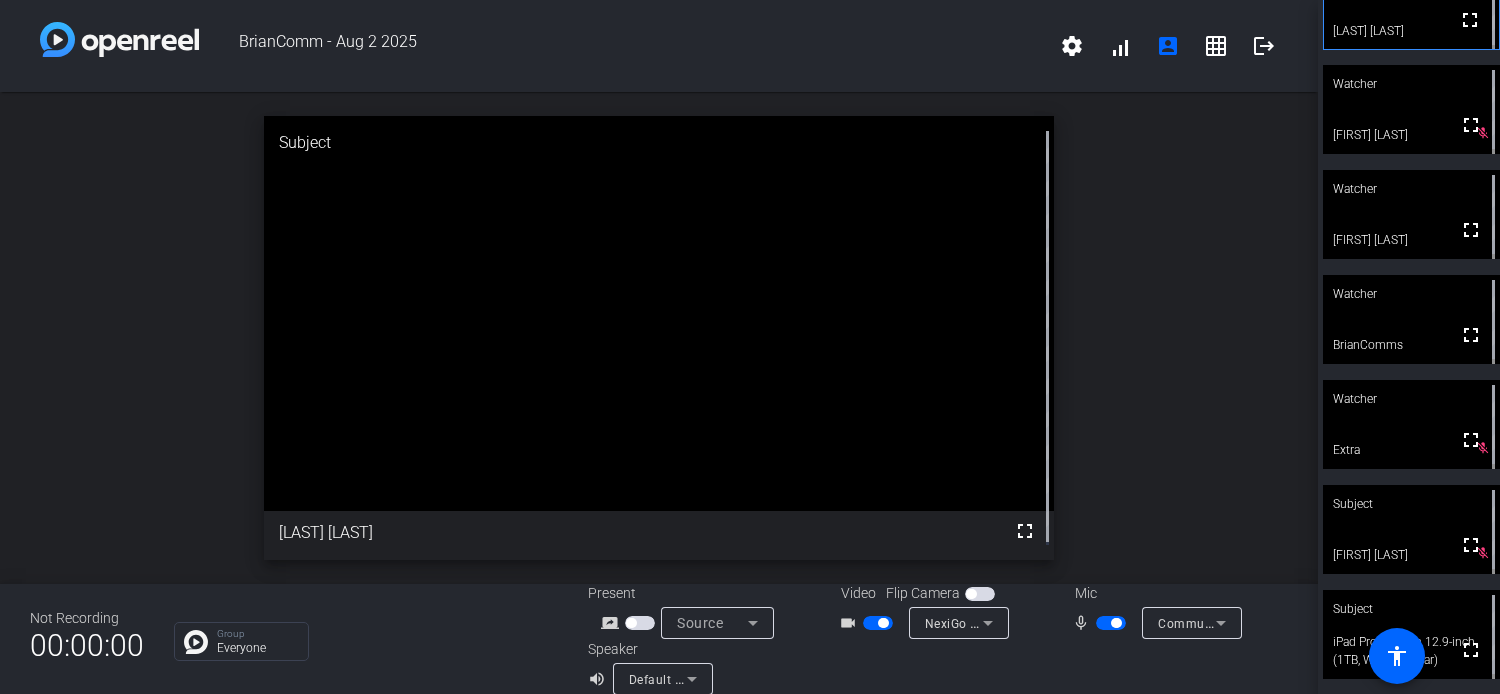 click at bounding box center [1113, 622] 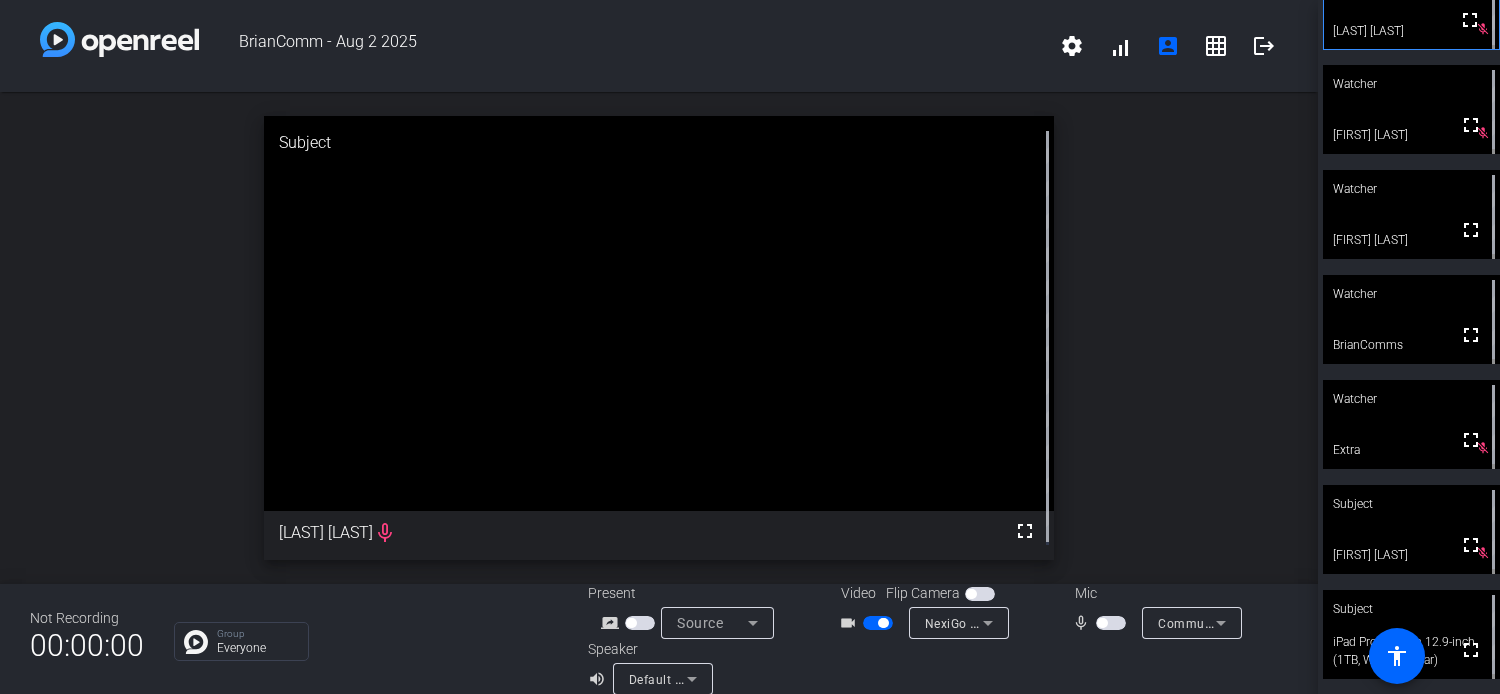 click at bounding box center (1102, 623) 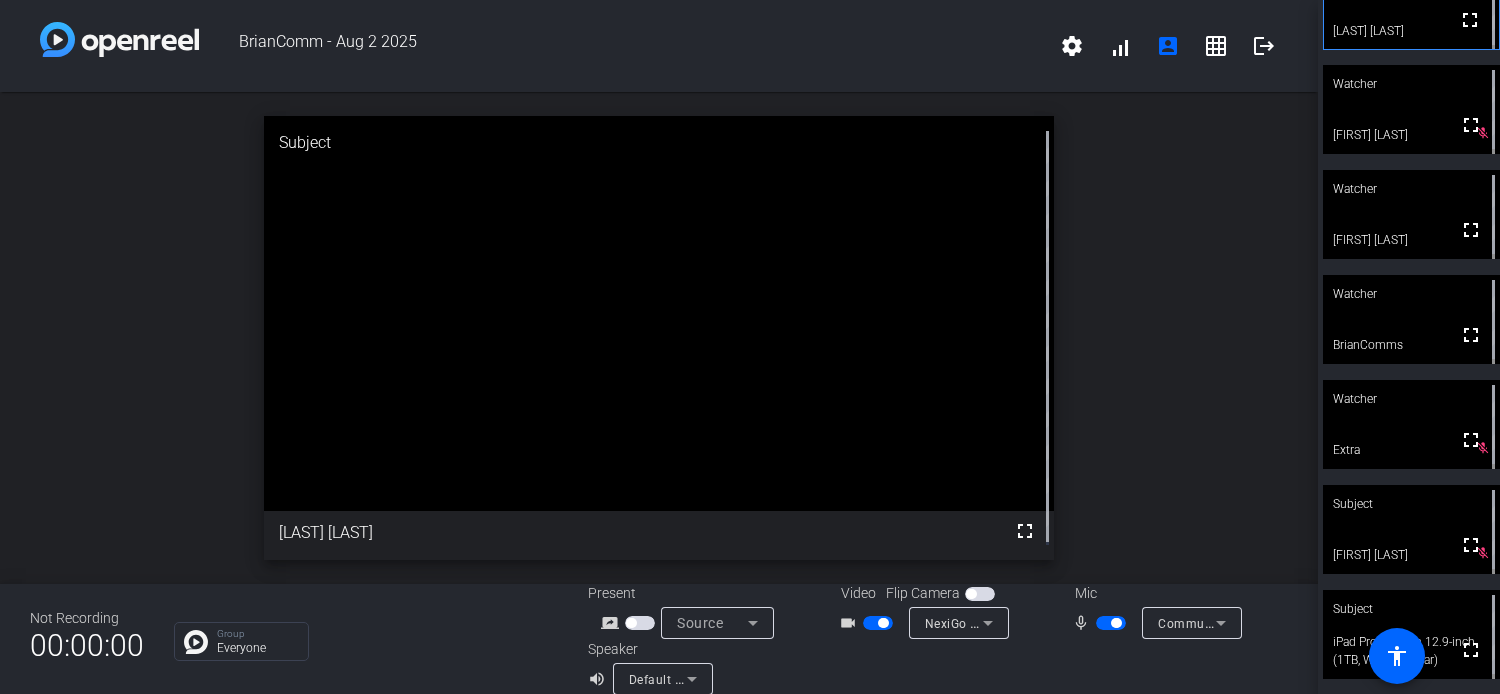 click on "mic_none" at bounding box center (1084, 623) 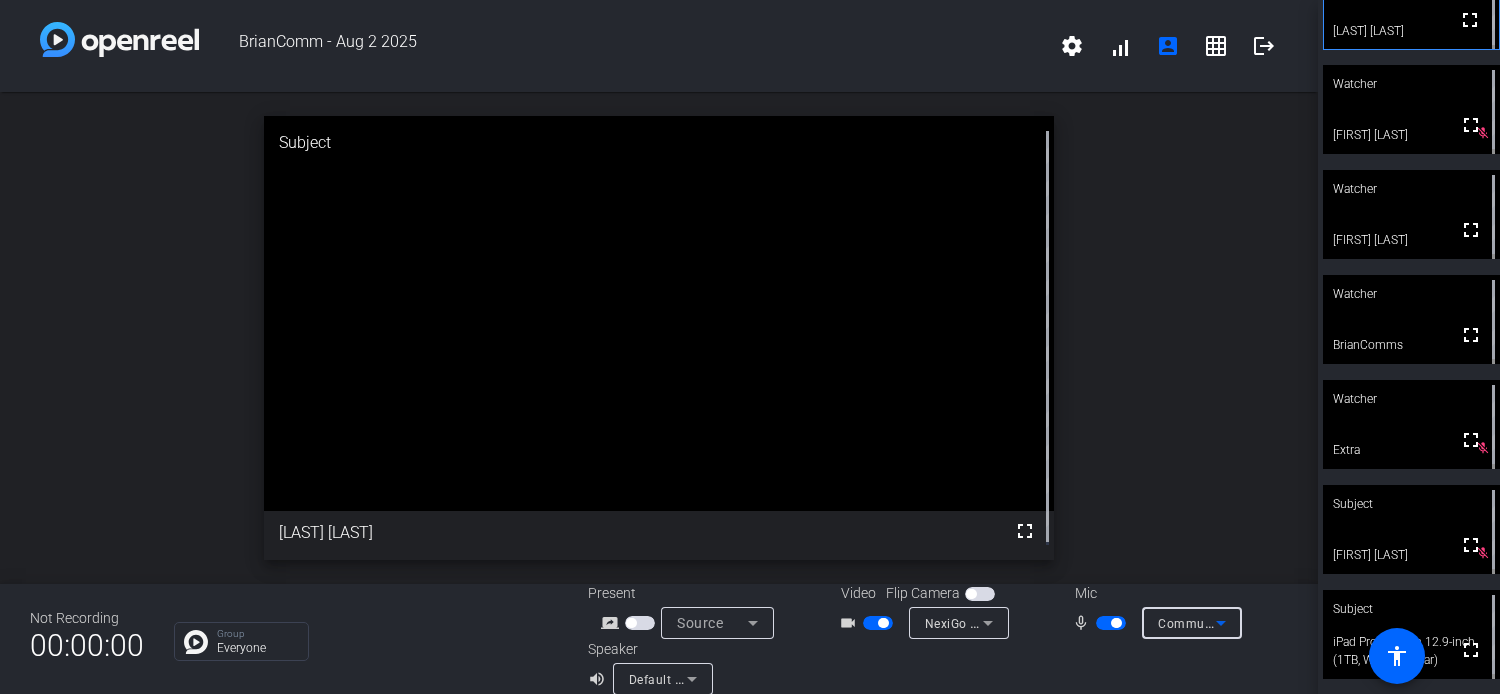 click 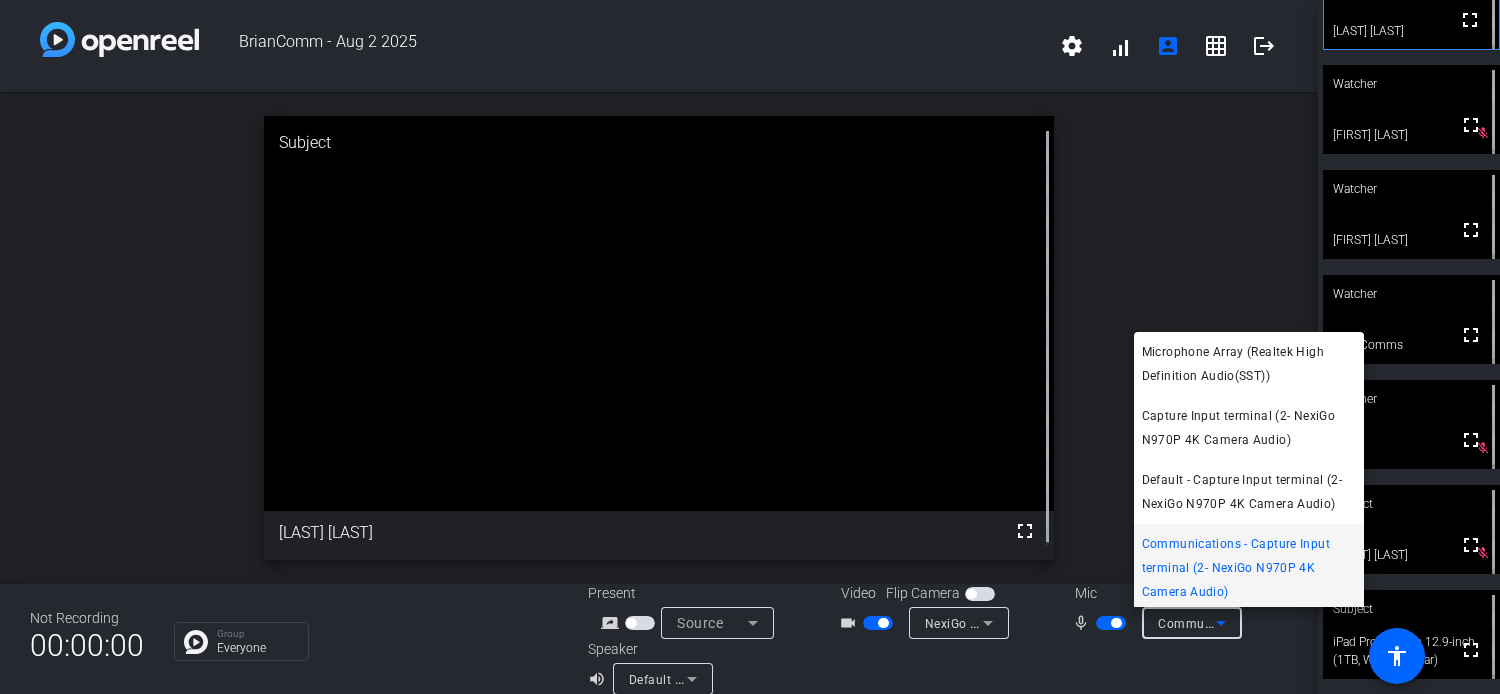 scroll, scrollTop: 4, scrollLeft: 0, axis: vertical 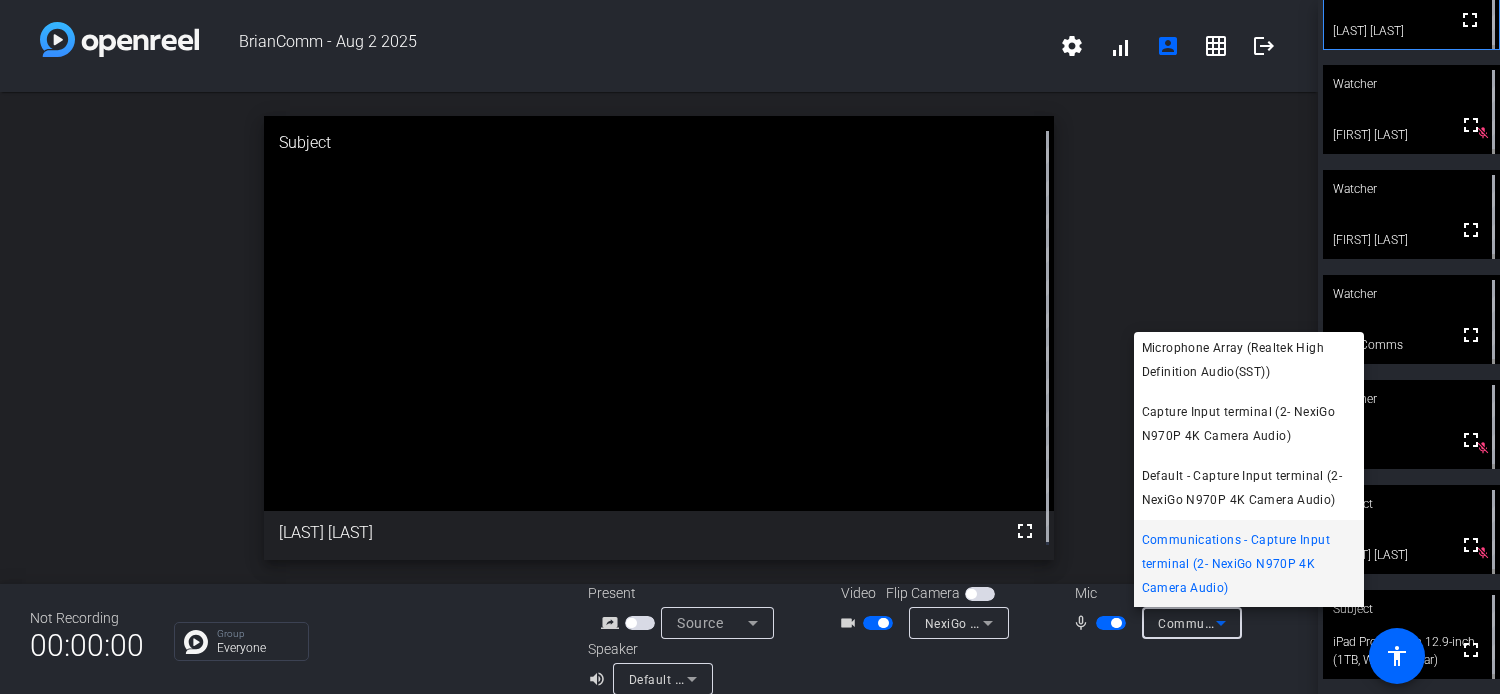 click at bounding box center (750, 347) 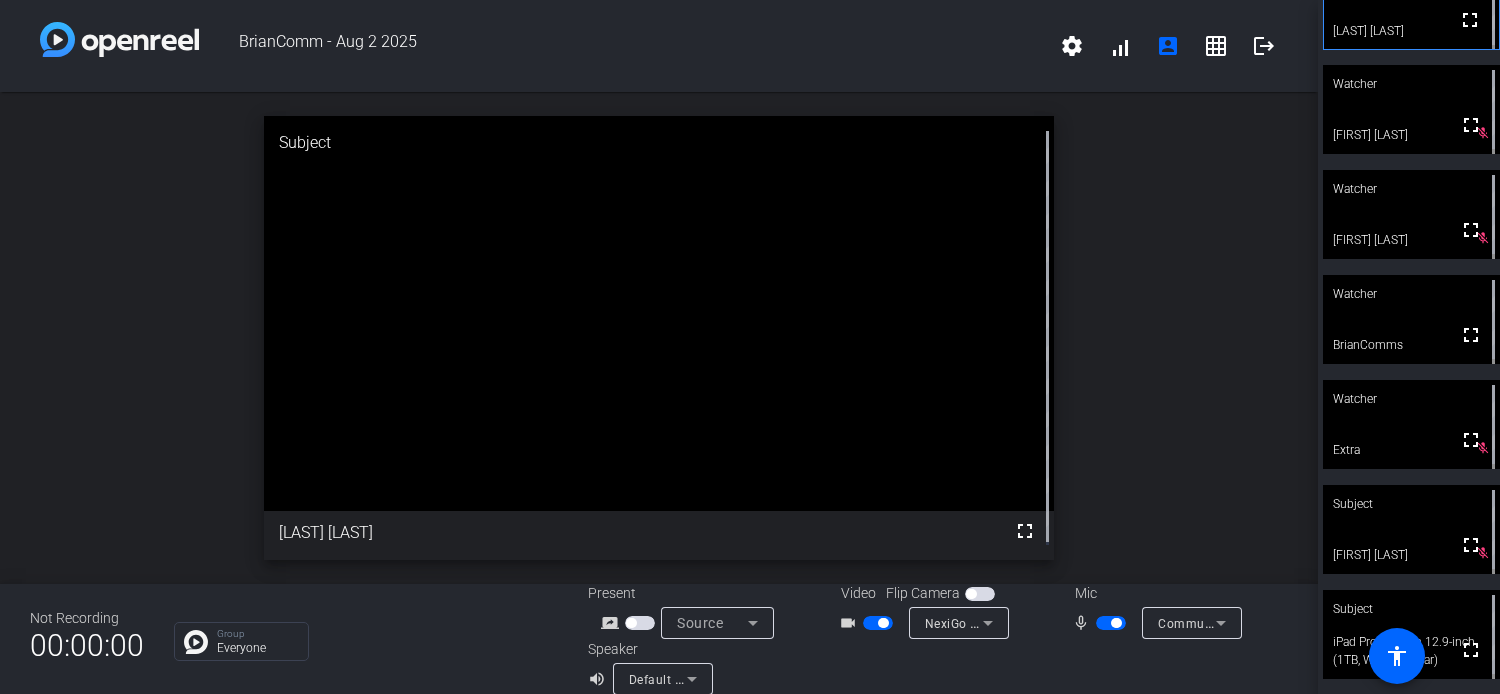scroll, scrollTop: 146, scrollLeft: 0, axis: vertical 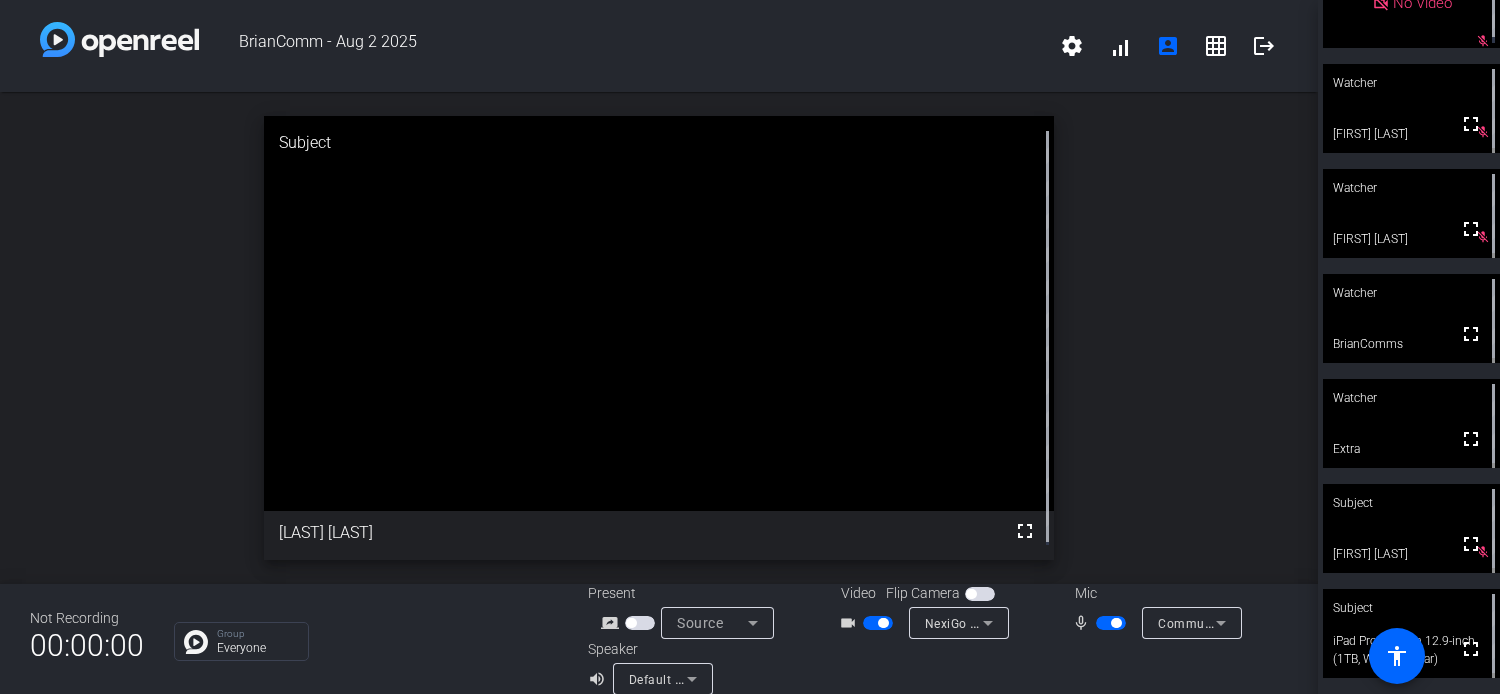 click at bounding box center [883, 623] 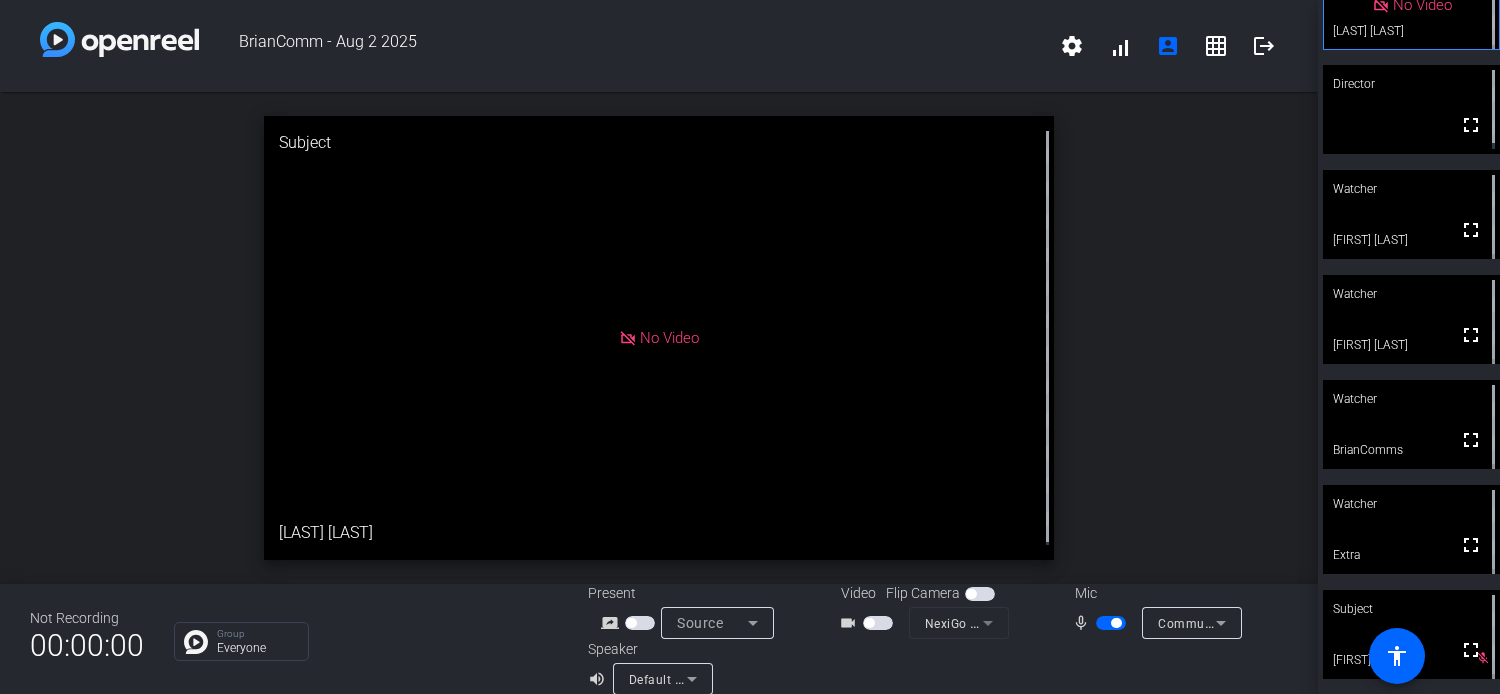 scroll, scrollTop: 146, scrollLeft: 0, axis: vertical 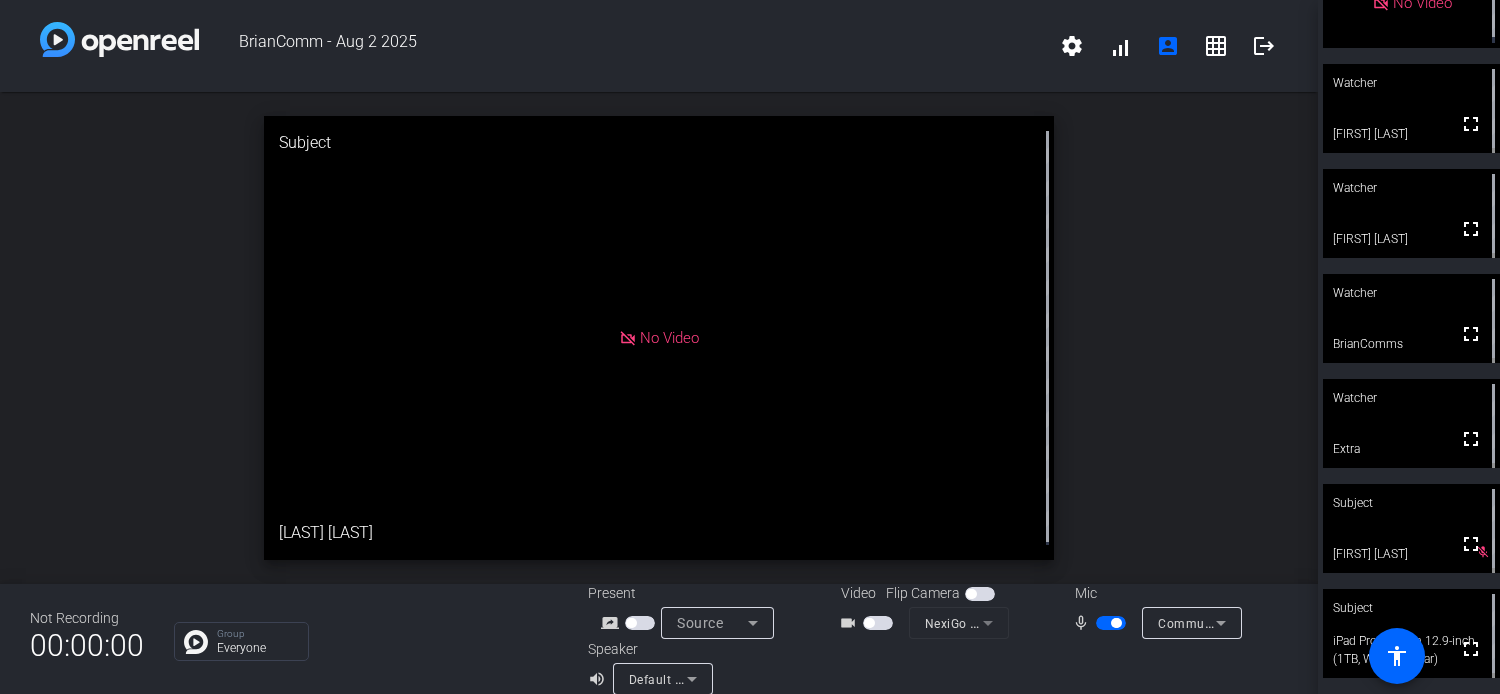 click at bounding box center [971, 594] 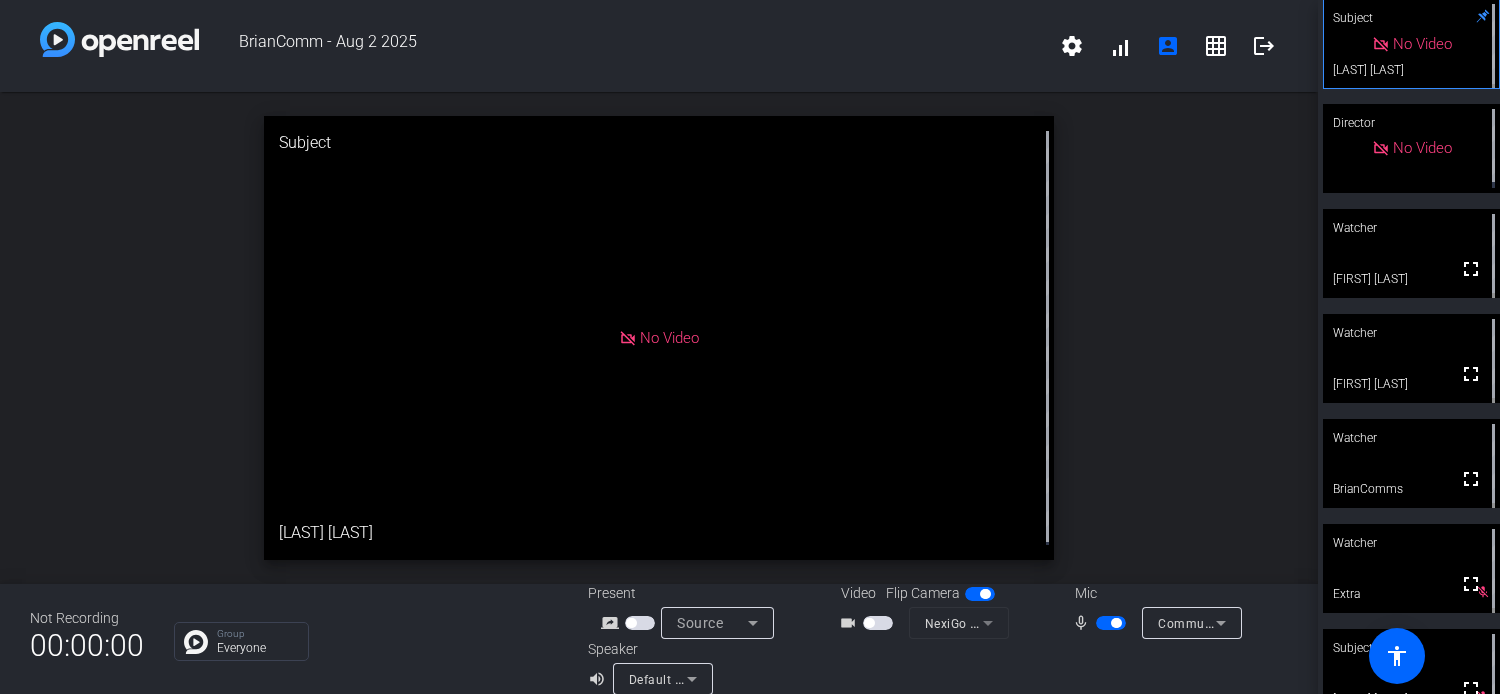 scroll, scrollTop: 0, scrollLeft: 0, axis: both 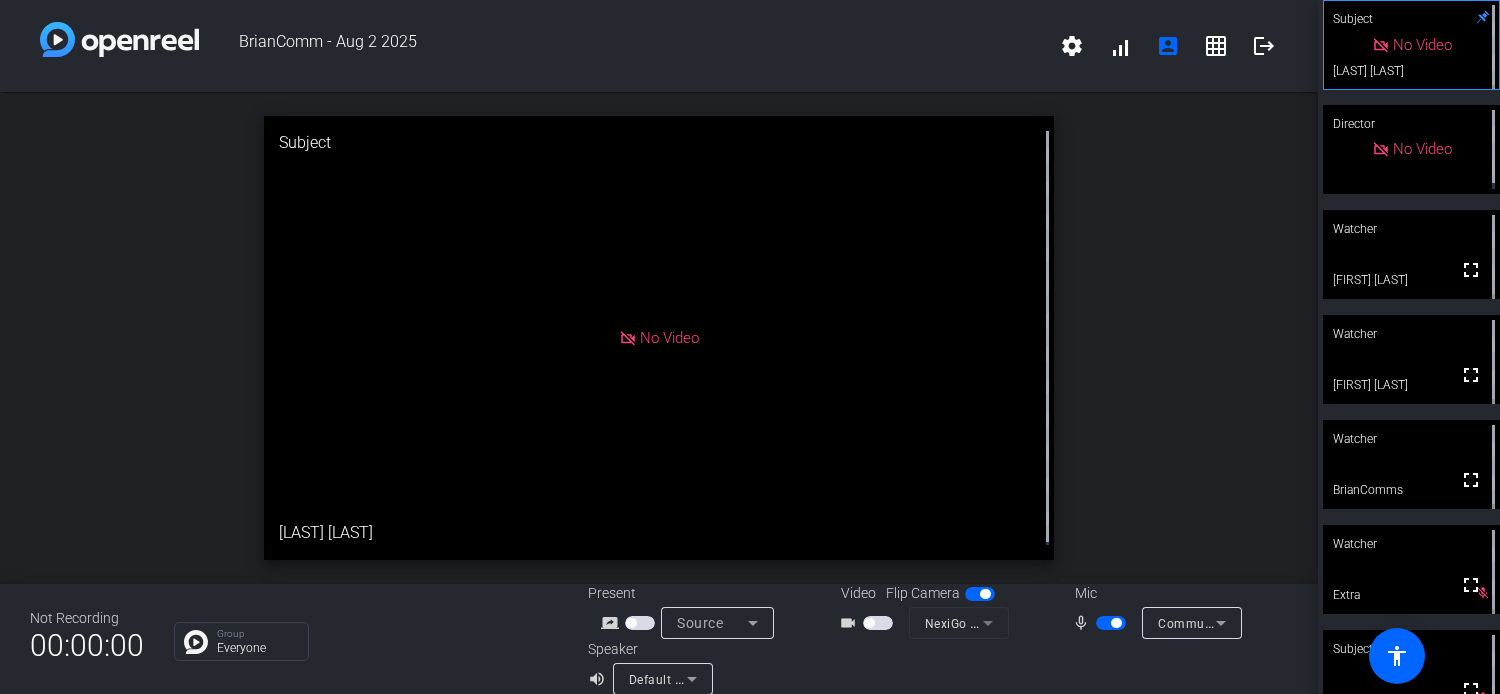 click at bounding box center (869, 623) 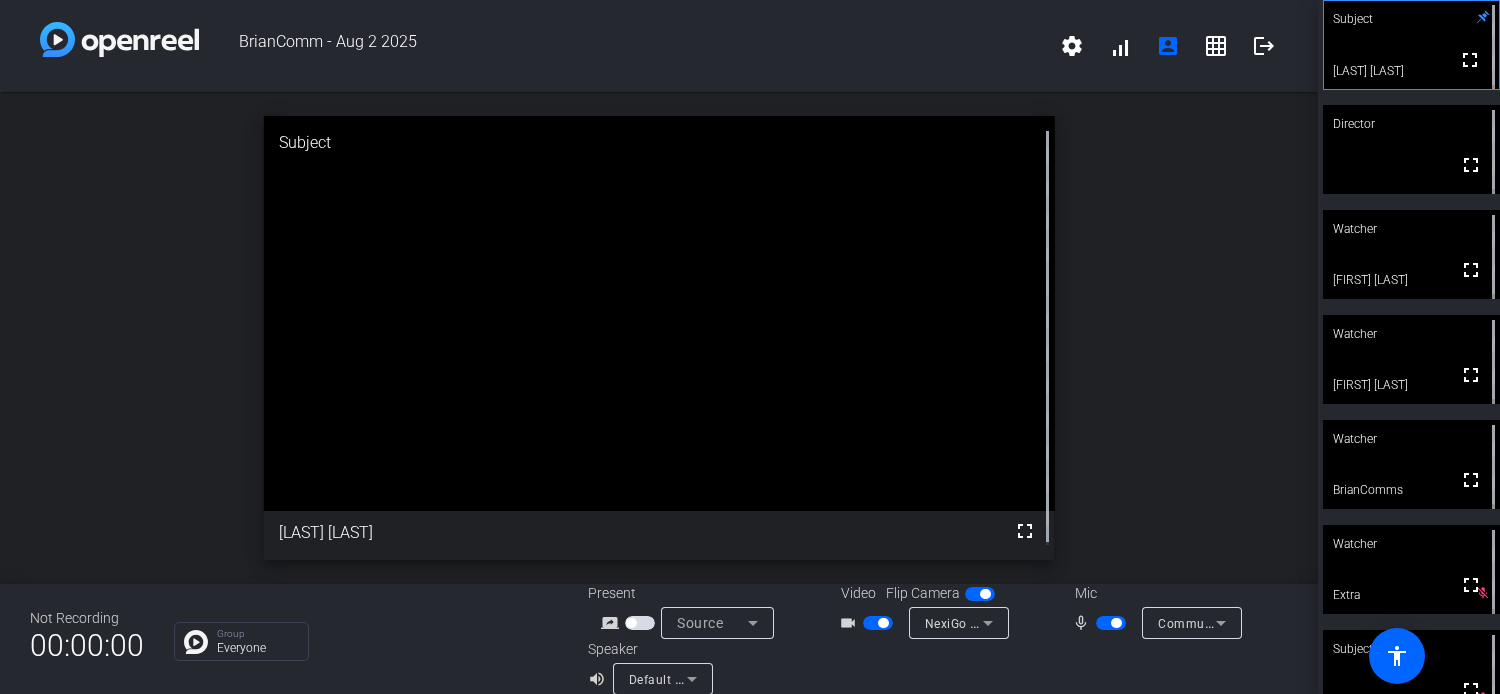 type 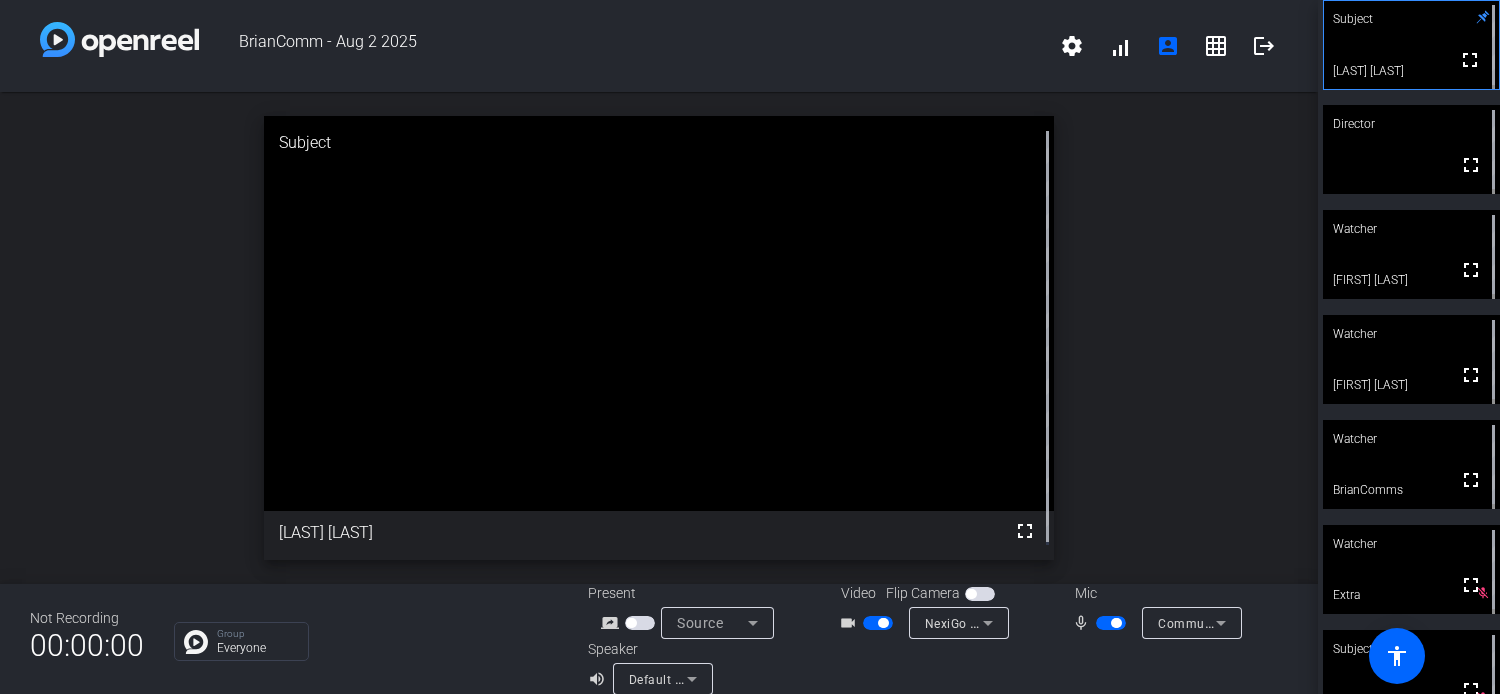 click at bounding box center [971, 594] 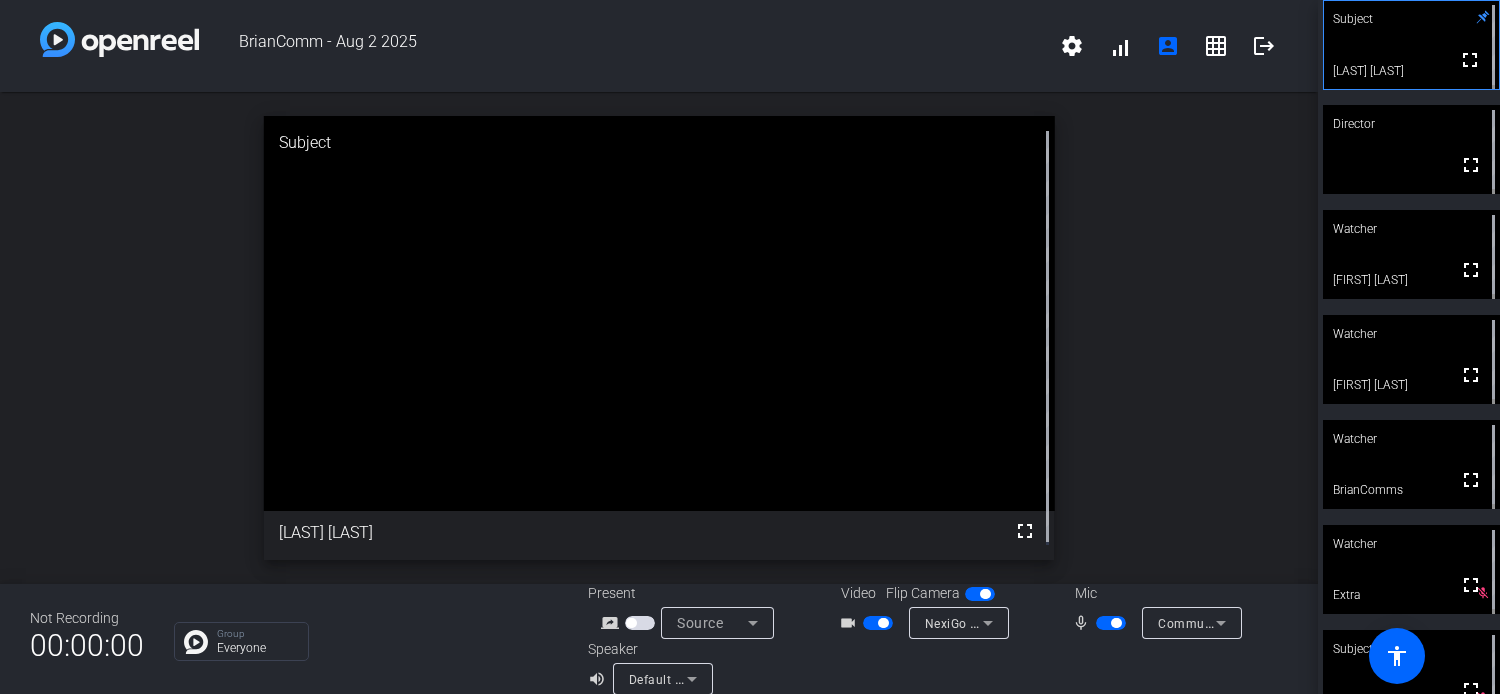 drag, startPoint x: 875, startPoint y: 618, endPoint x: 885, endPoint y: 692, distance: 74.672615 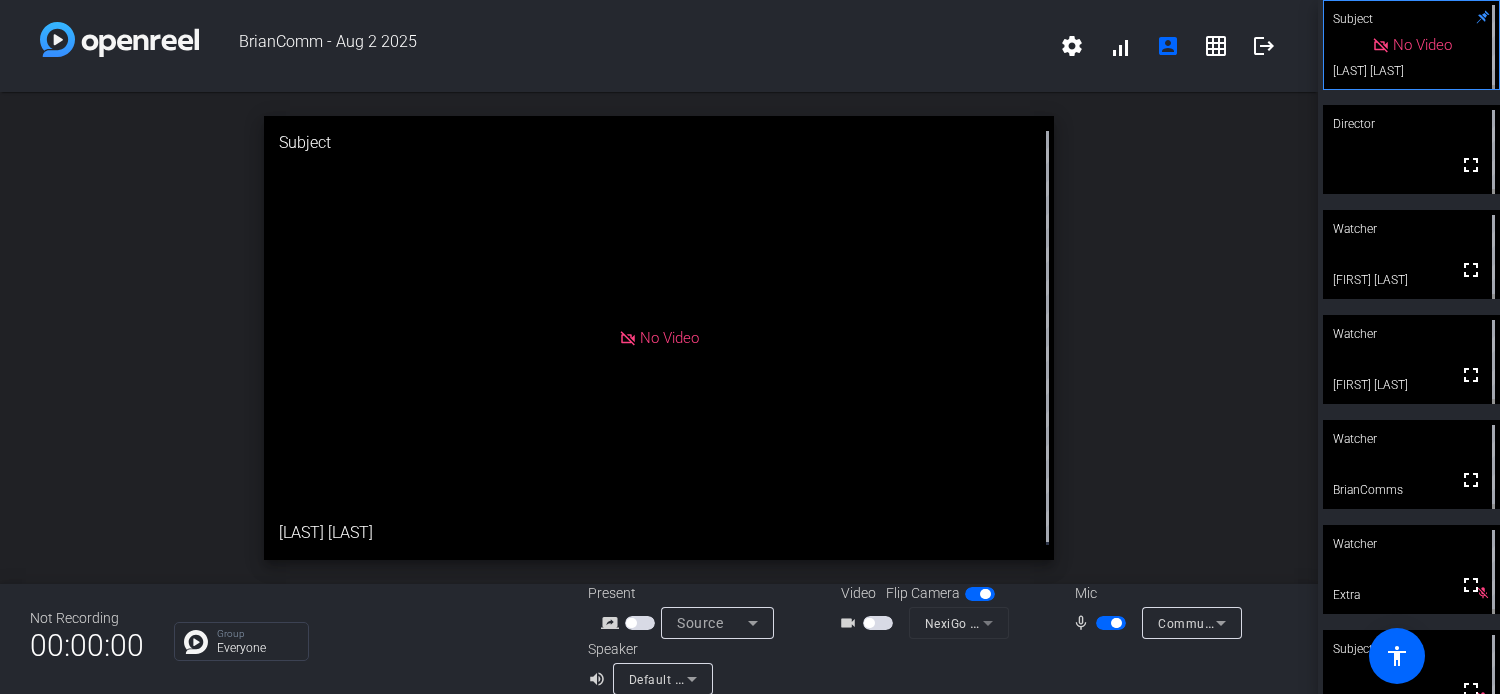 click at bounding box center (869, 623) 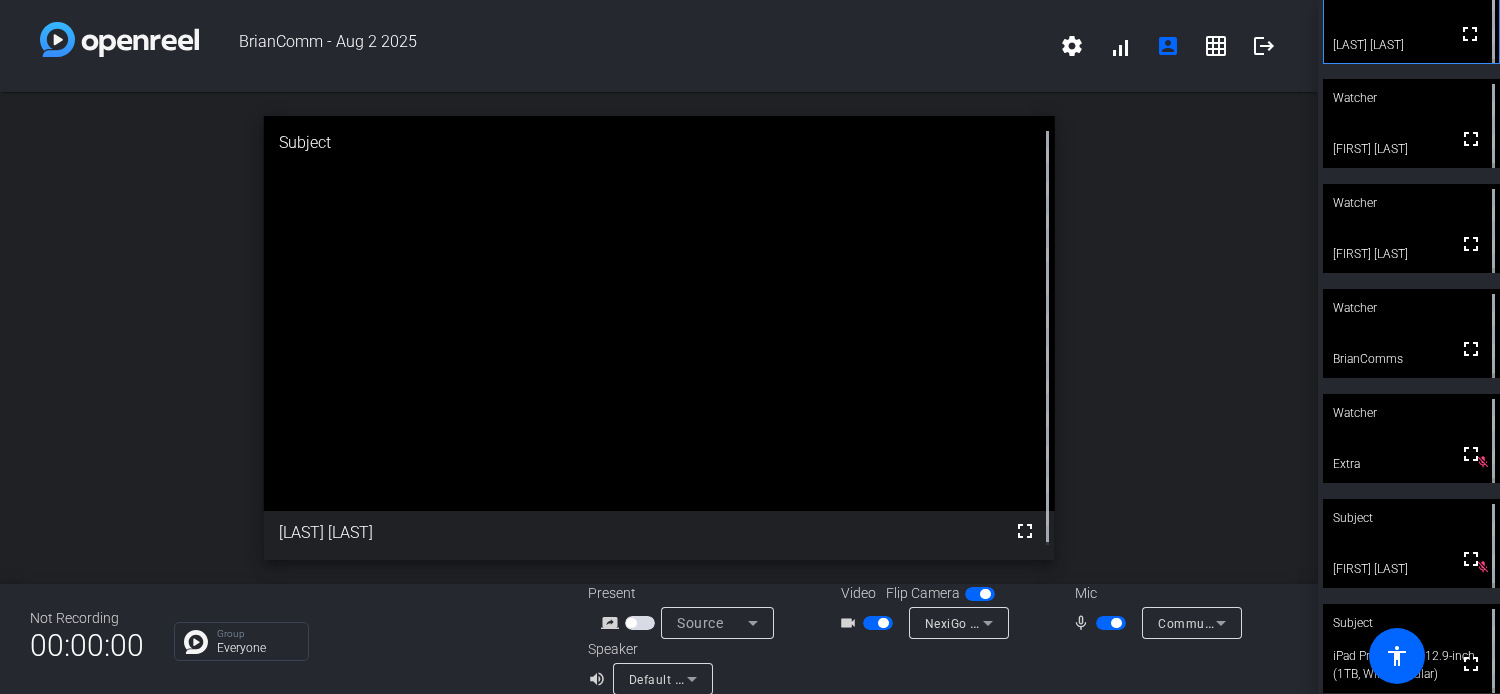 scroll, scrollTop: 40, scrollLeft: 0, axis: vertical 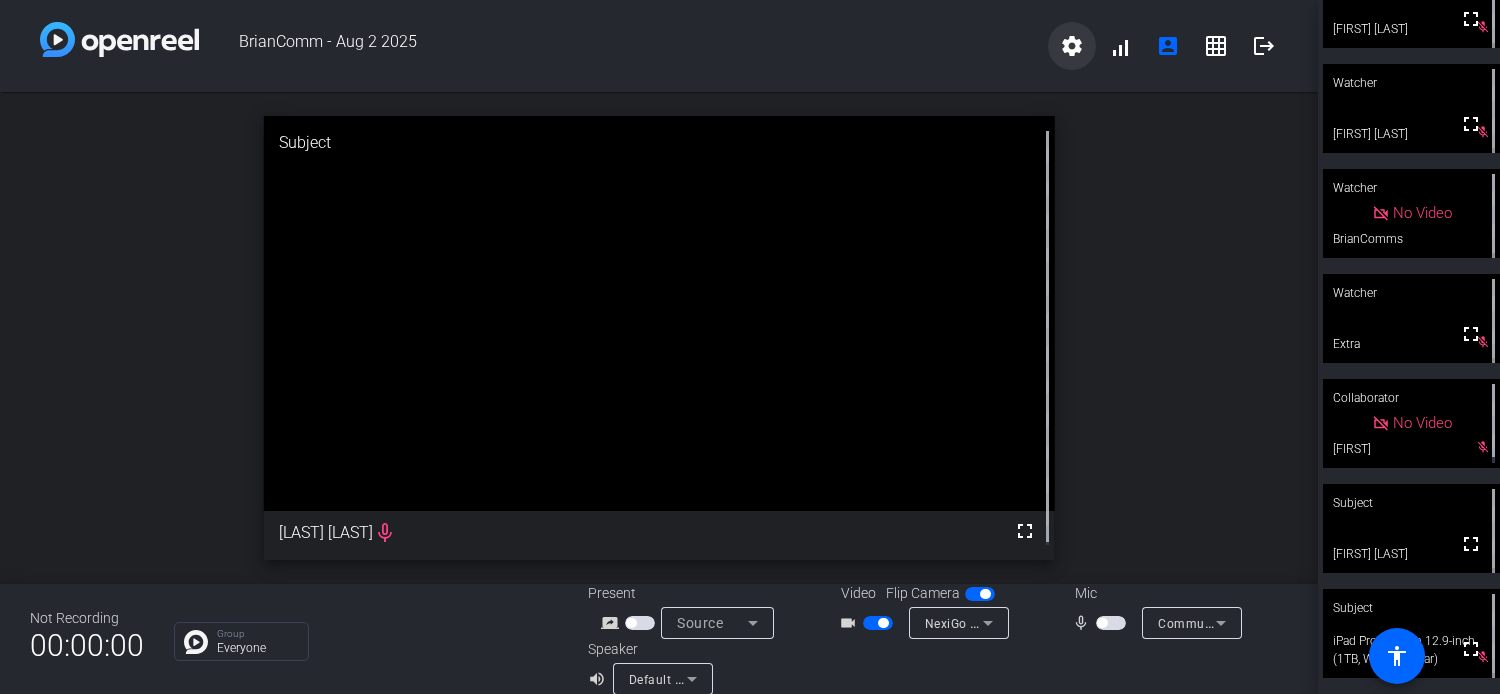 click on "settings" 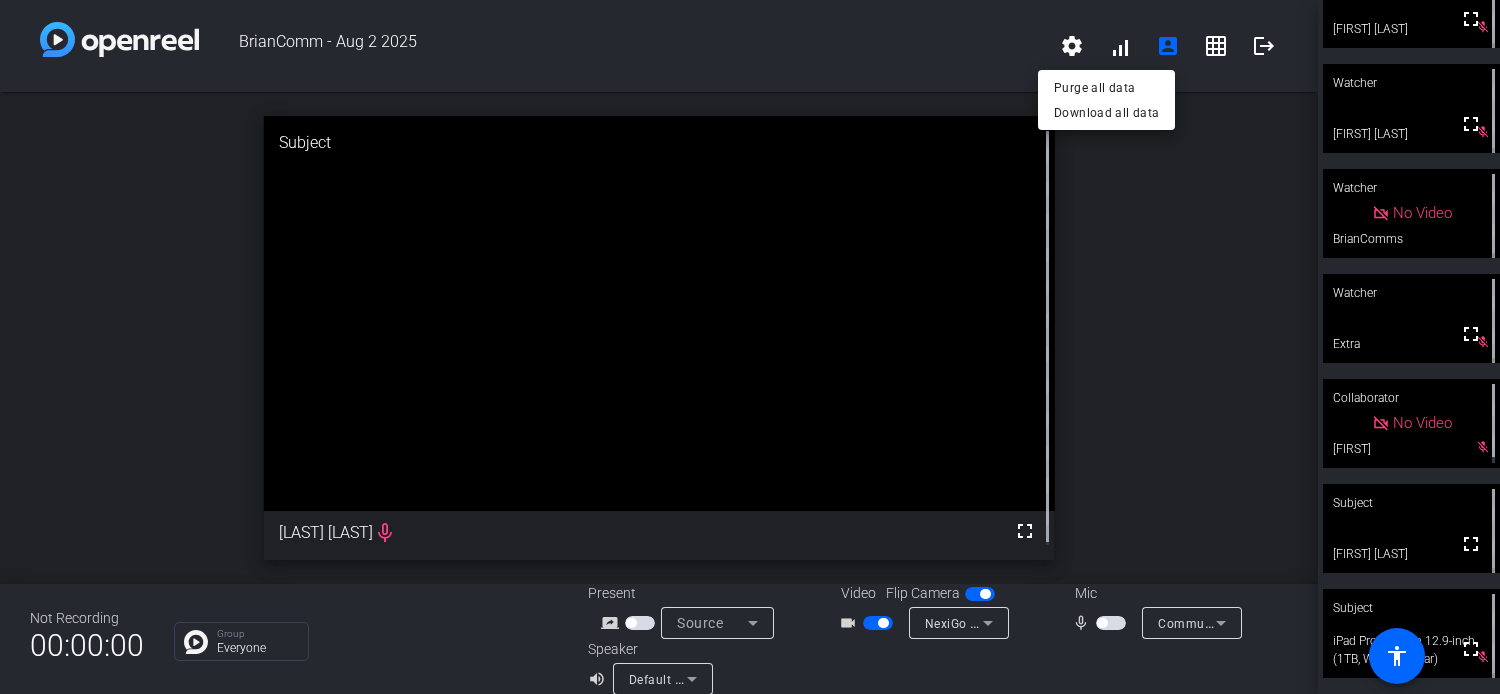 click at bounding box center [750, 347] 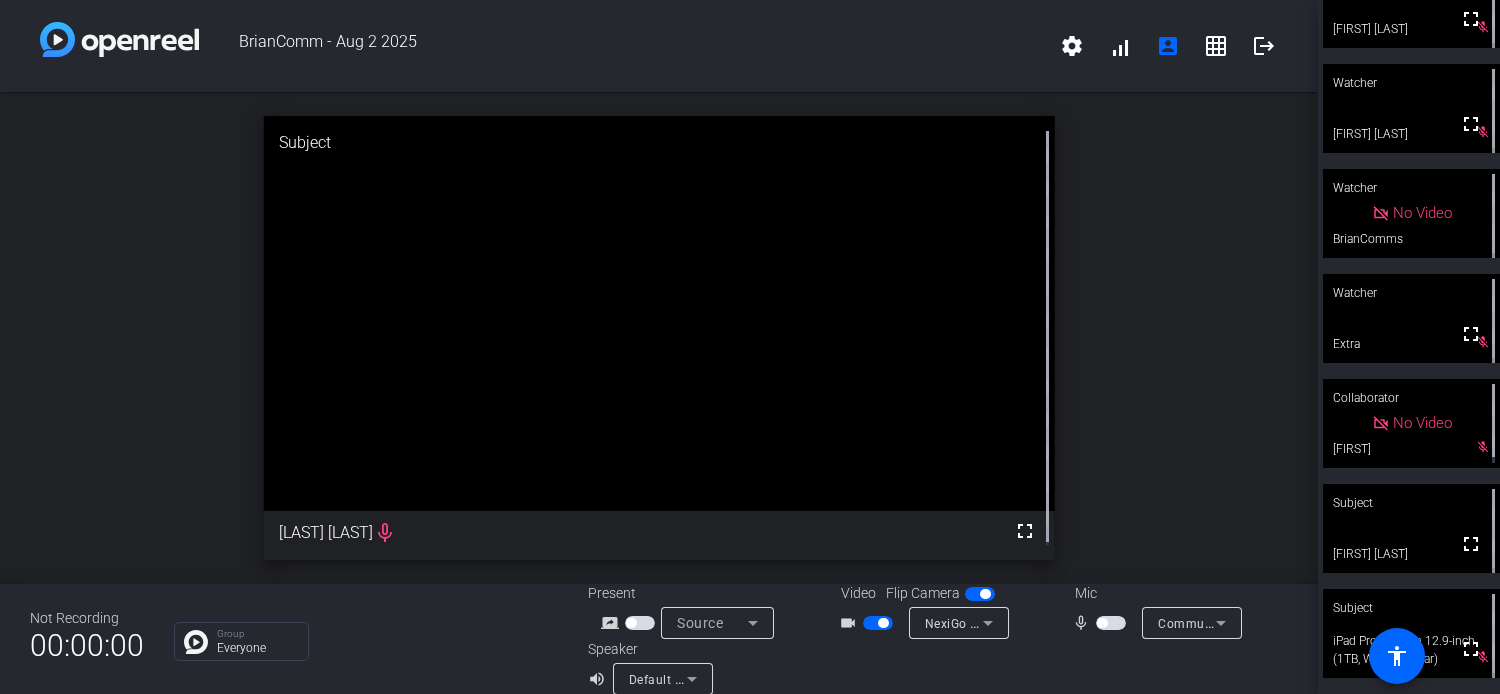 click 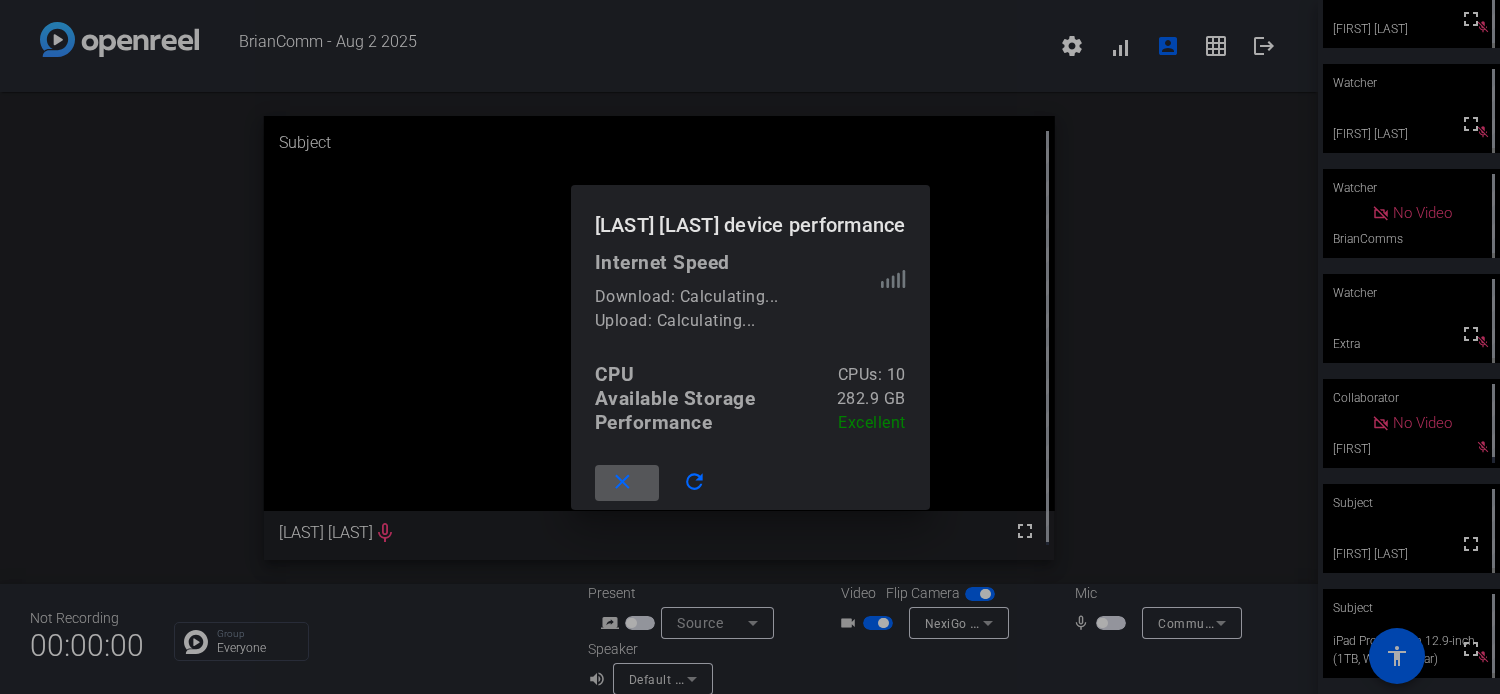 click at bounding box center [750, 347] 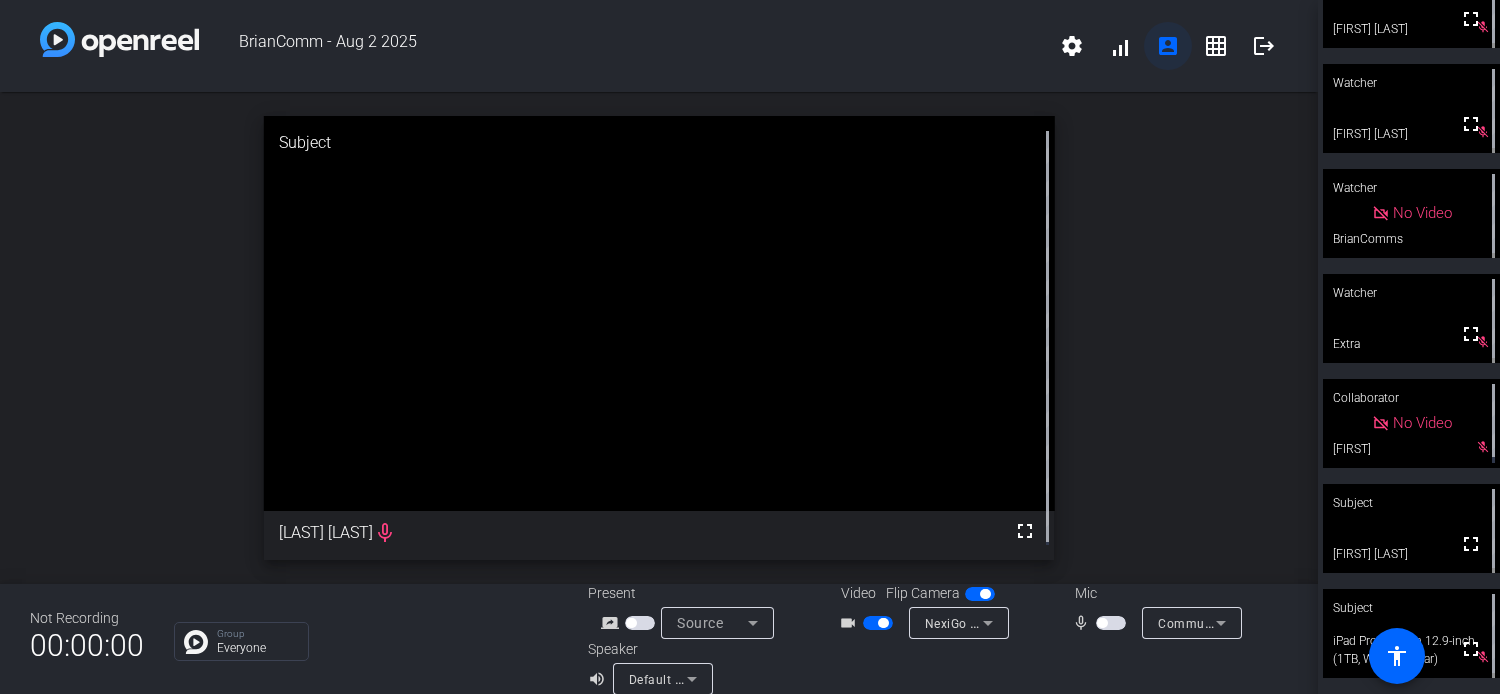 click on "account_box" 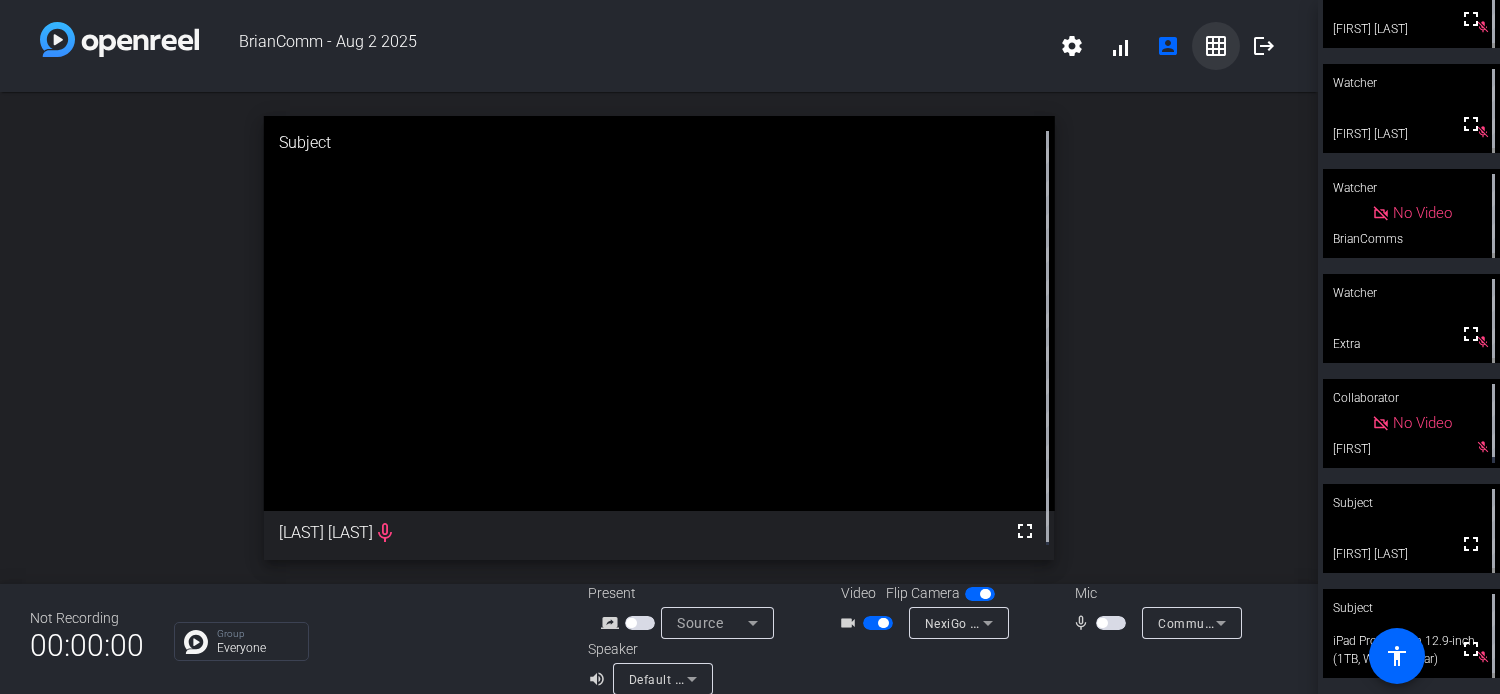 click on "grid_on" 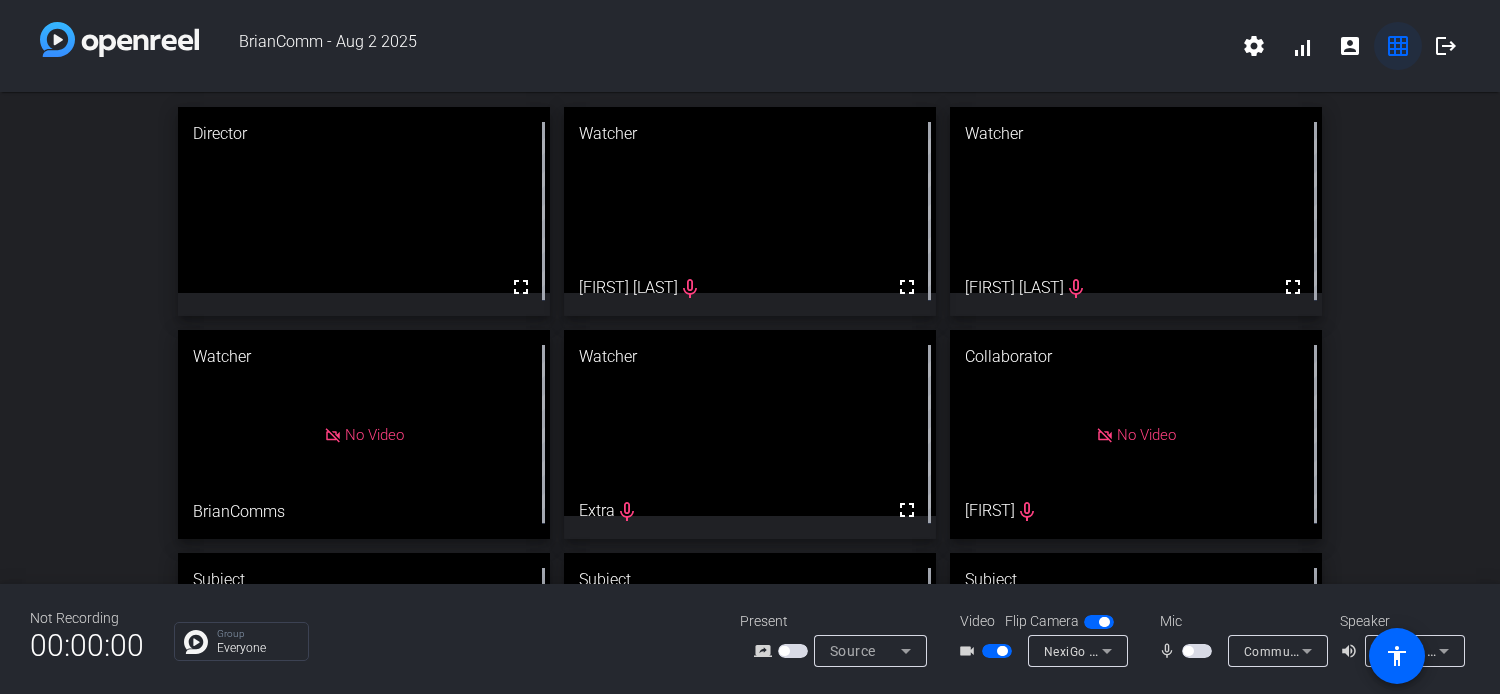 click on "grid_on" 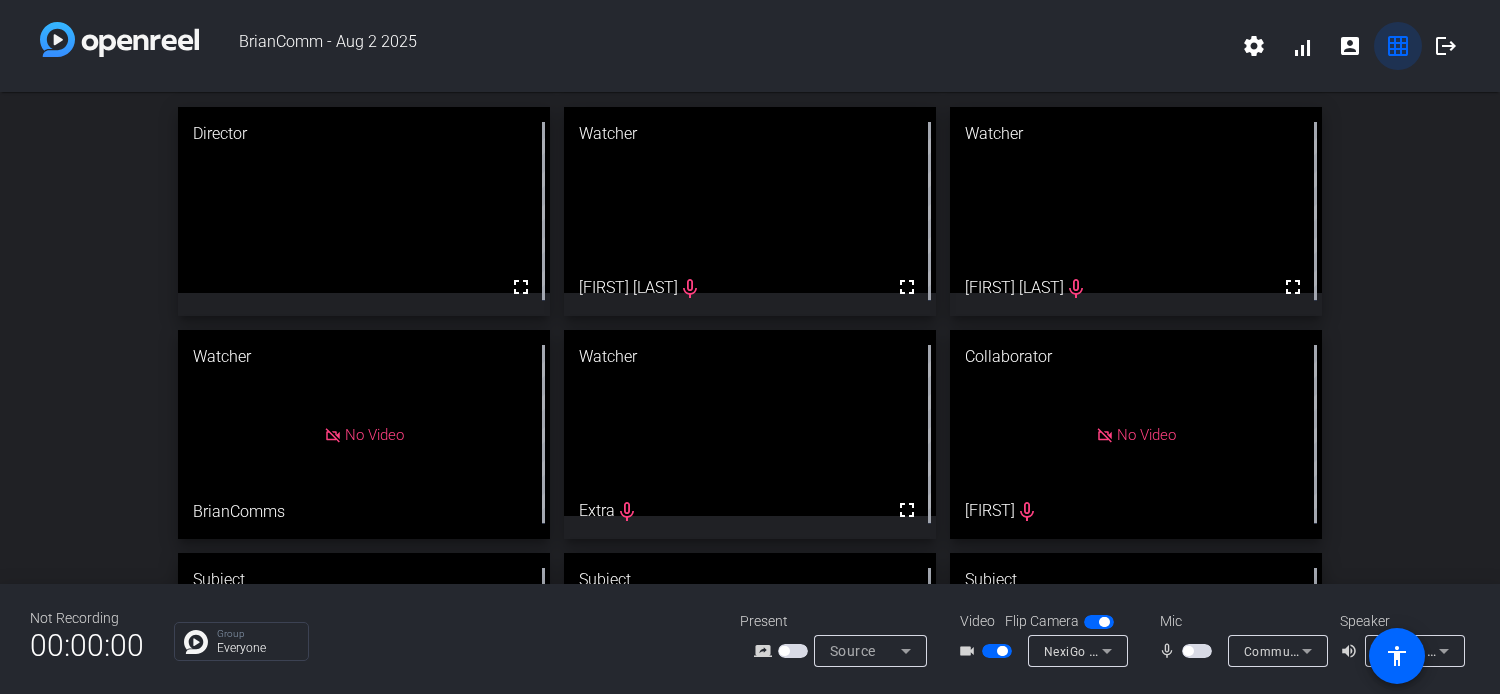 click on "grid_on" 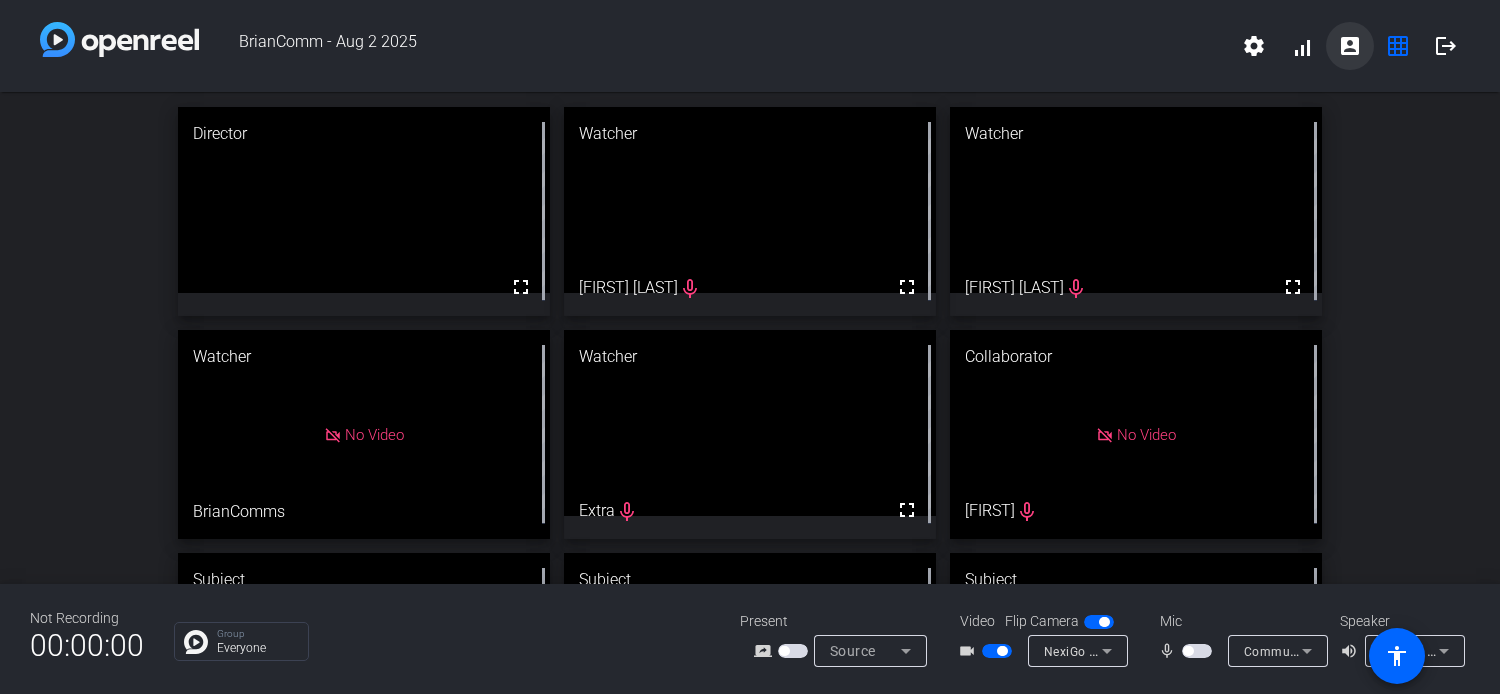 click on "account_box" 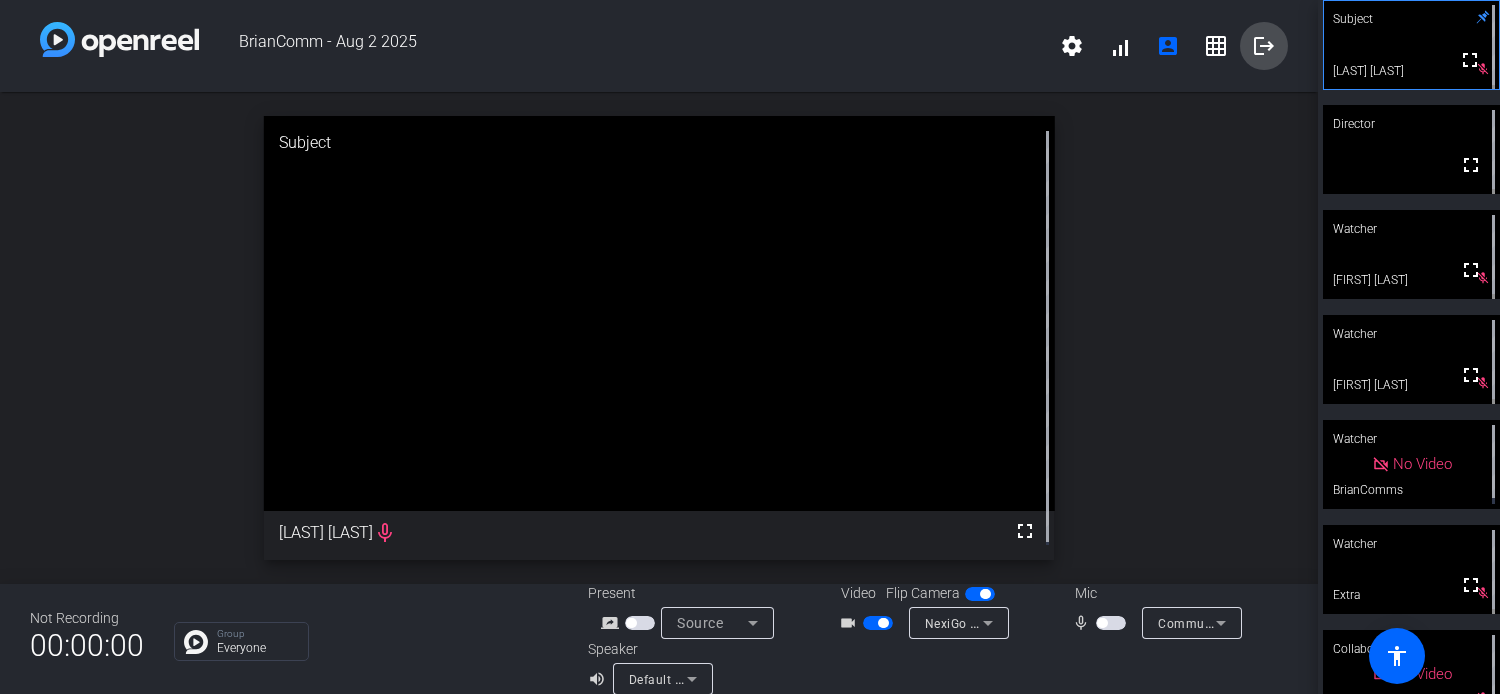 click on "logout" 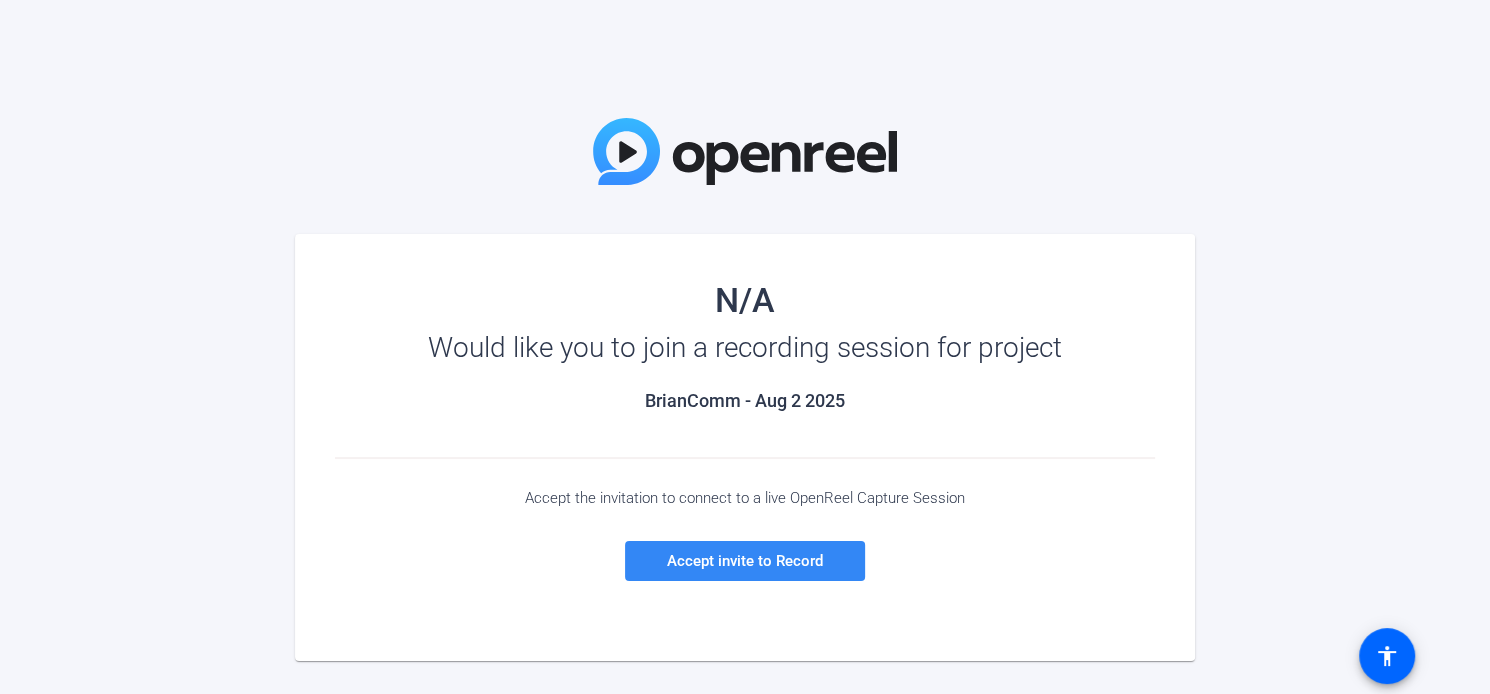 click on "Accept invite to Record" 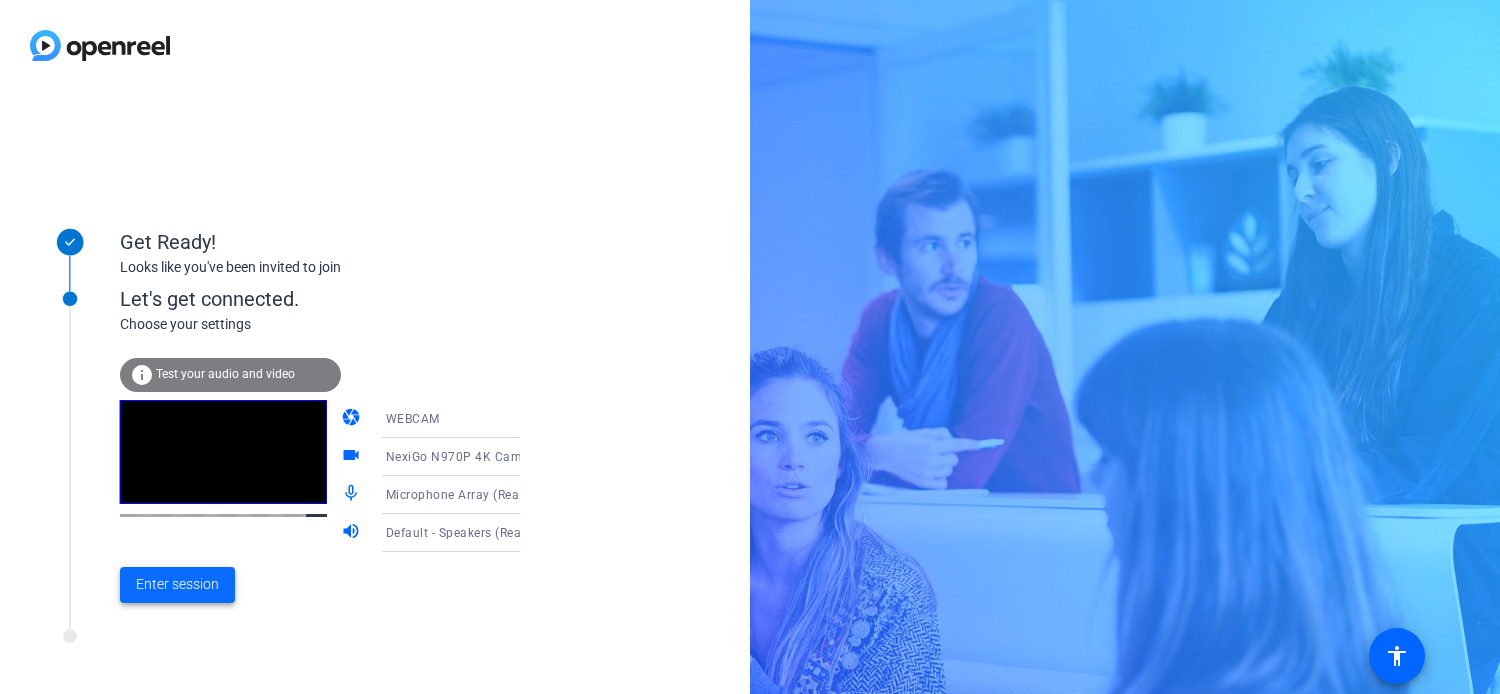 click on "Enter session" 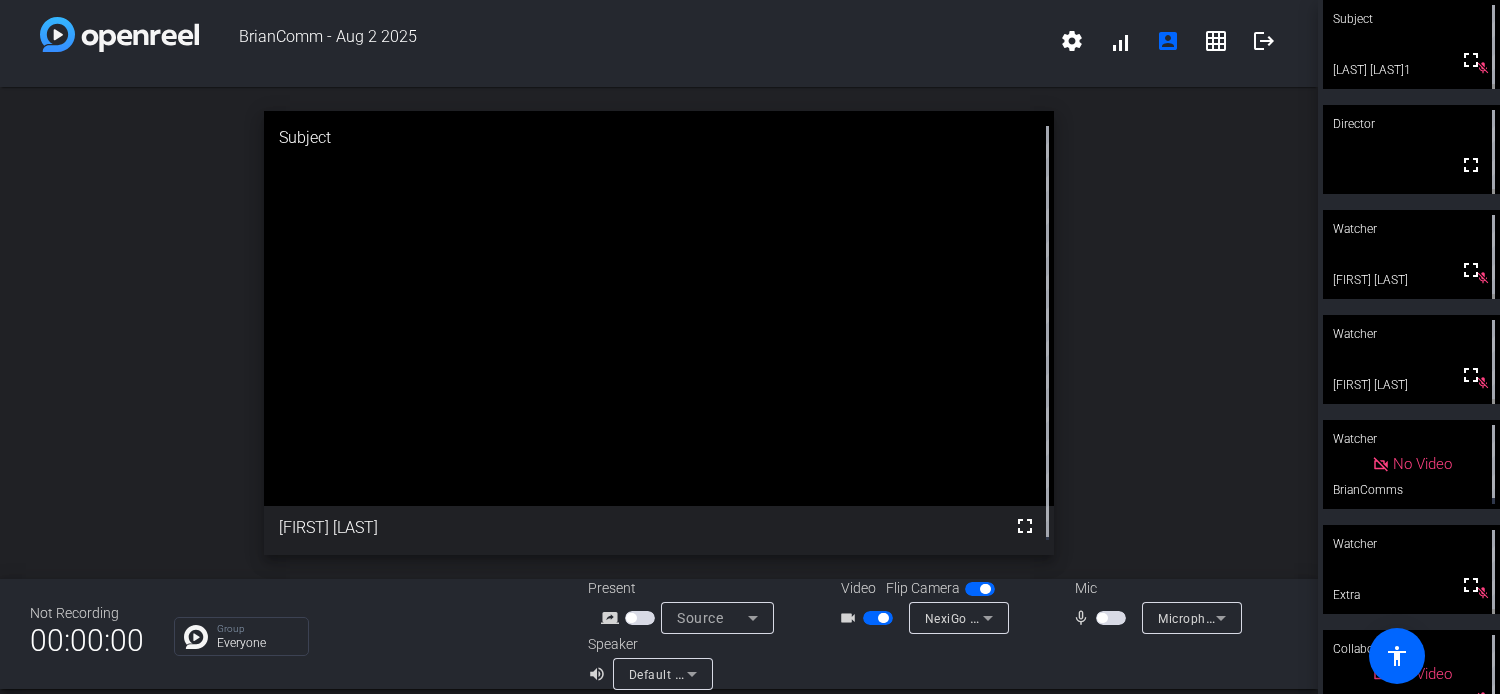 scroll, scrollTop: 0, scrollLeft: 0, axis: both 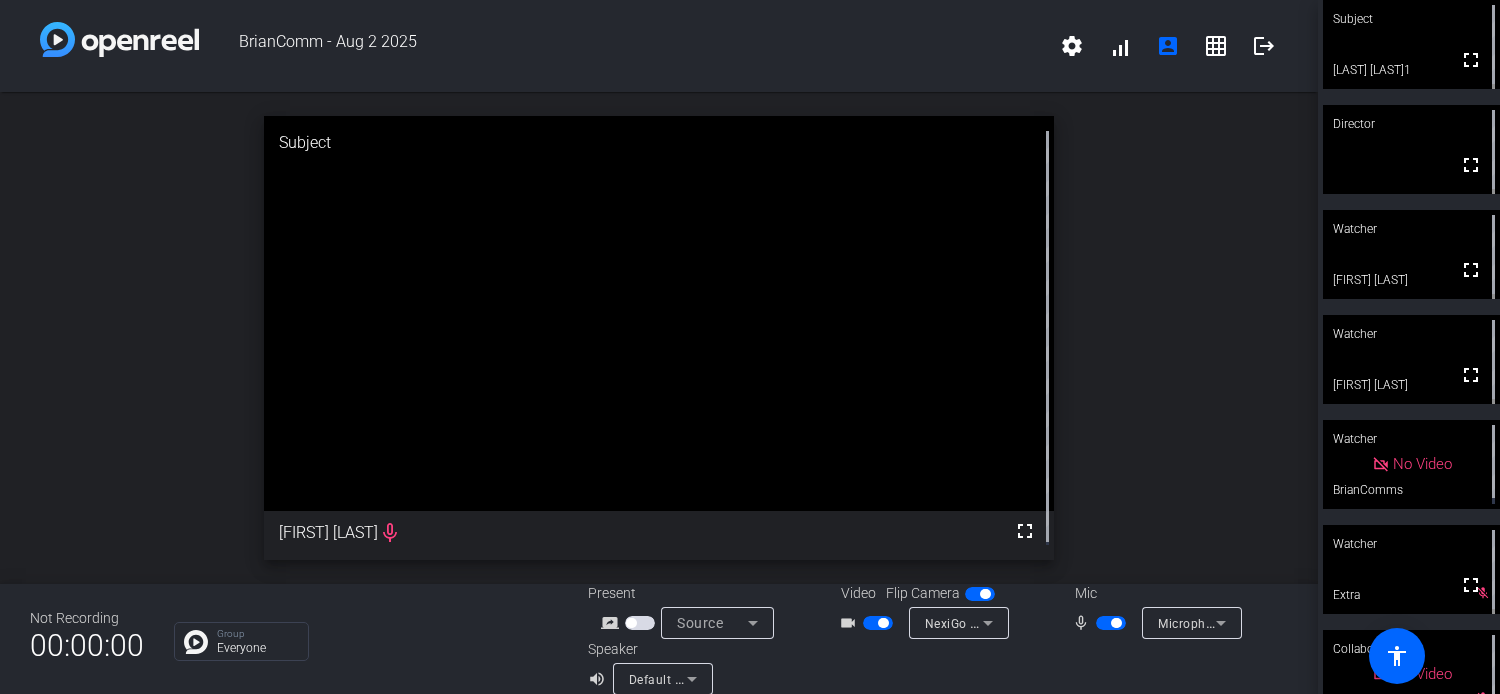 click 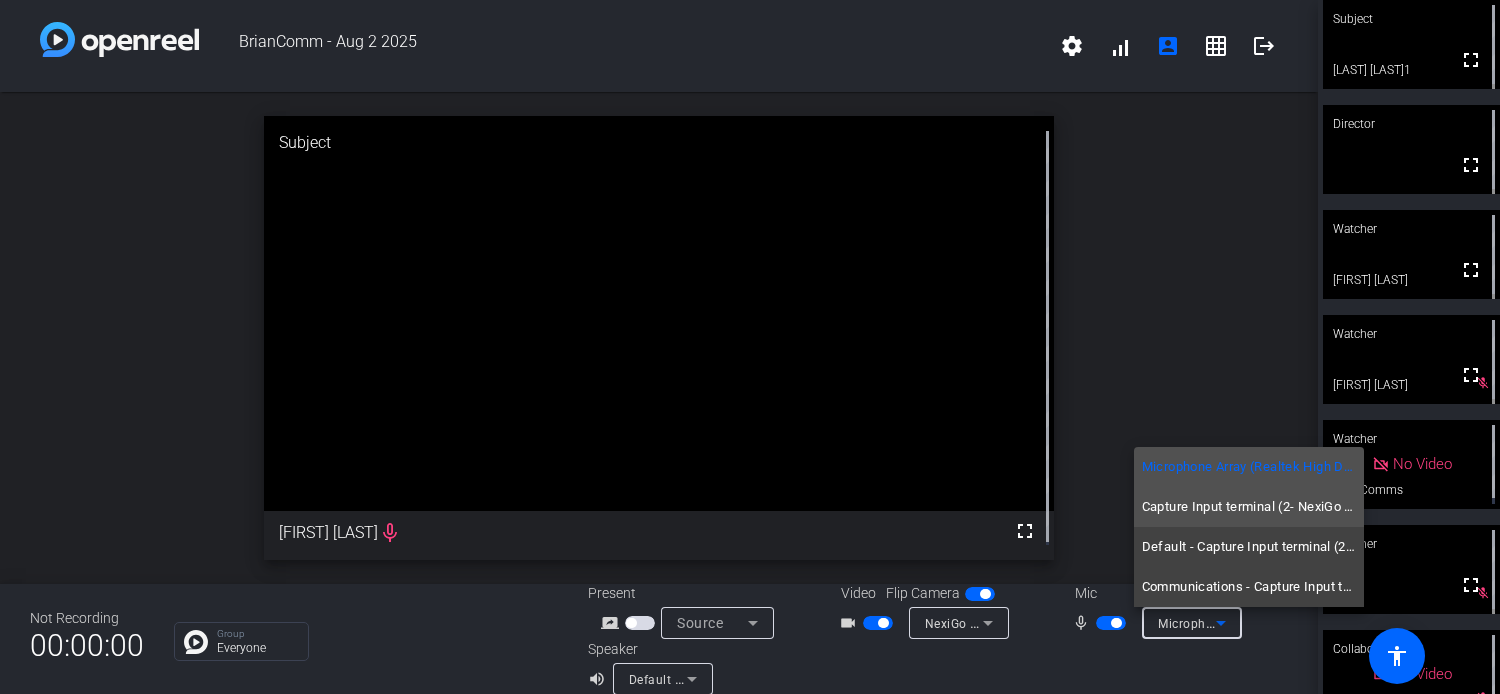 click on "Capture Input terminal (2- NexiGo N970P 4K Camera Audio)" at bounding box center (1249, 507) 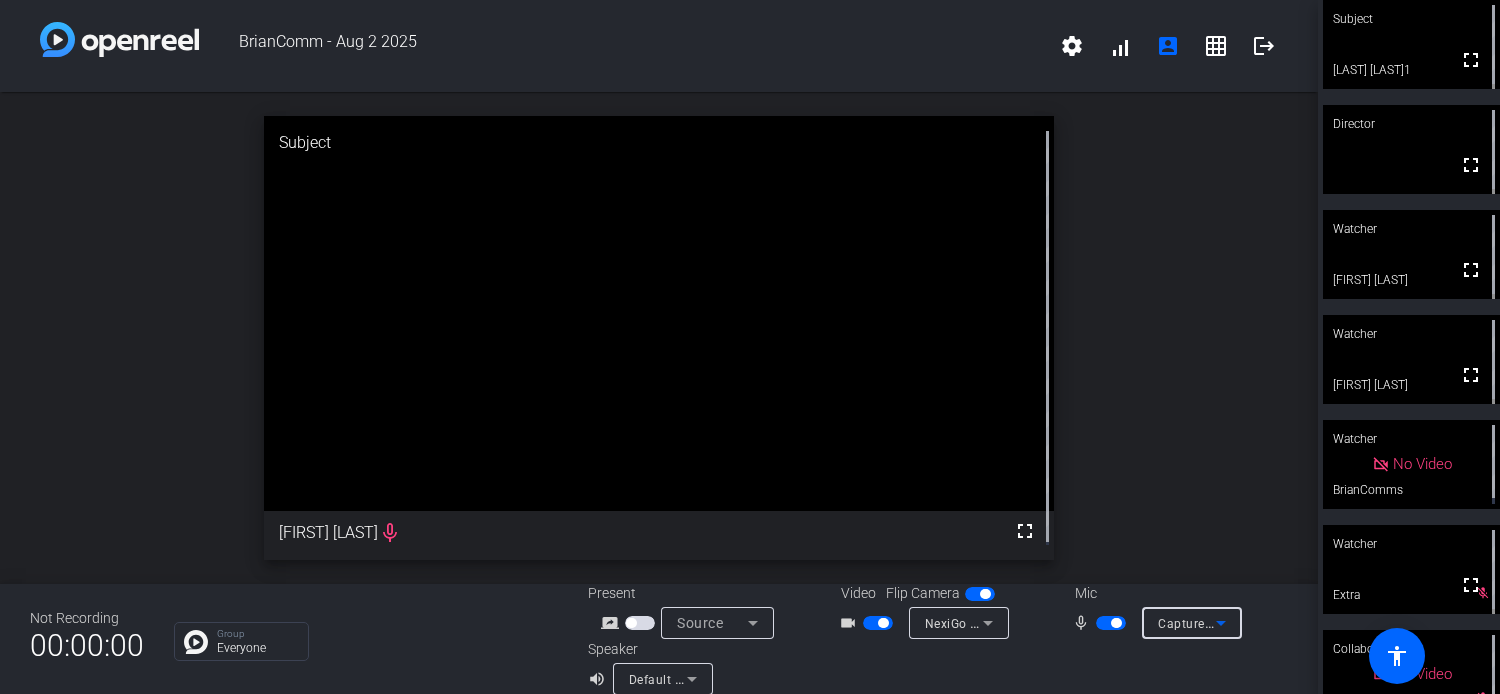 click 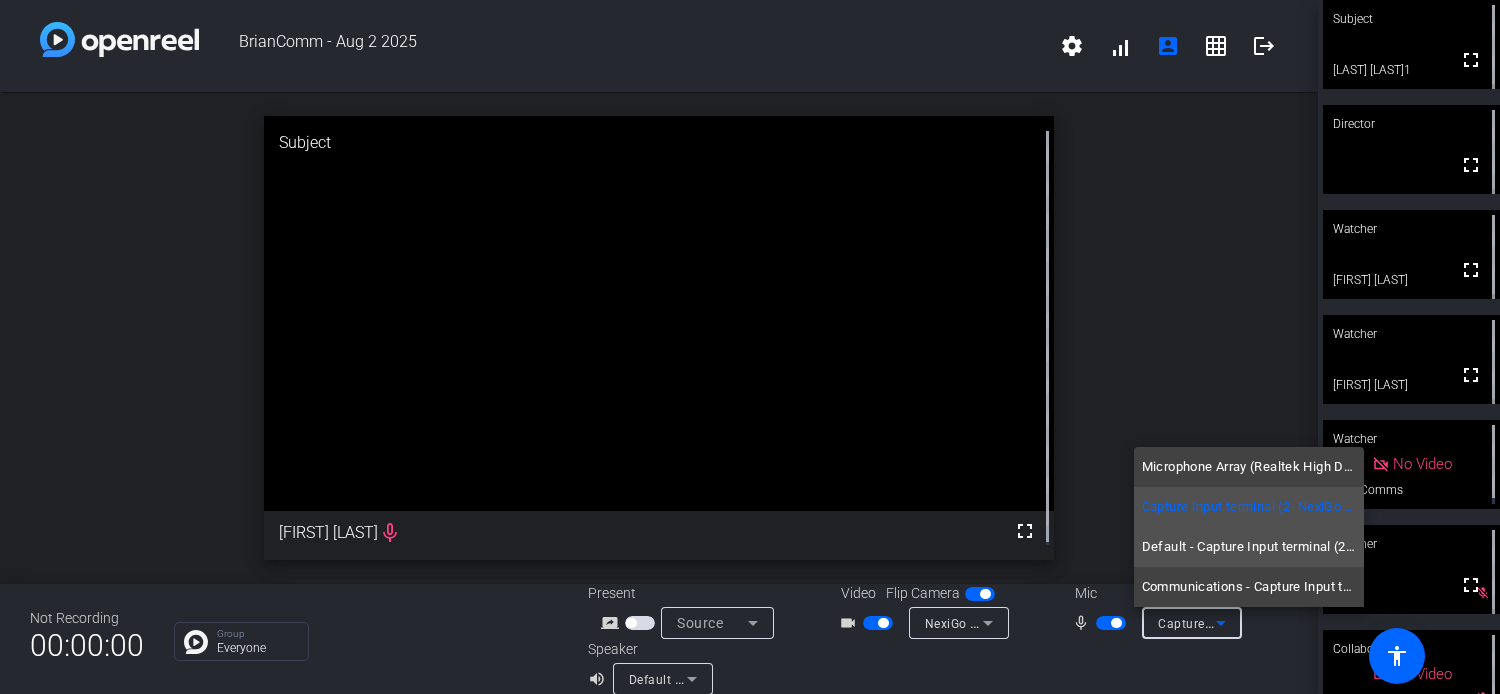 click on "Default - Capture Input terminal (2- NexiGo N970P 4K Camera Audio)" at bounding box center (1249, 547) 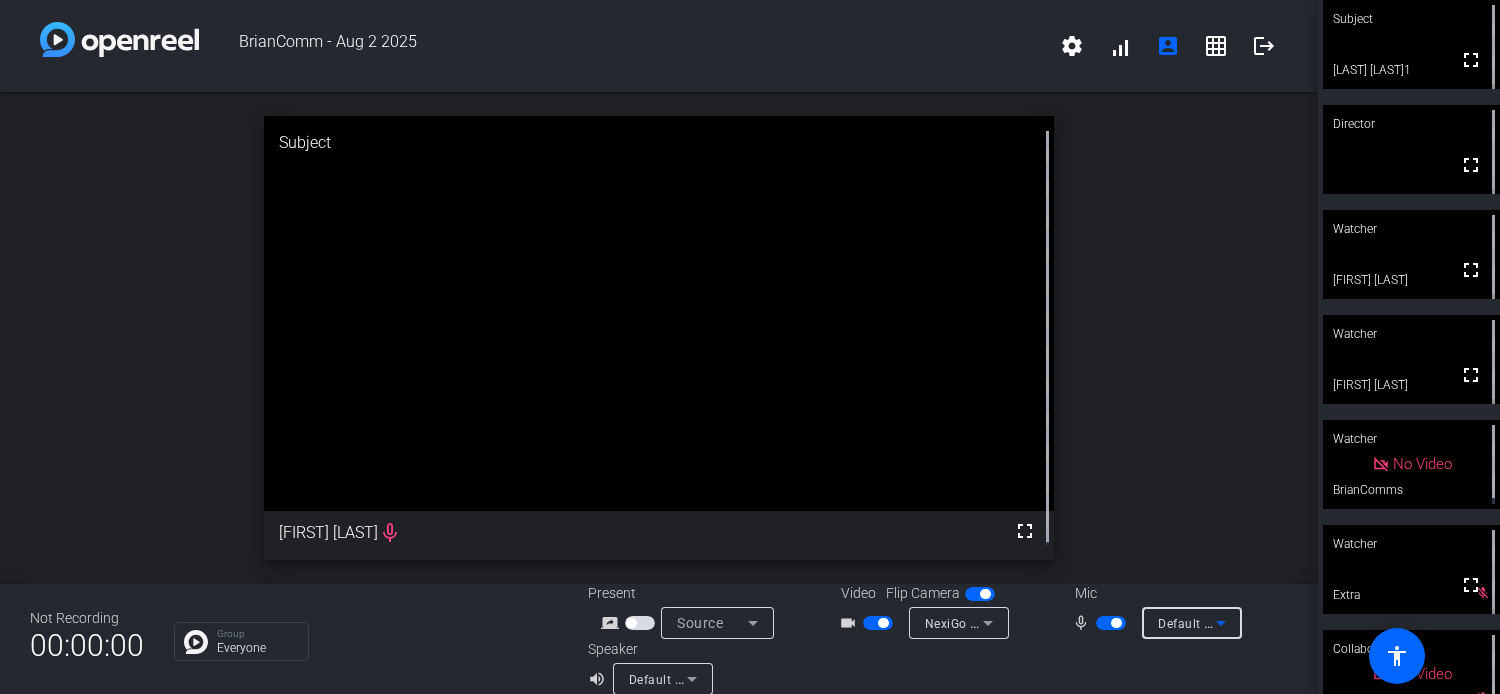 click 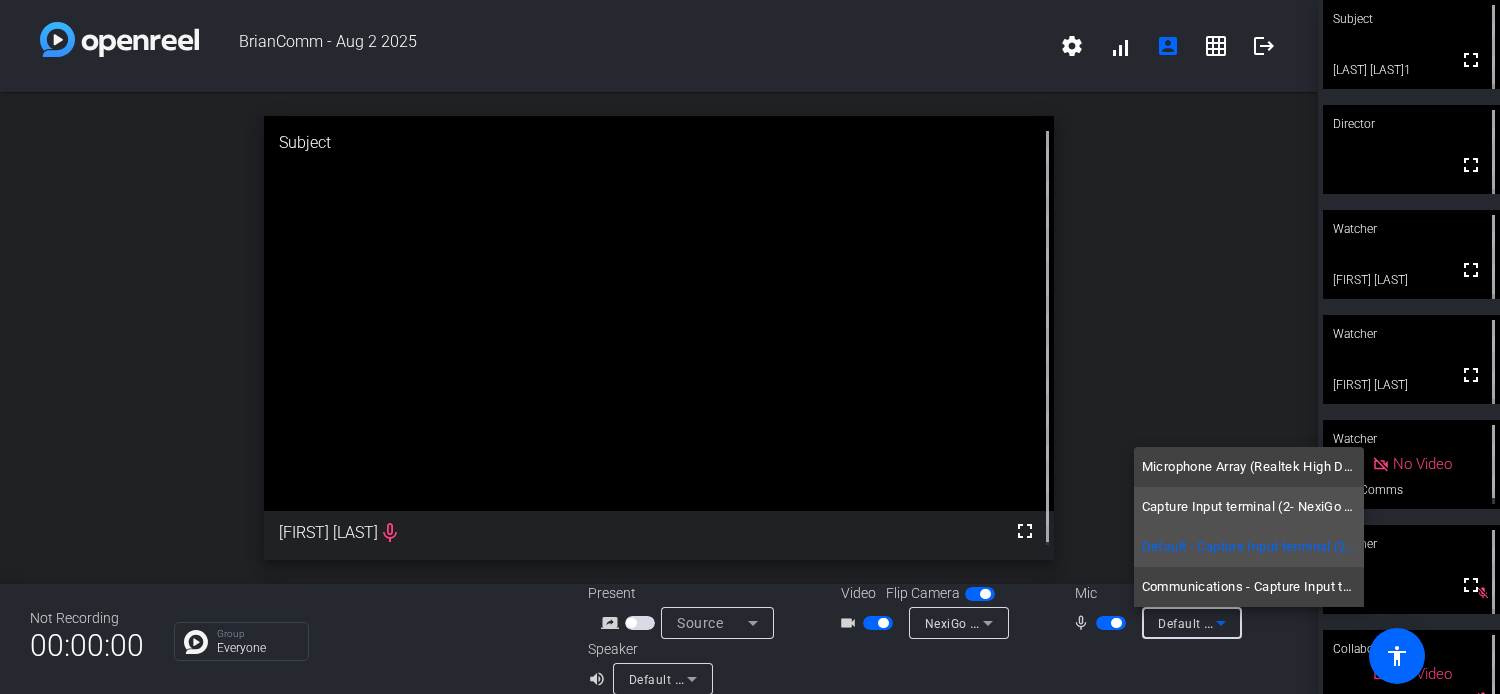 click on "Capture Input terminal (2- NexiGo N970P 4K Camera Audio)" at bounding box center [1249, 507] 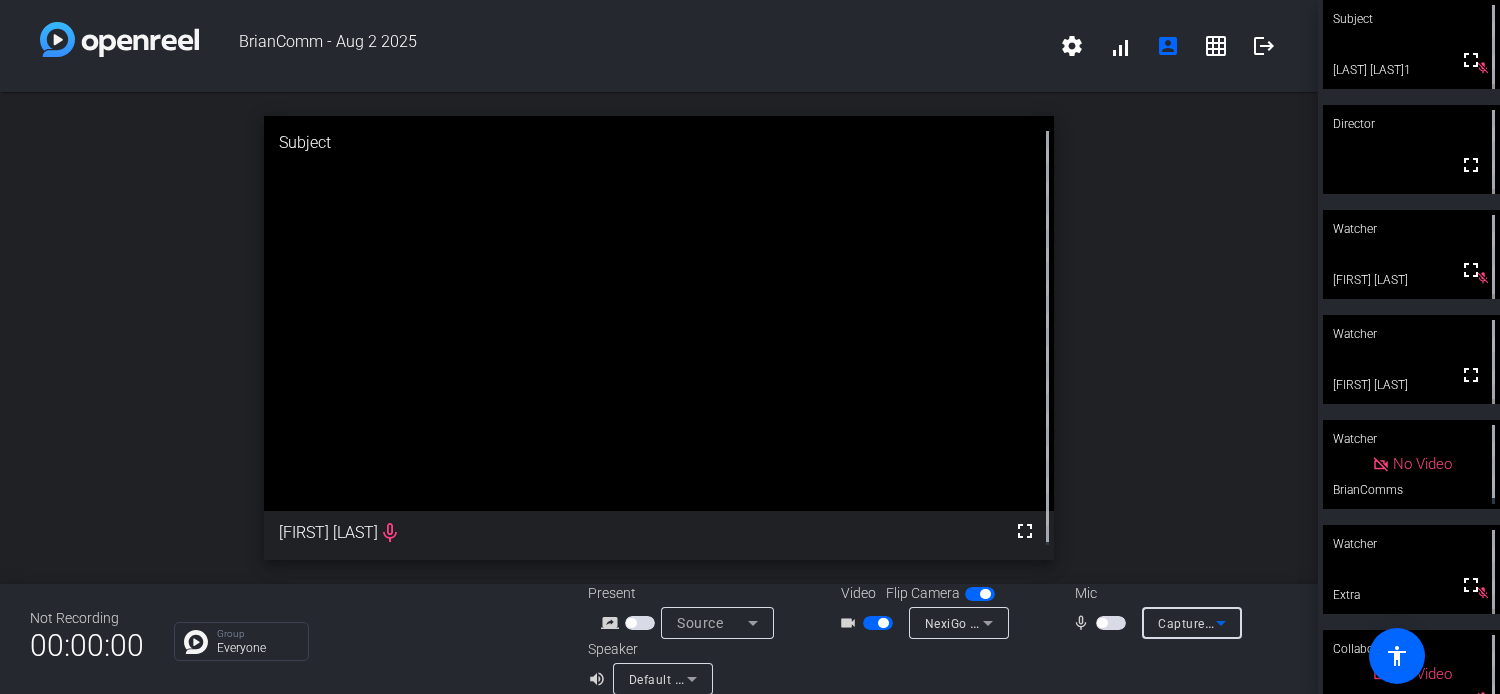 click at bounding box center [1102, 623] 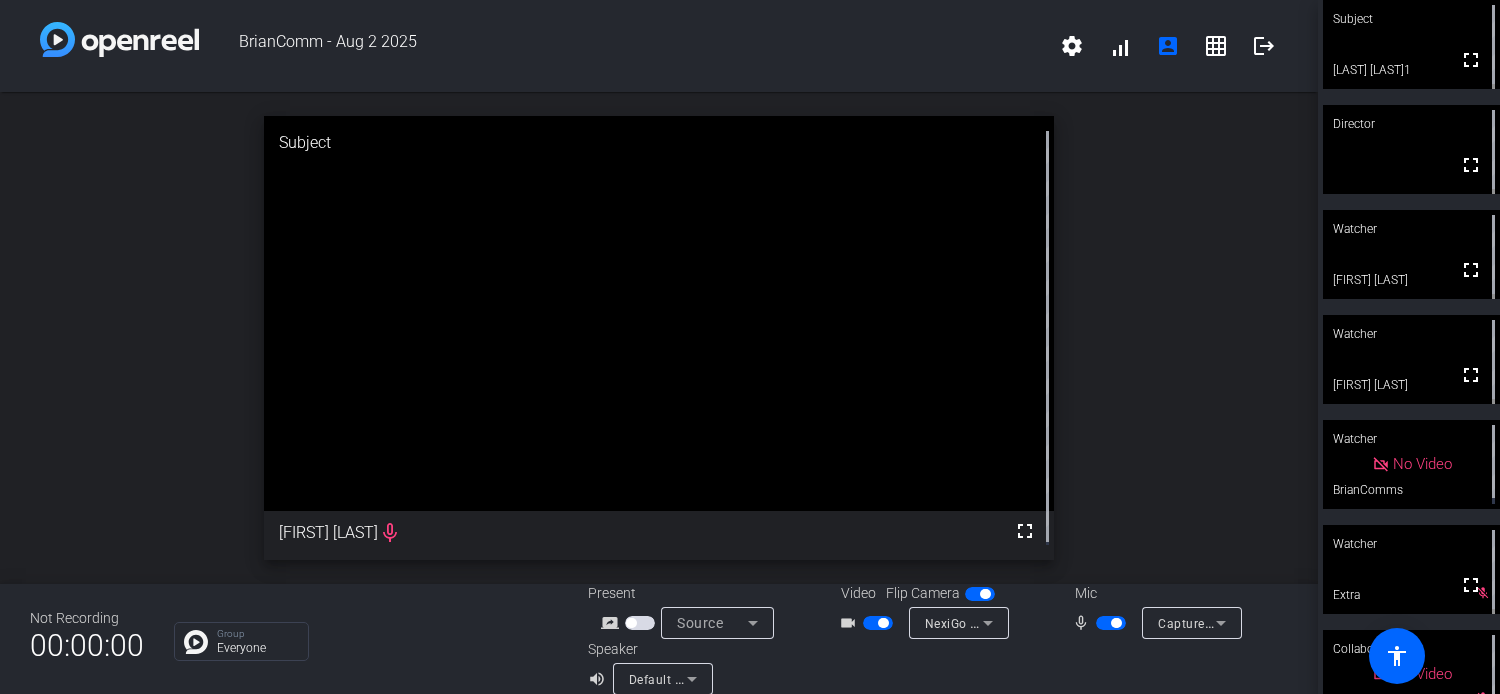 click at bounding box center (1116, 623) 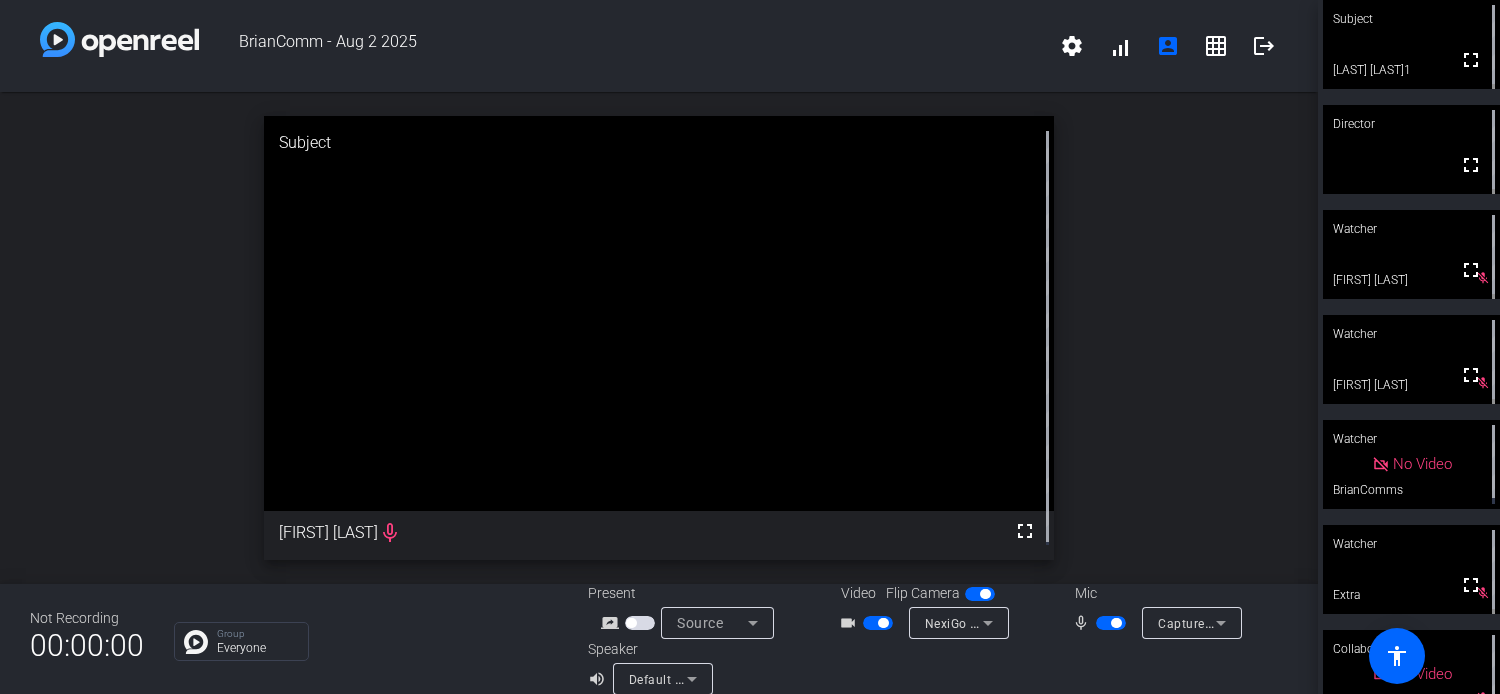 click on "mic_none" at bounding box center (1084, 623) 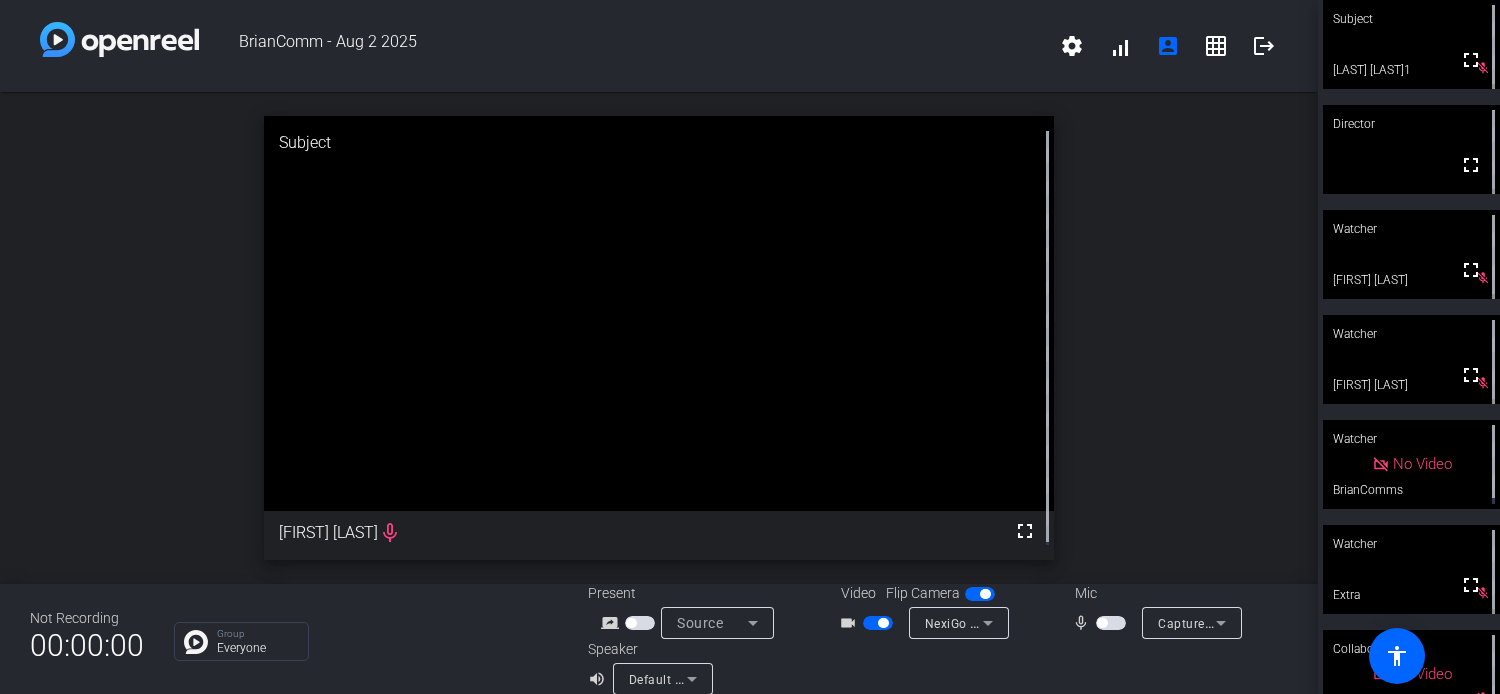 click at bounding box center [985, 594] 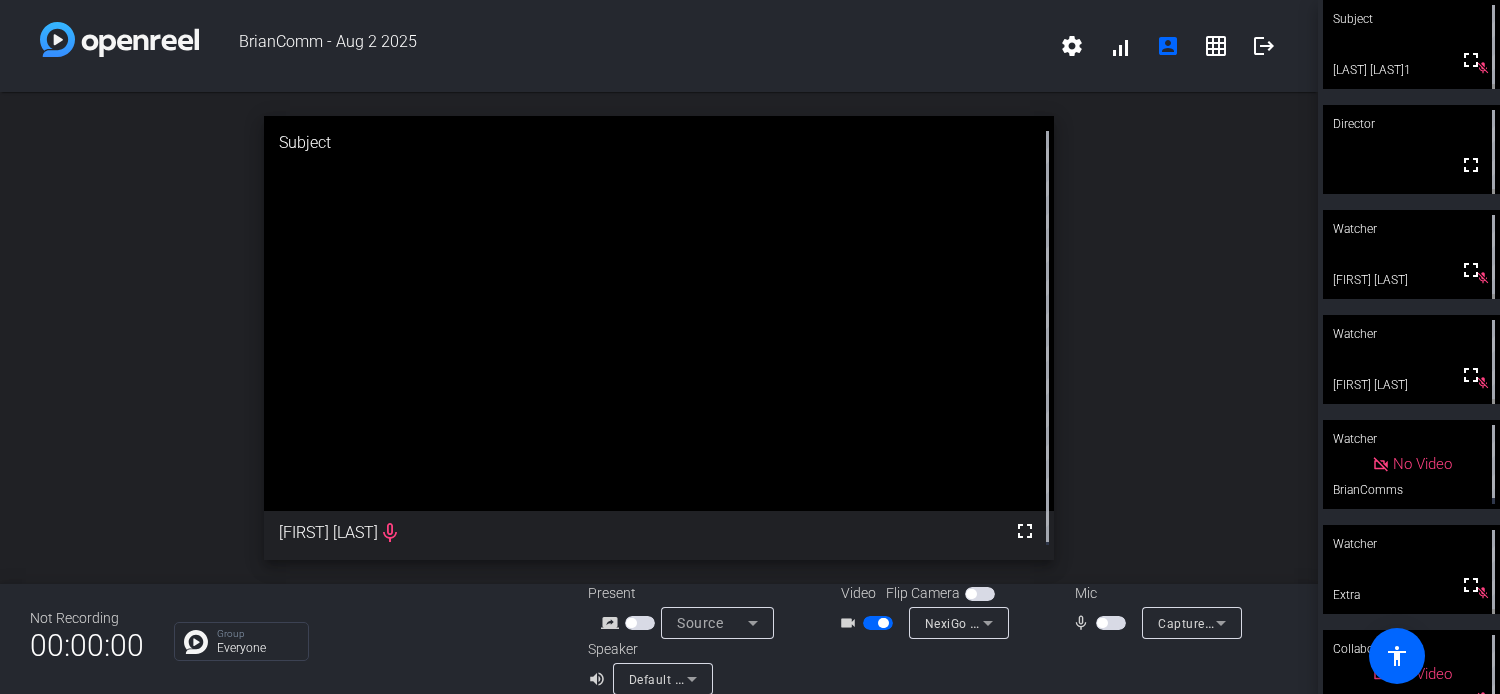 click at bounding box center [971, 594] 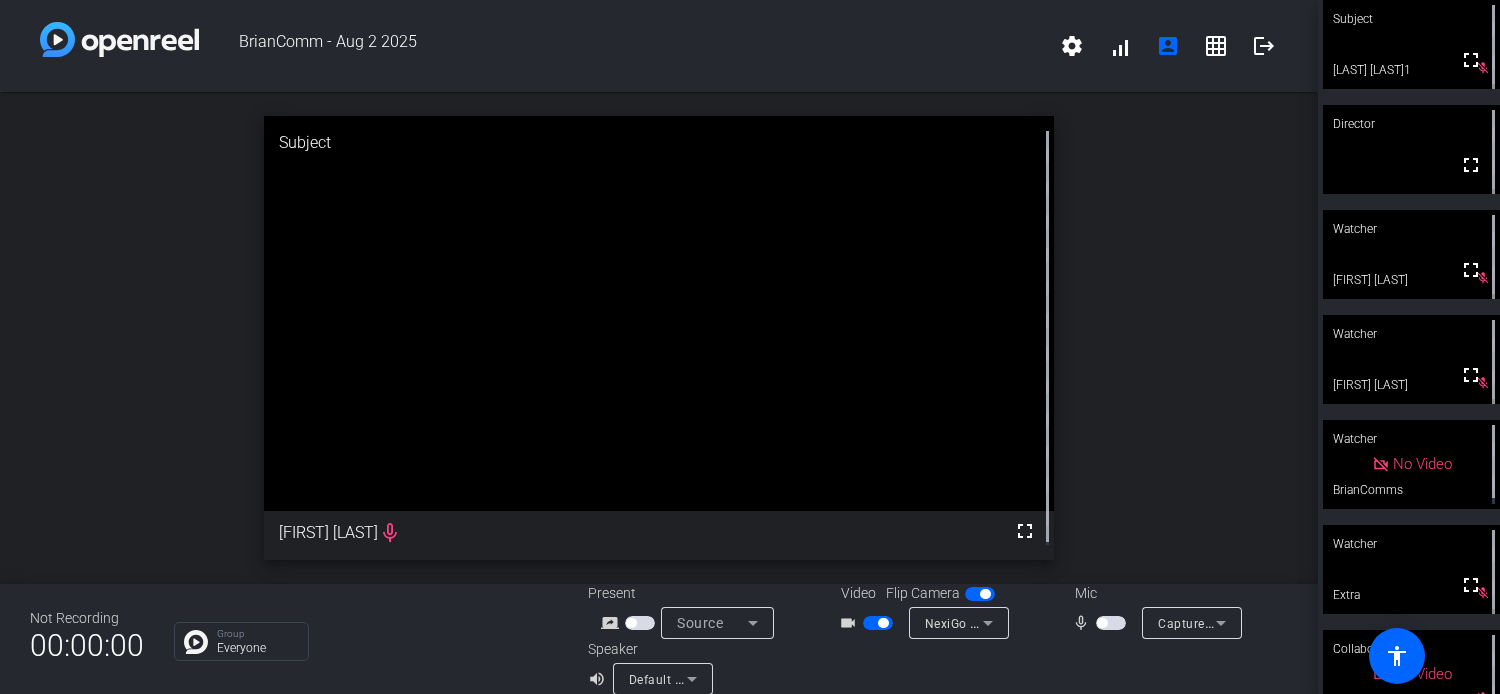 click at bounding box center (883, 623) 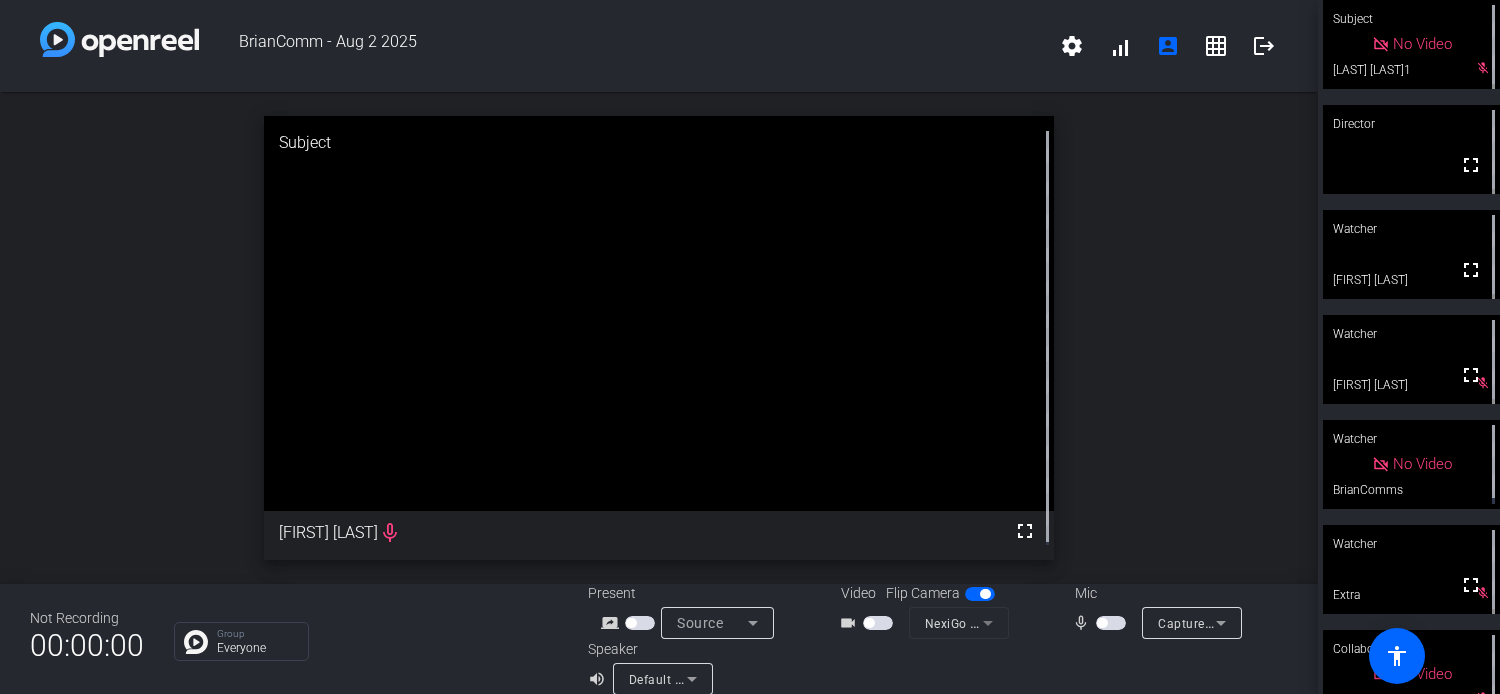 click at bounding box center [869, 623] 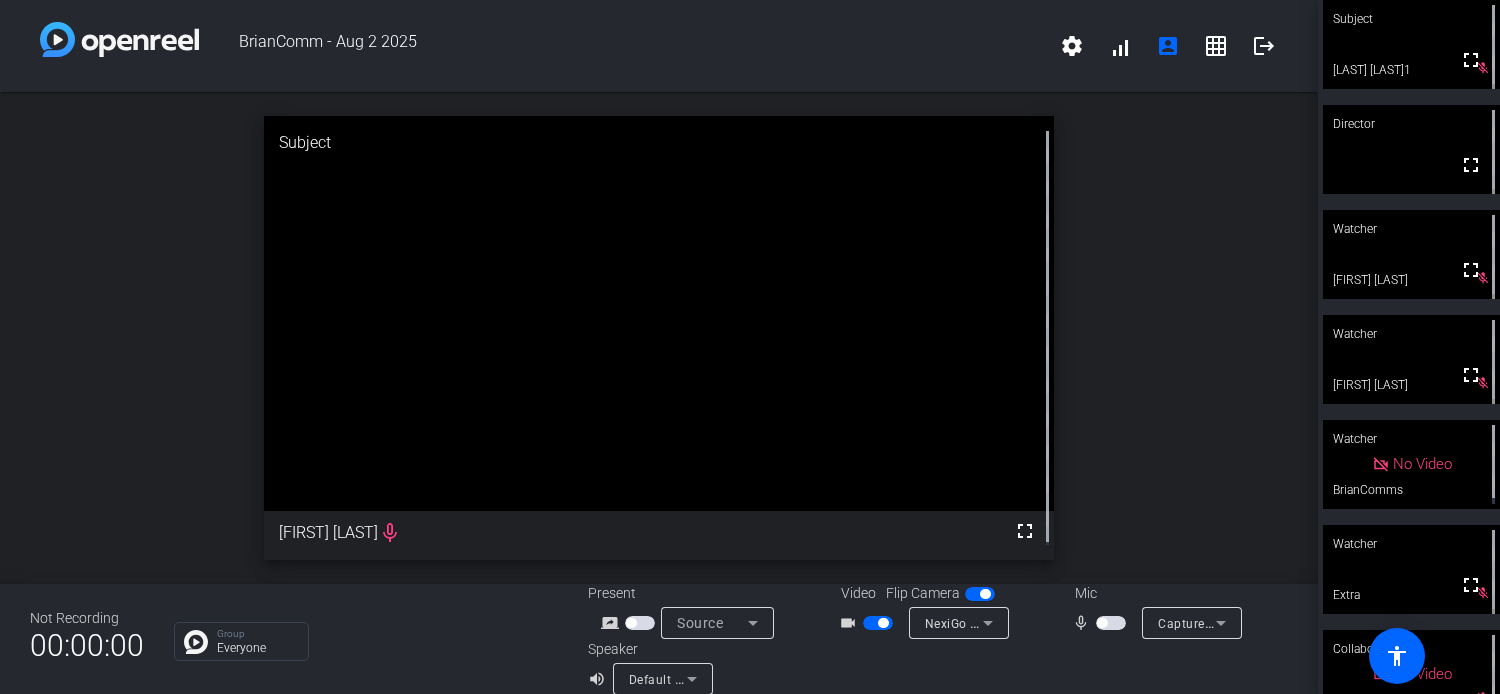 type 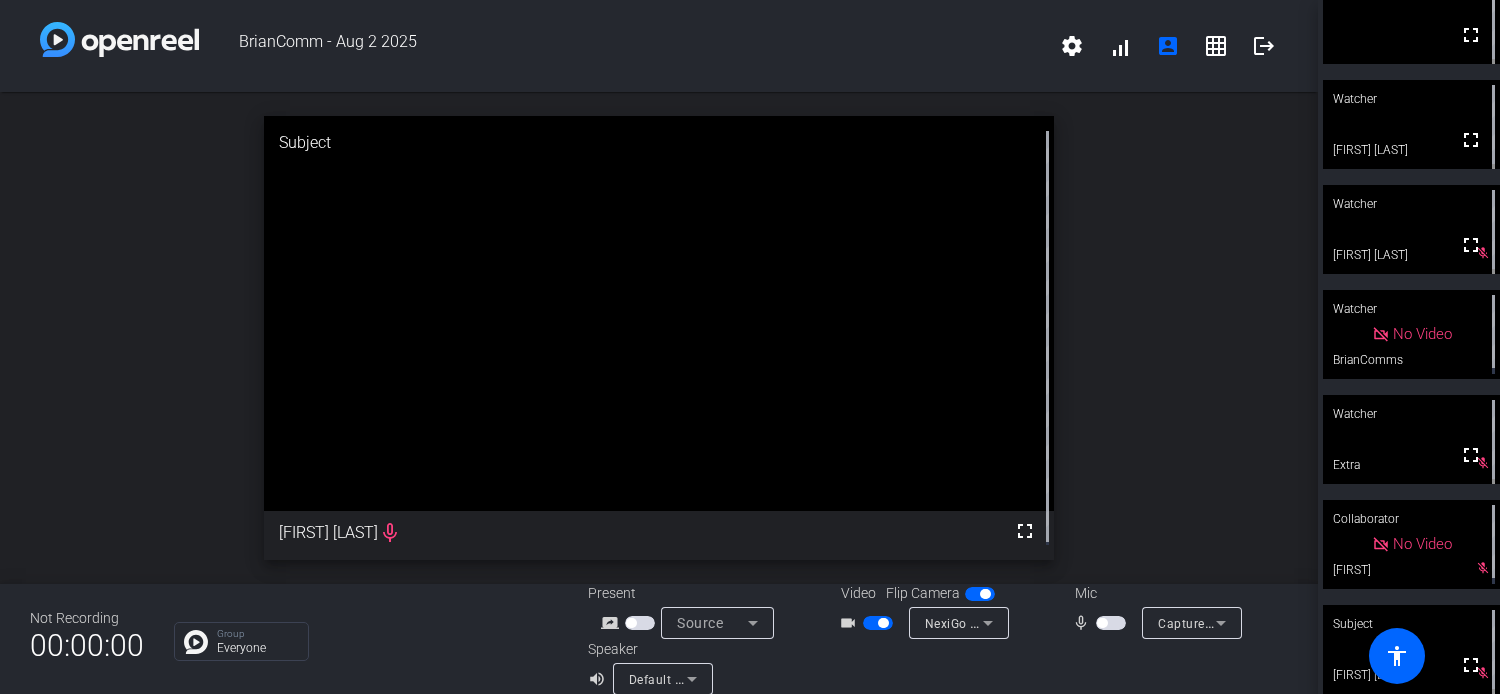 scroll, scrollTop: 0, scrollLeft: 0, axis: both 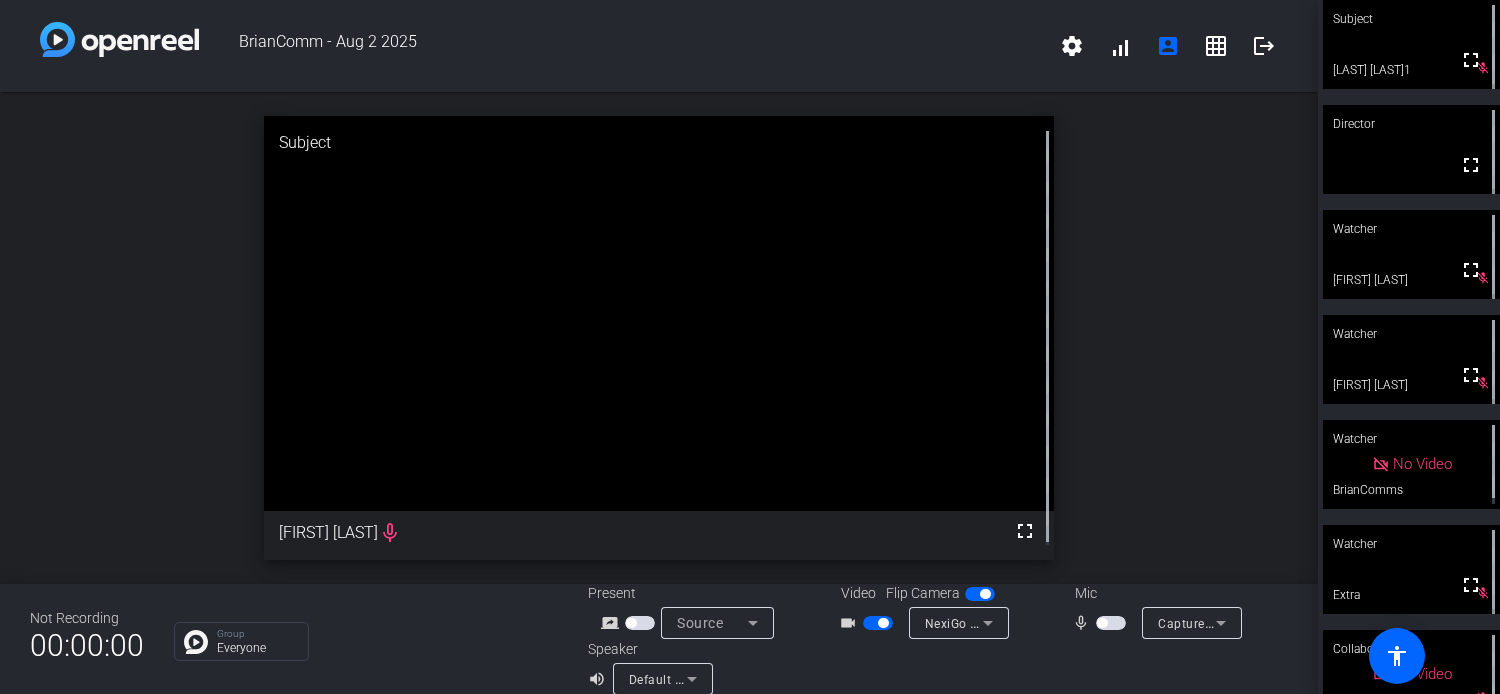 click at bounding box center [1102, 623] 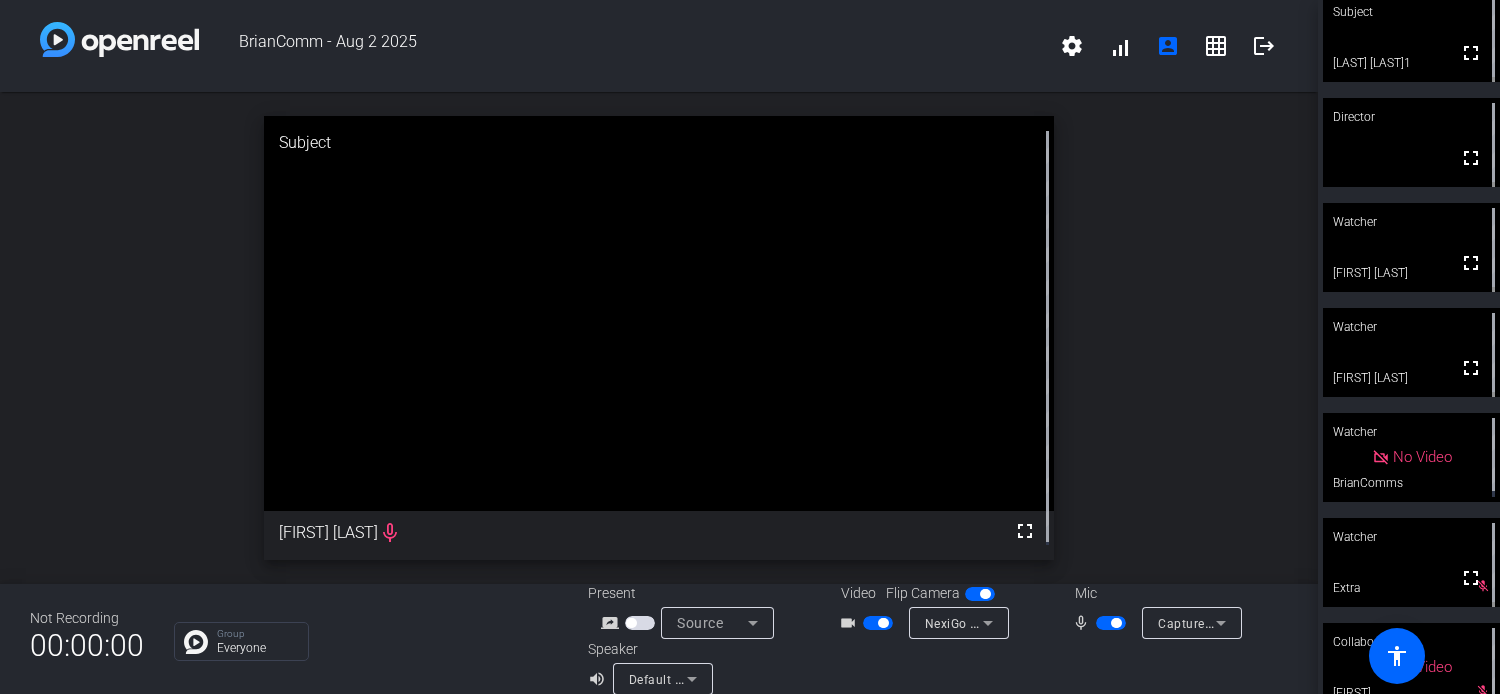 scroll, scrollTop: 0, scrollLeft: 0, axis: both 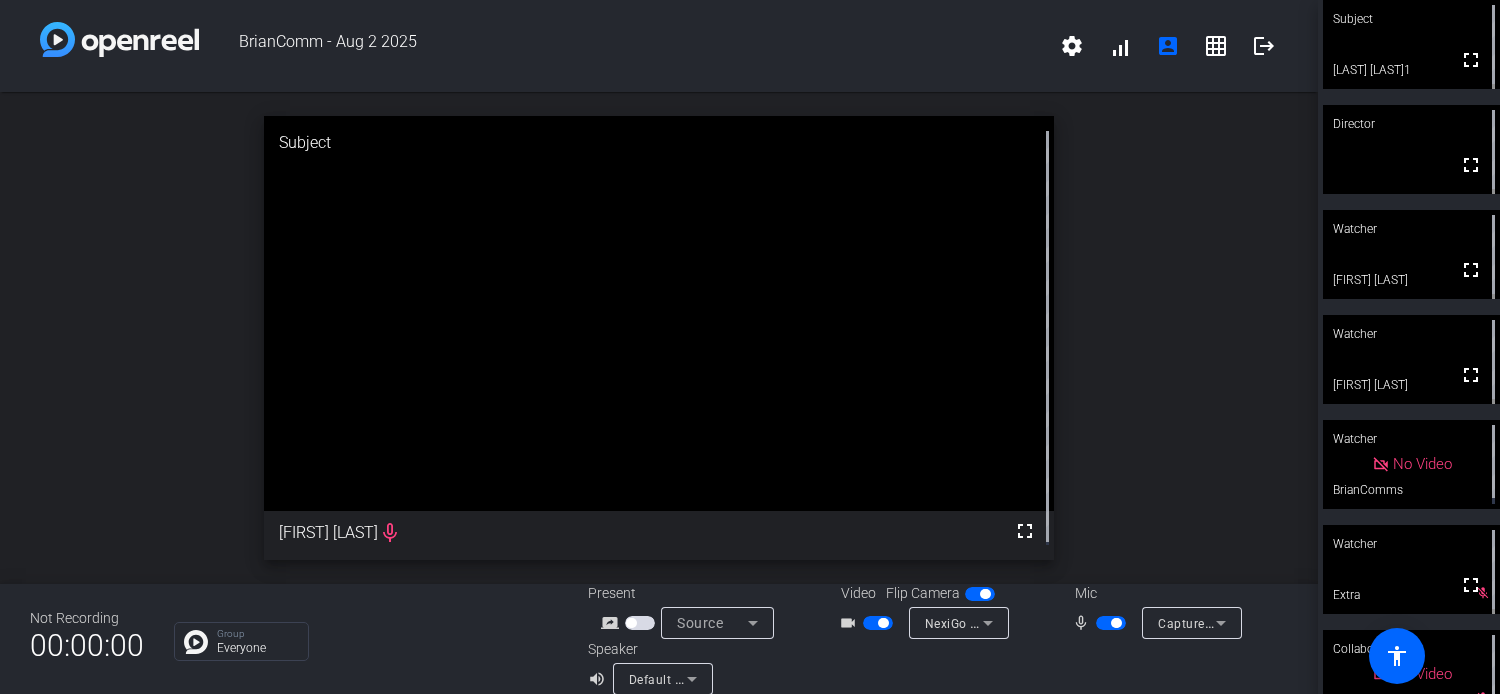 click 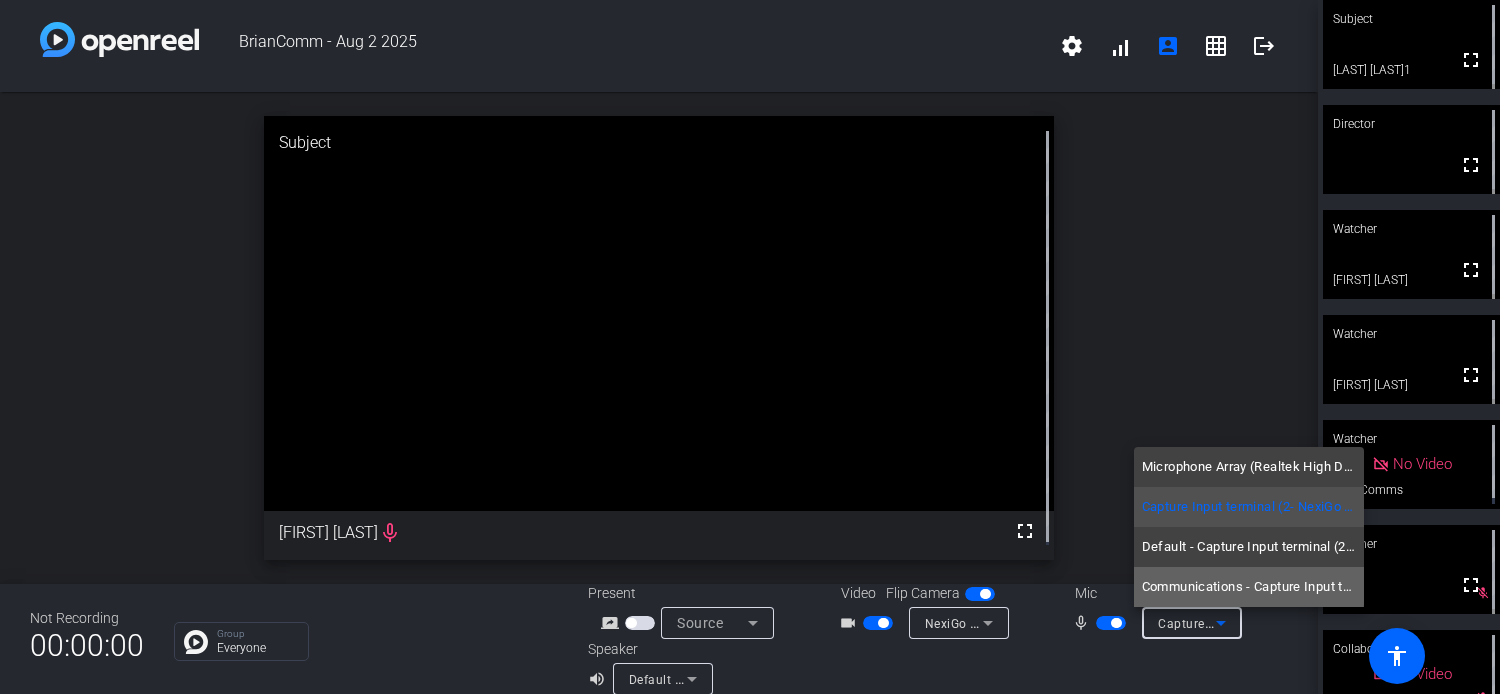 click on "Communications - Capture Input terminal (2- NexiGo N970P 4K Camera Audio)" at bounding box center (1249, 587) 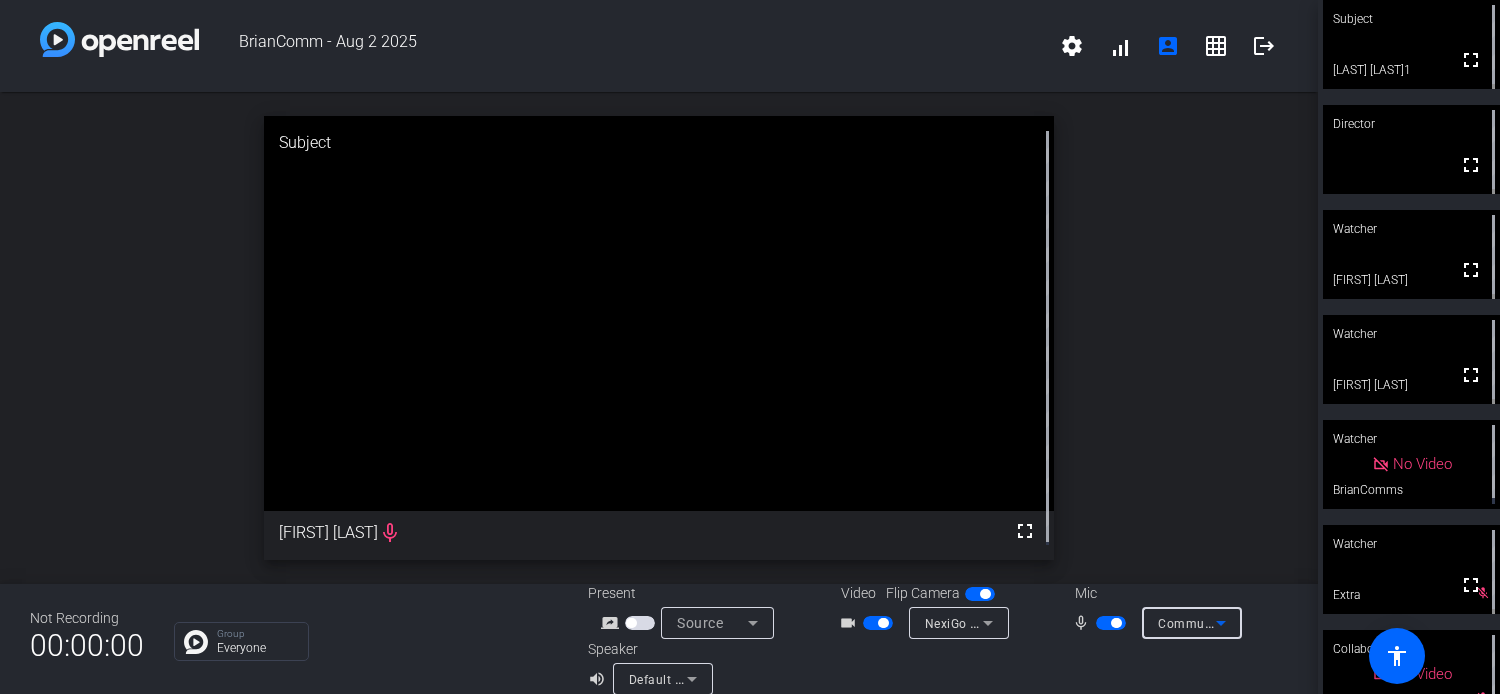 click 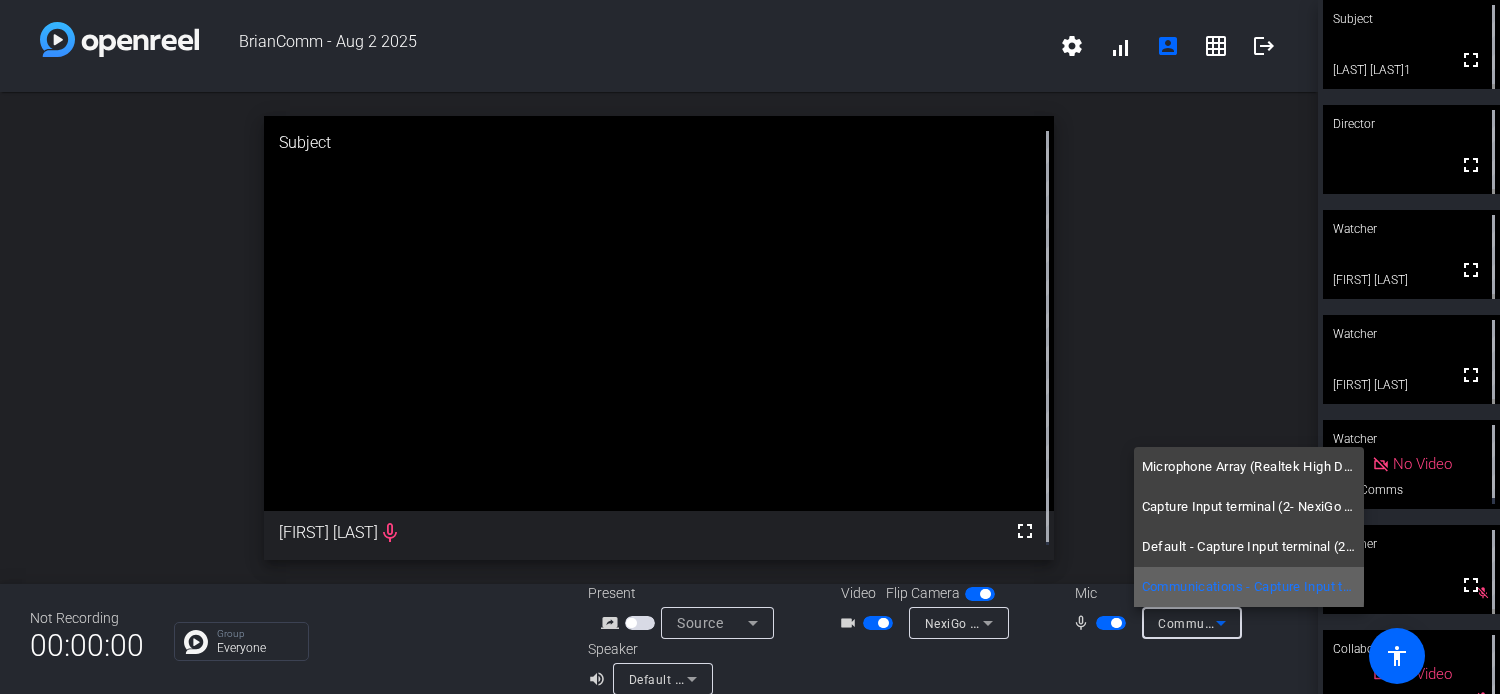 click on "Communications - Capture Input terminal (2- NexiGo N970P 4K Camera Audio)" at bounding box center (1249, 587) 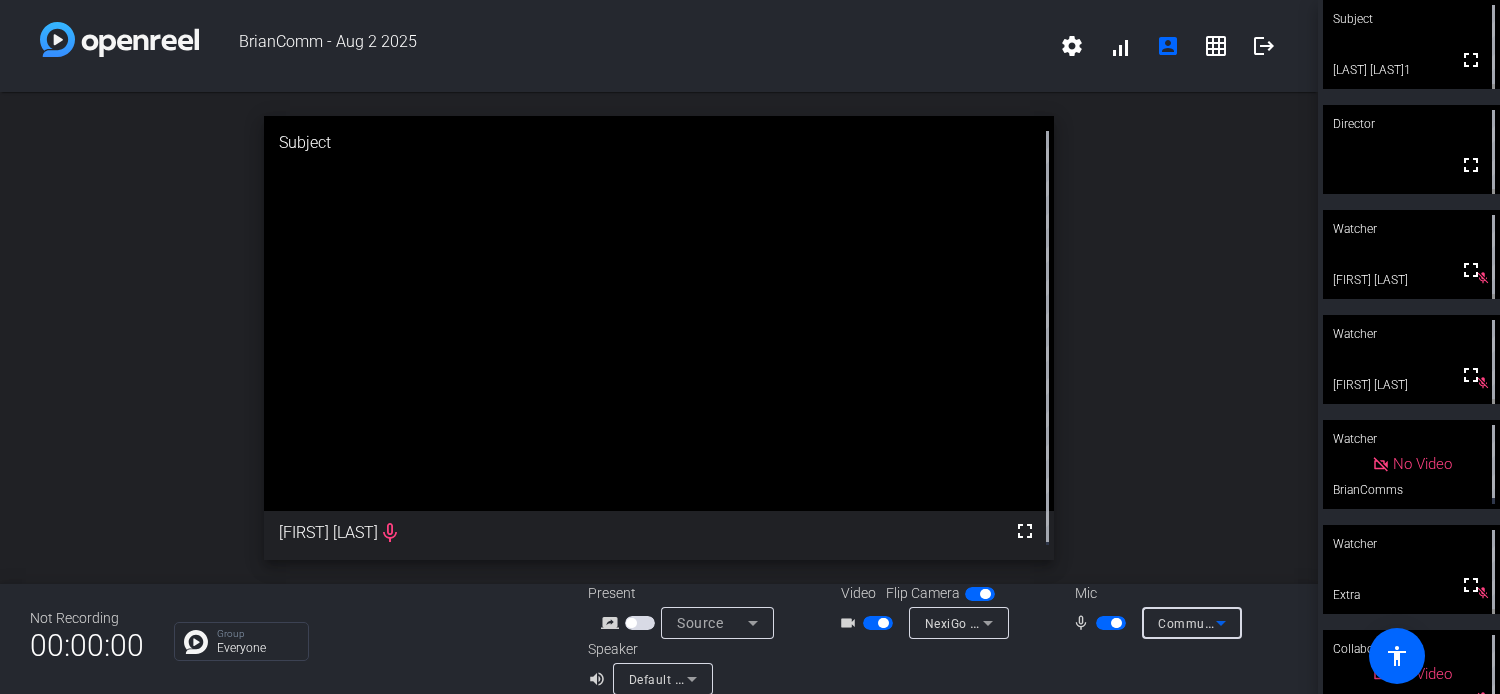 click 